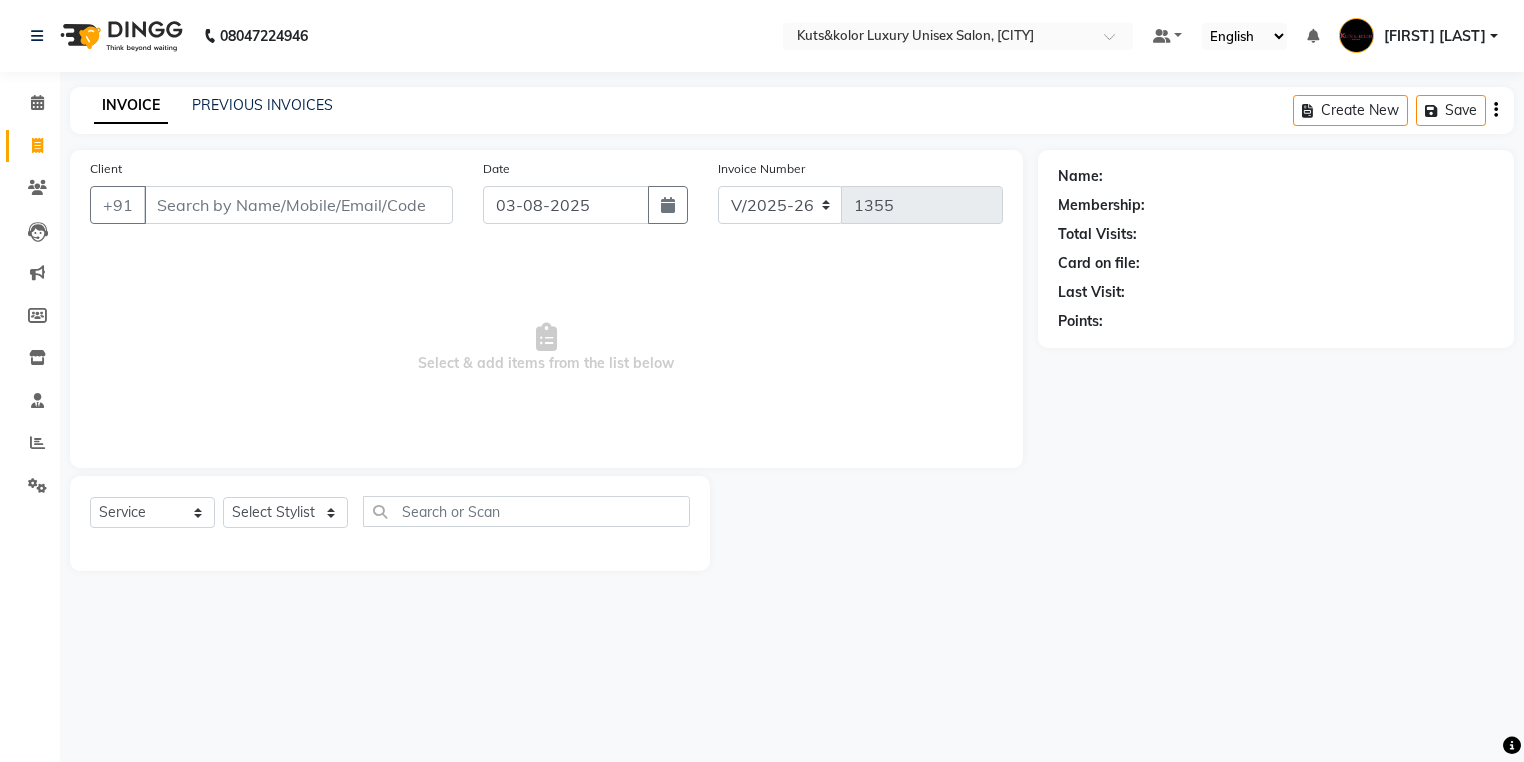select on "7374" 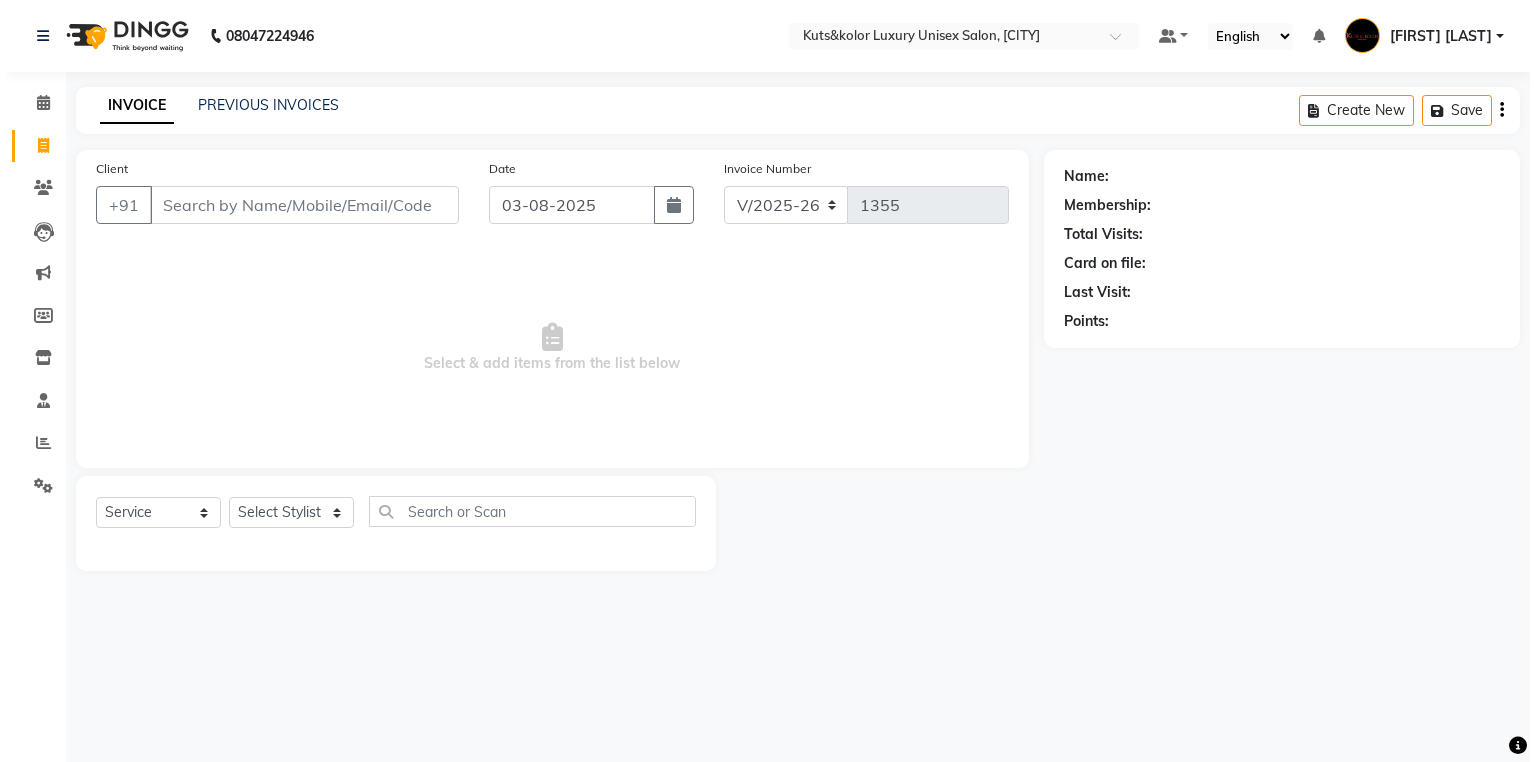 scroll, scrollTop: 0, scrollLeft: 0, axis: both 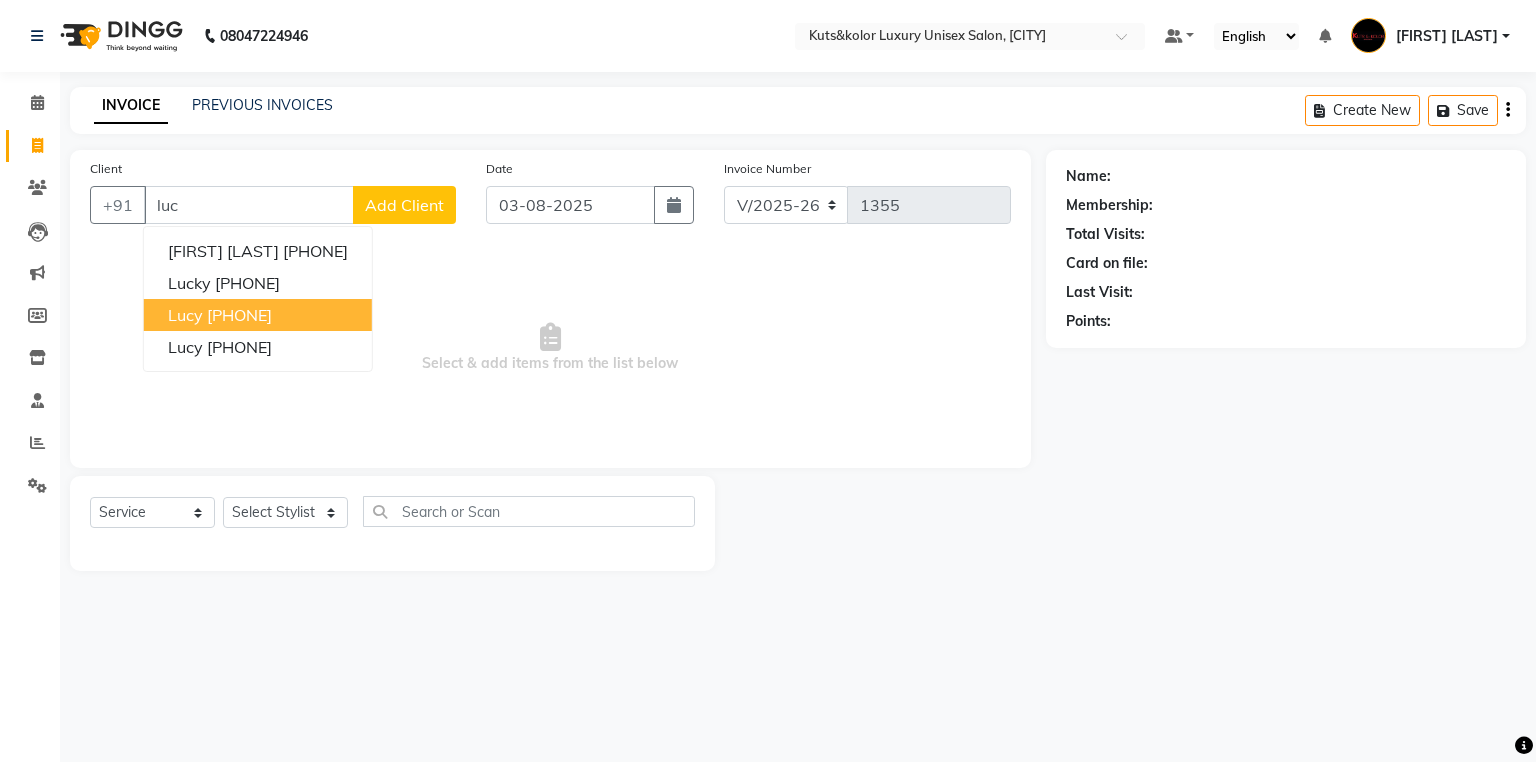 click on "[FIRST] [PHONE]" at bounding box center (258, 315) 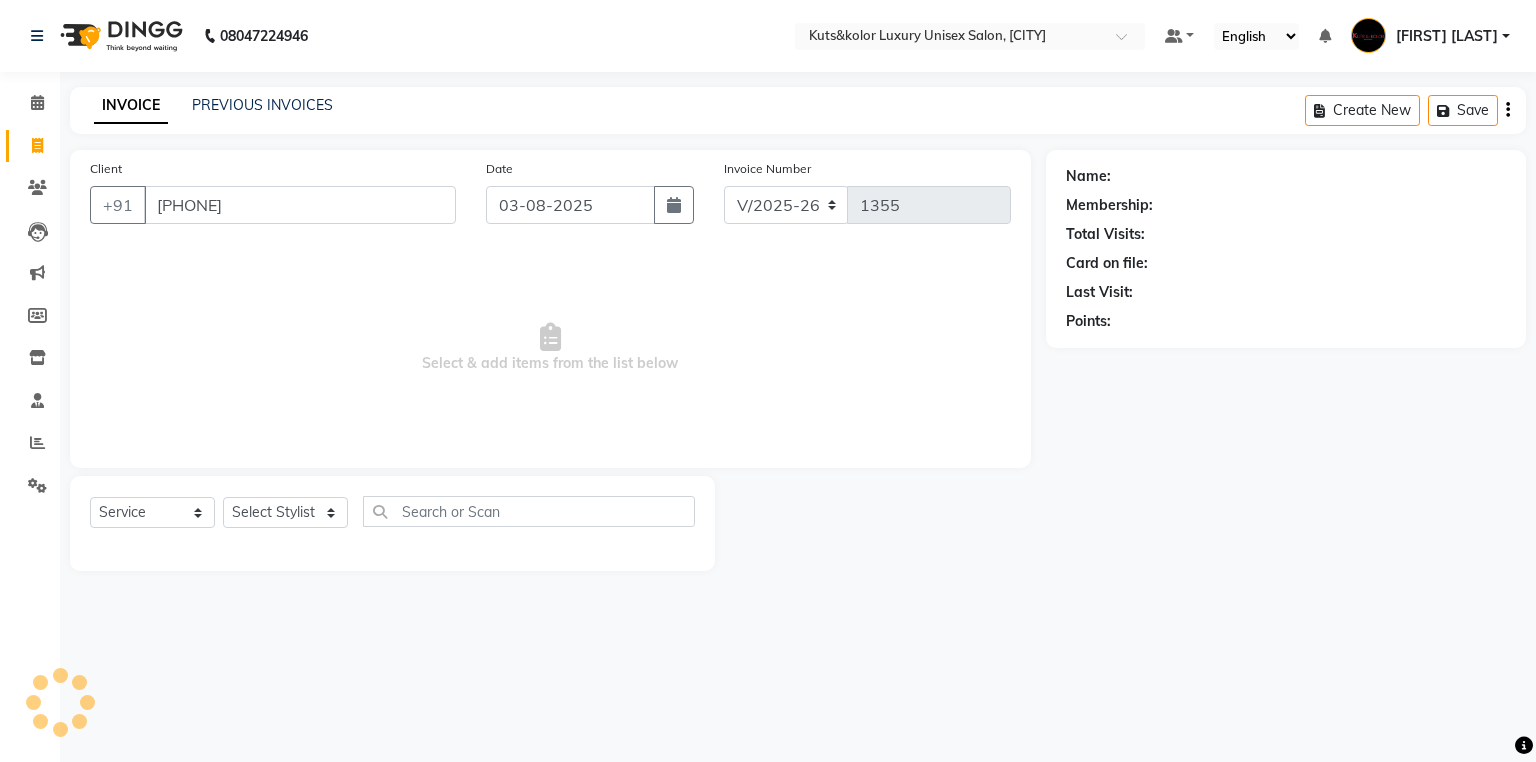 type on "[PHONE]" 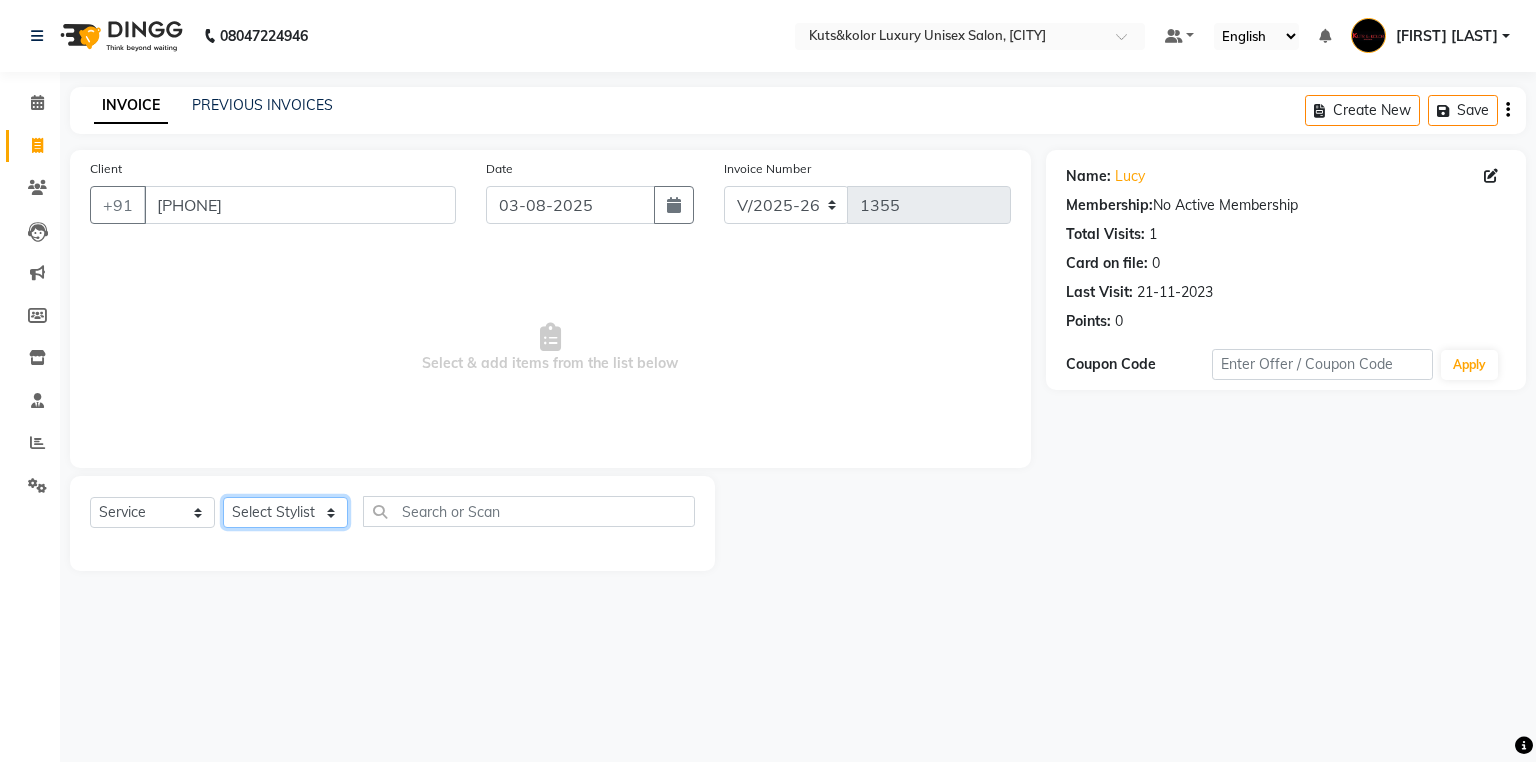 click on "Select Stylist [FIRST] [FIRST] [FIRST] [FIRST] [LAST] [LAST] [LAST] [LAST] [LAST] [LAST] [LAST] [LAST] [LAST] [LAST]" 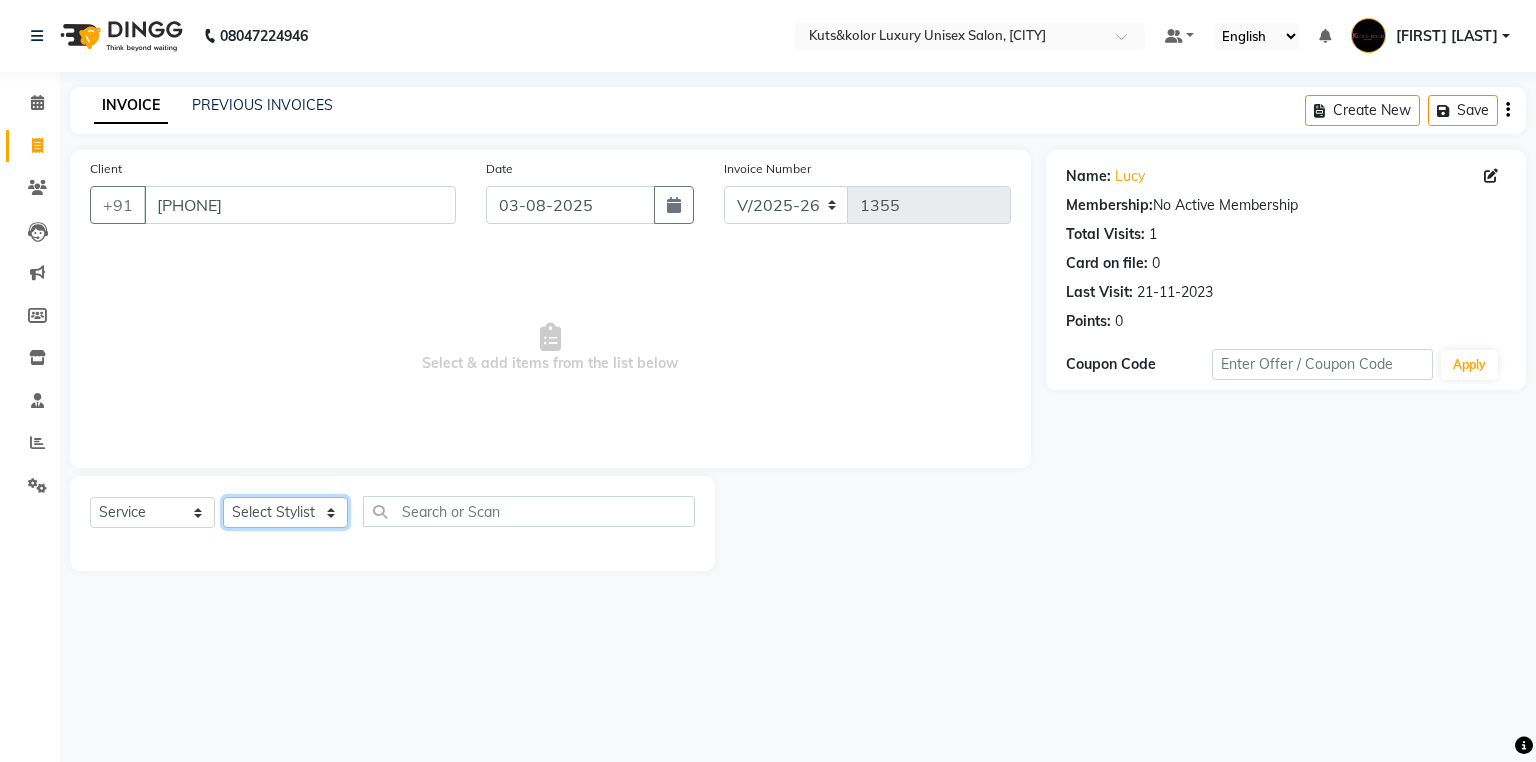select on "77100" 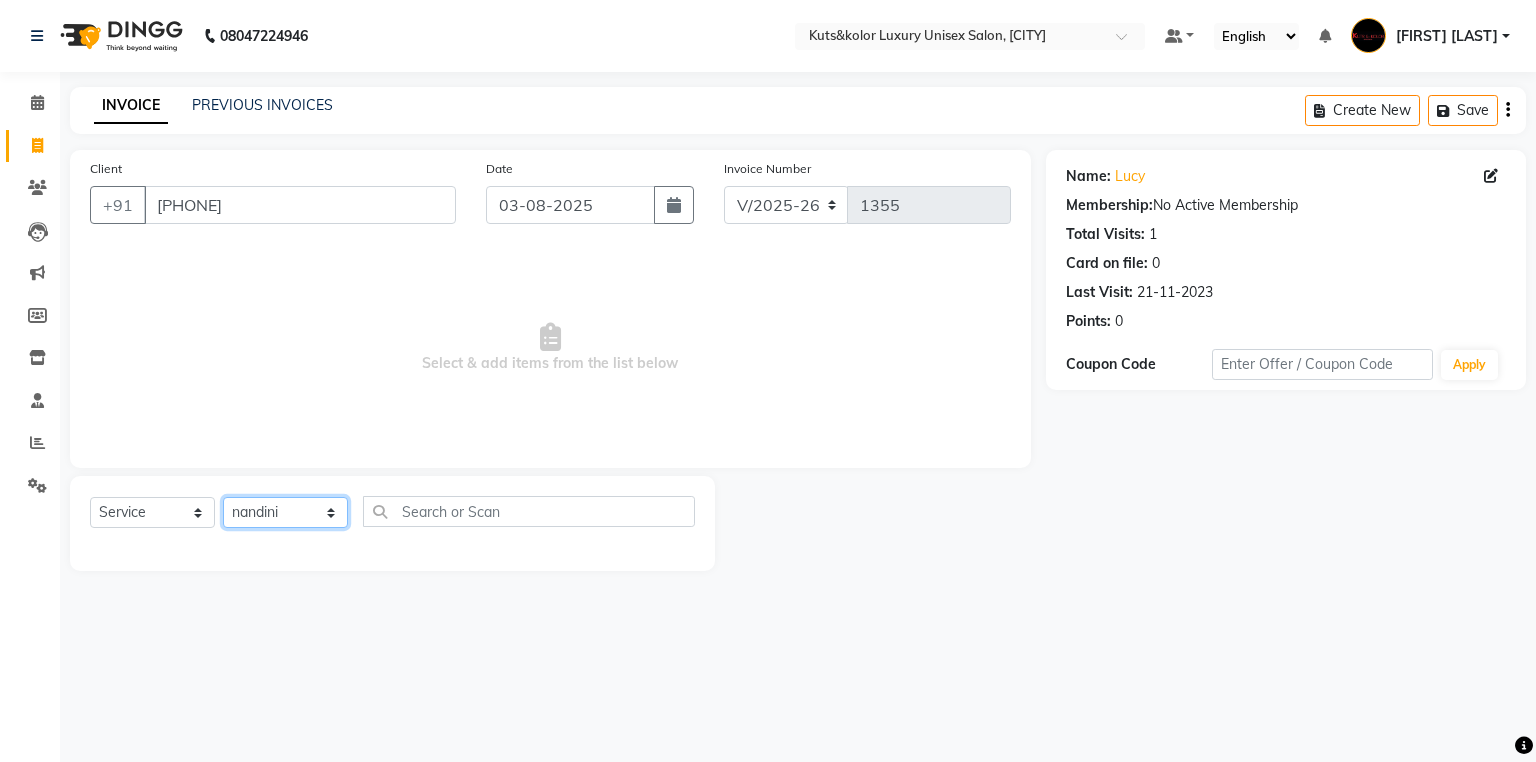 click on "Select Stylist [FIRST] [FIRST] [FIRST] [FIRST] [LAST] [LAST] [LAST] [LAST] [LAST] [LAST] [LAST] [LAST] [LAST] [LAST]" 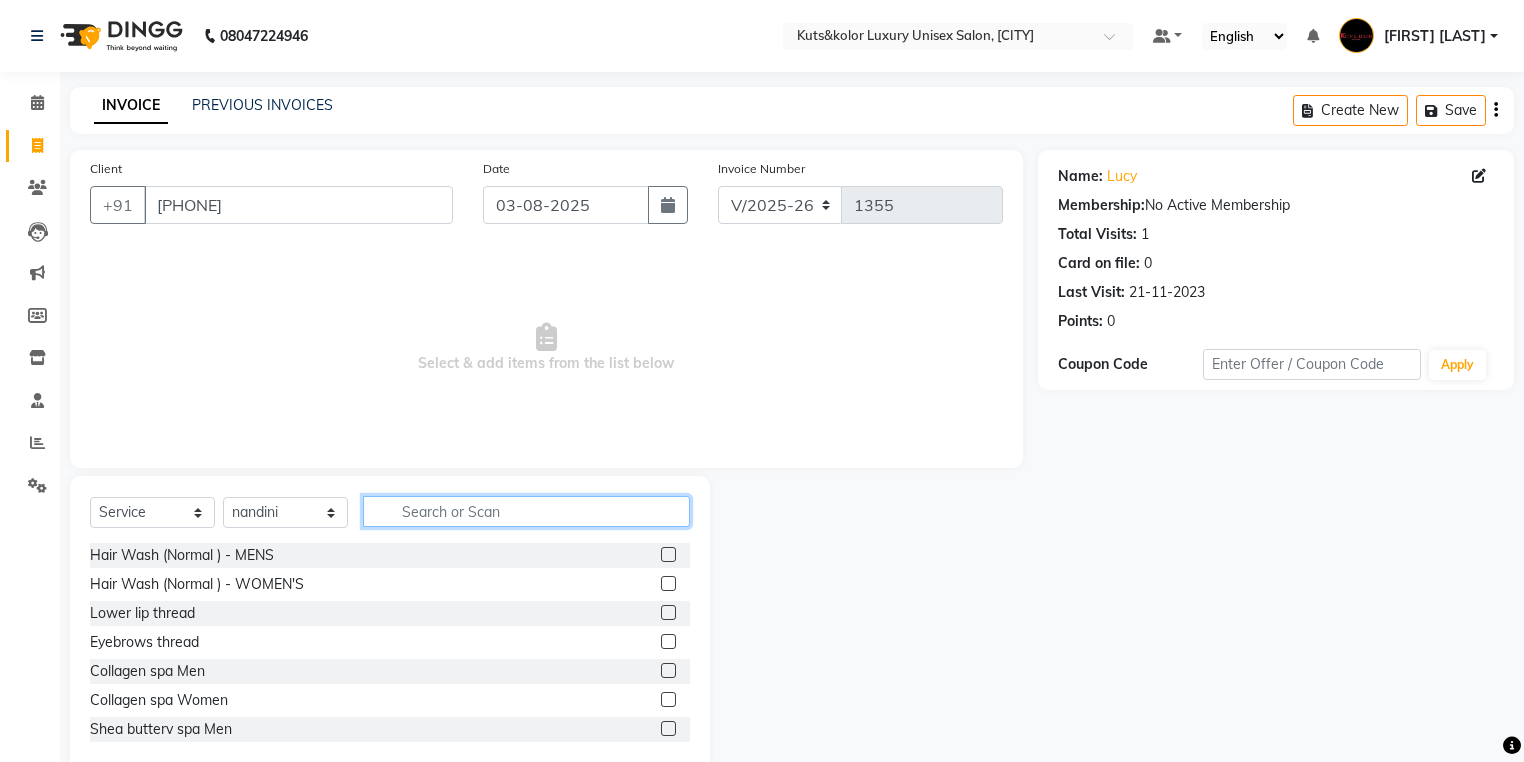 click 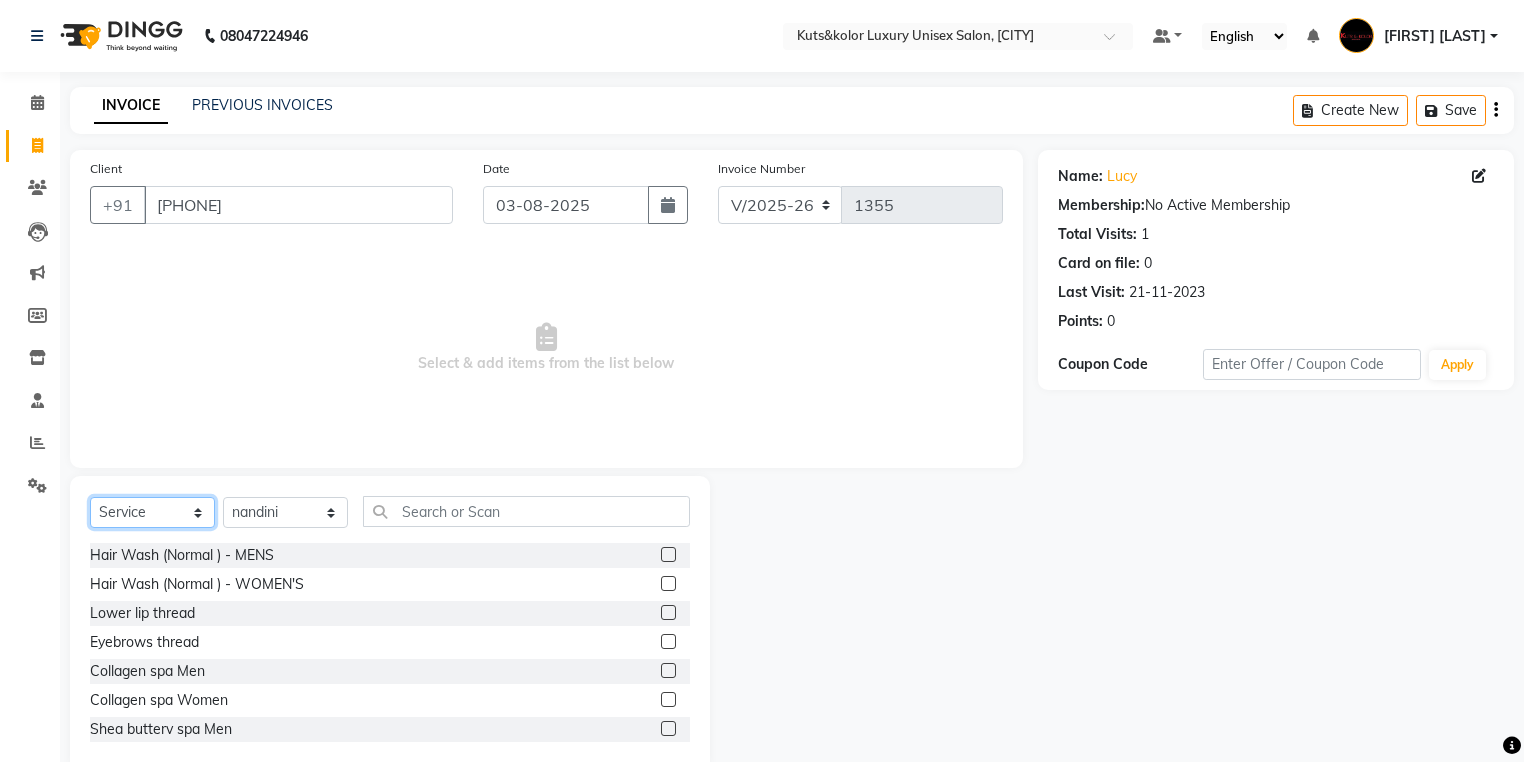 click on "Select  Service  Product  Membership  Package Voucher Prepaid Gift Card" 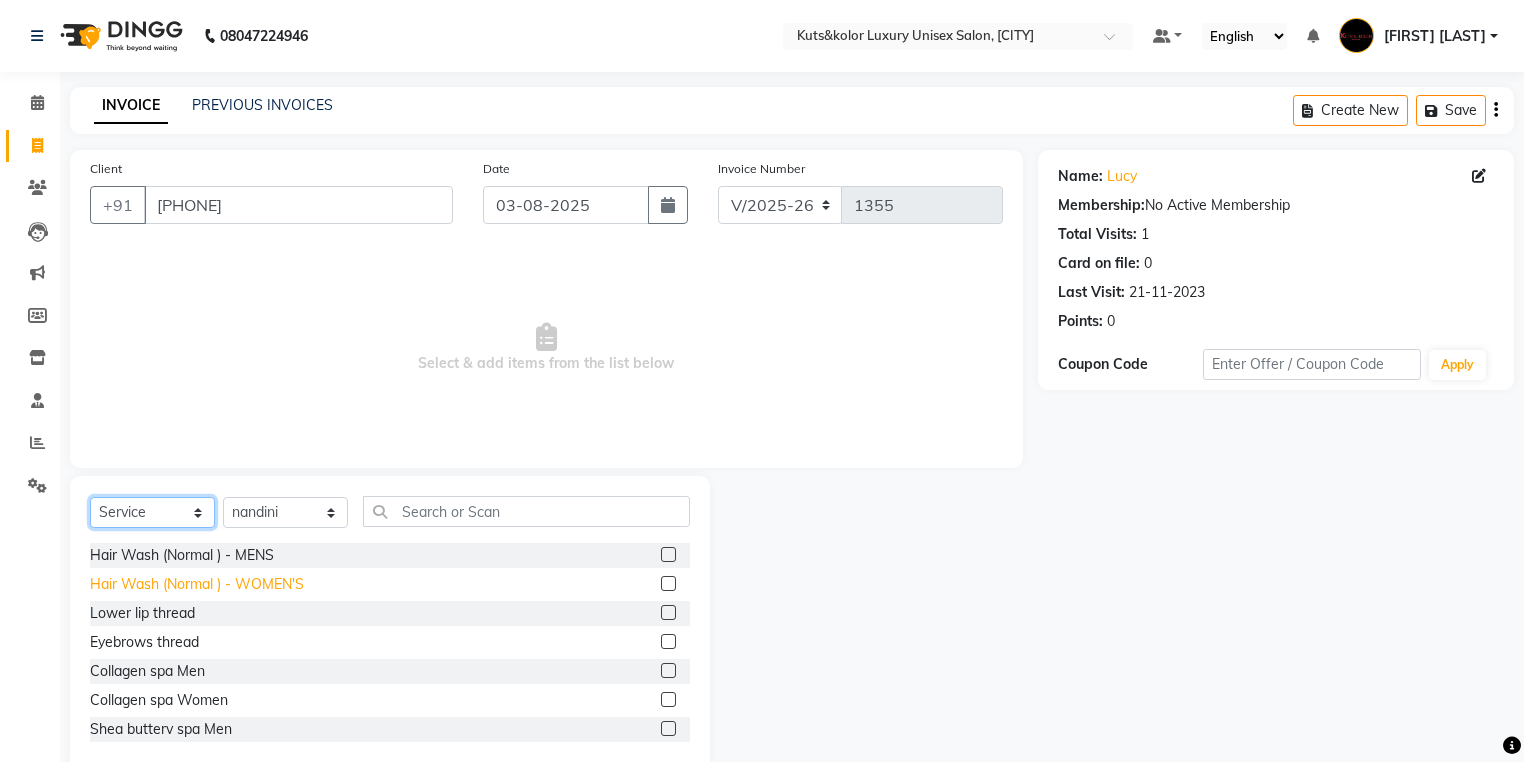 select on "package" 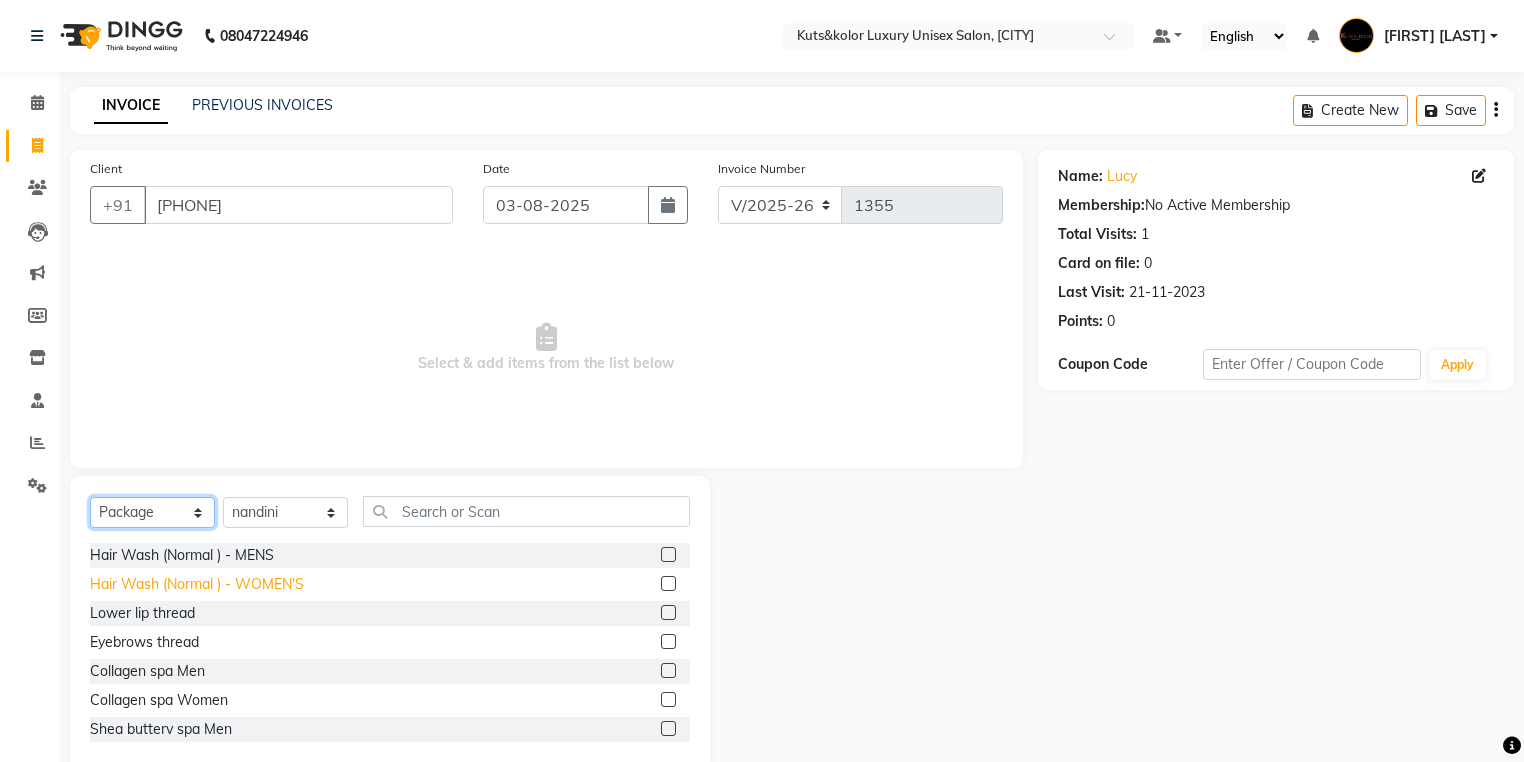click on "Select  Service  Product  Membership  Package Voucher Prepaid Gift Card" 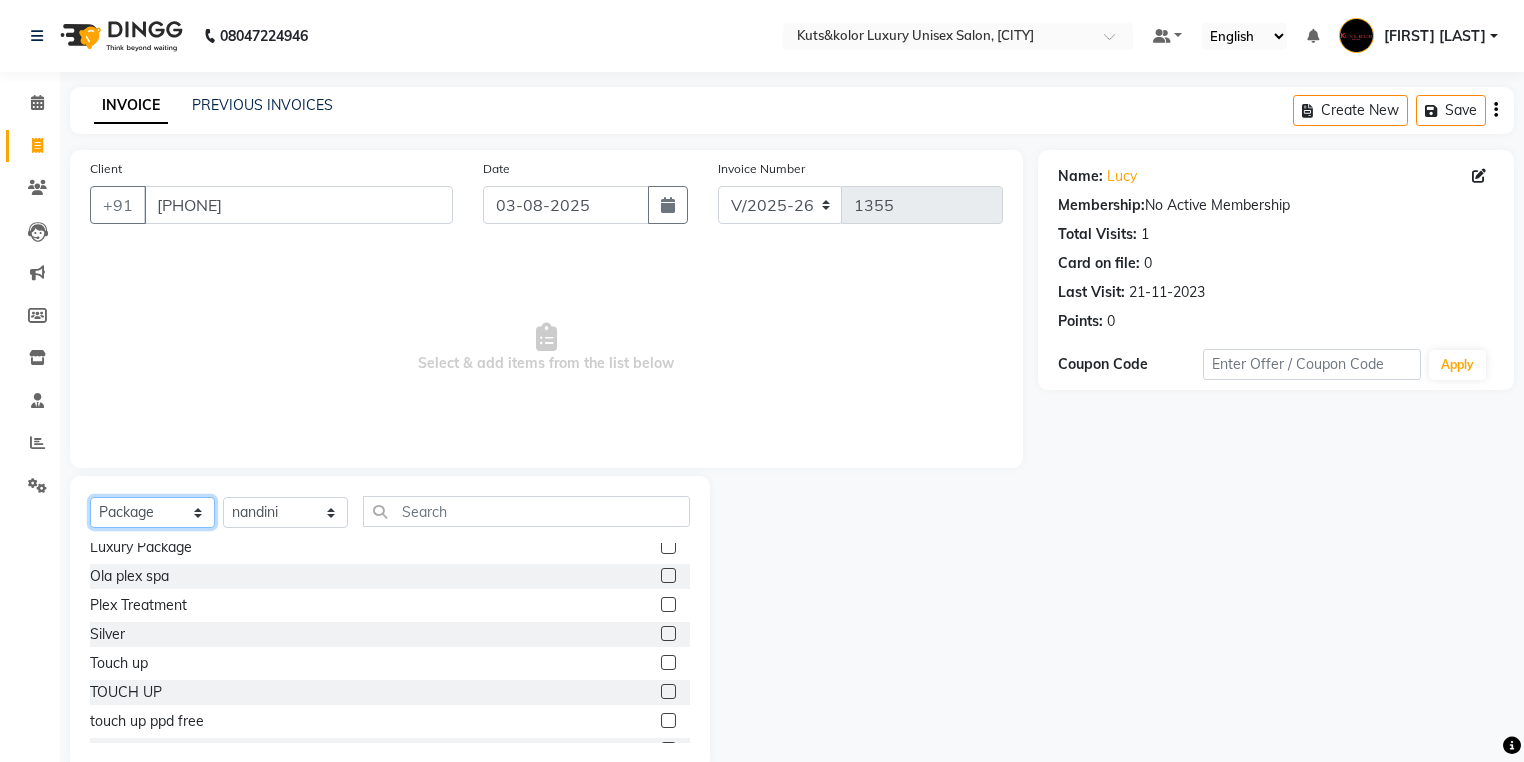 scroll, scrollTop: 176, scrollLeft: 0, axis: vertical 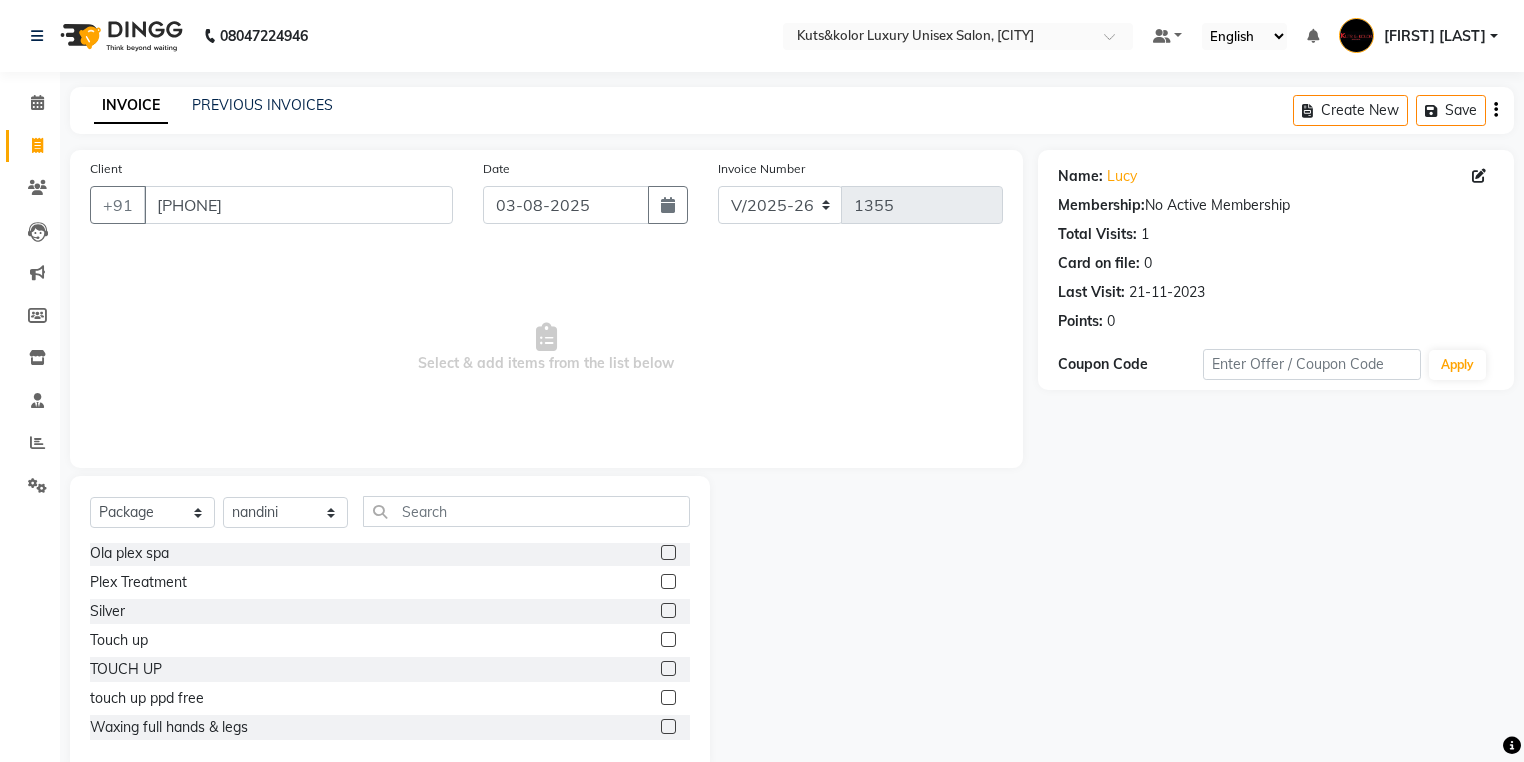 click 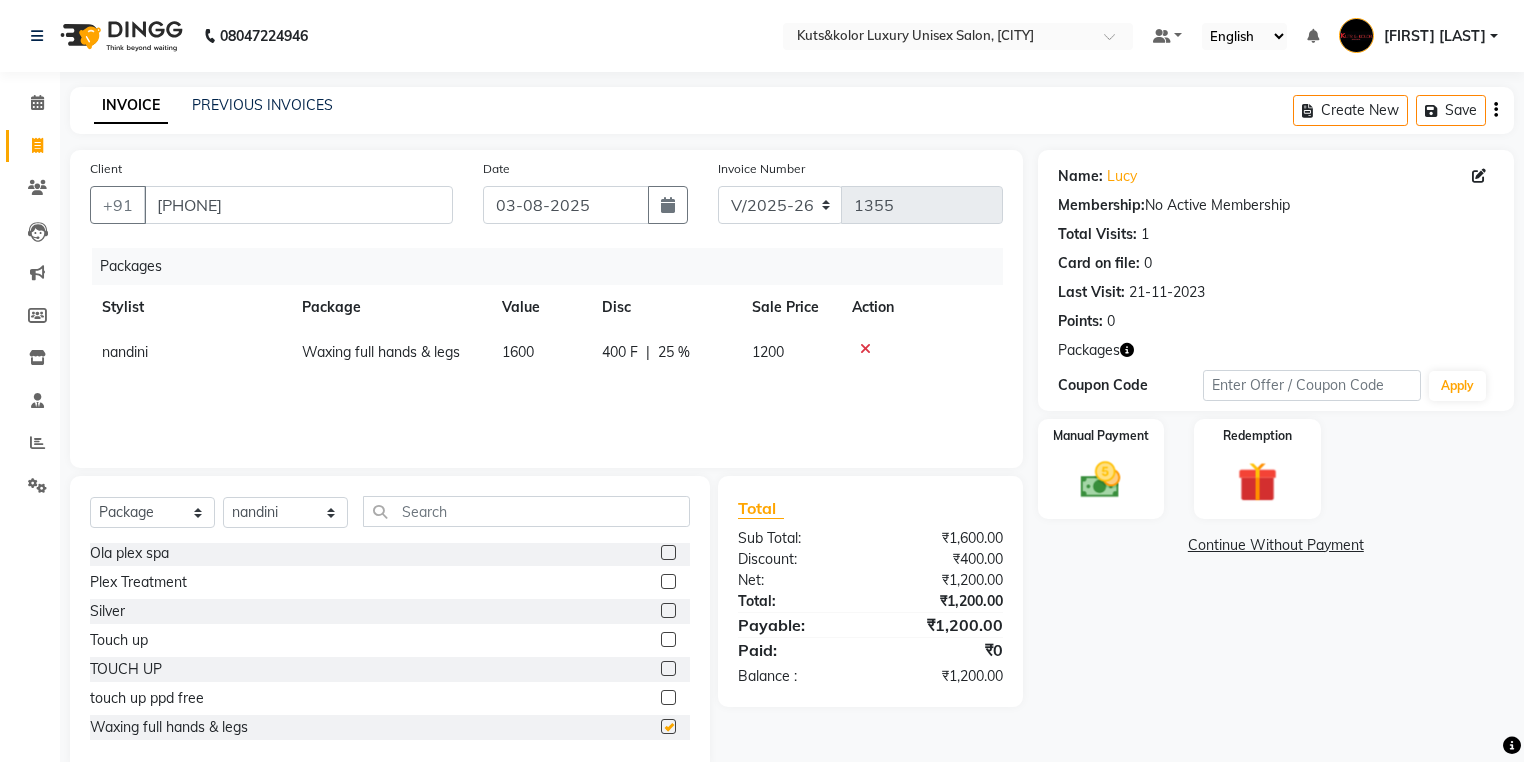 checkbox on "false" 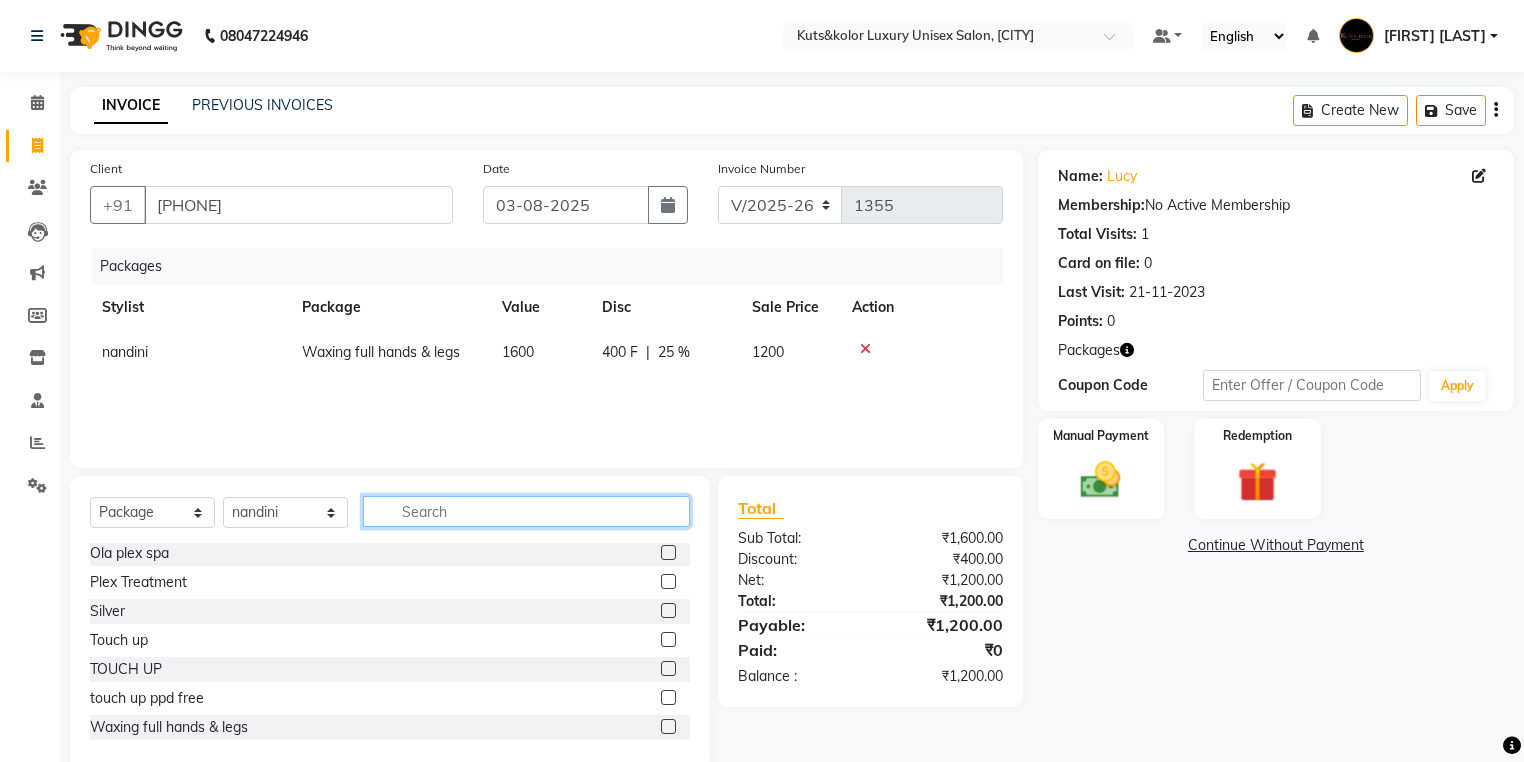 click 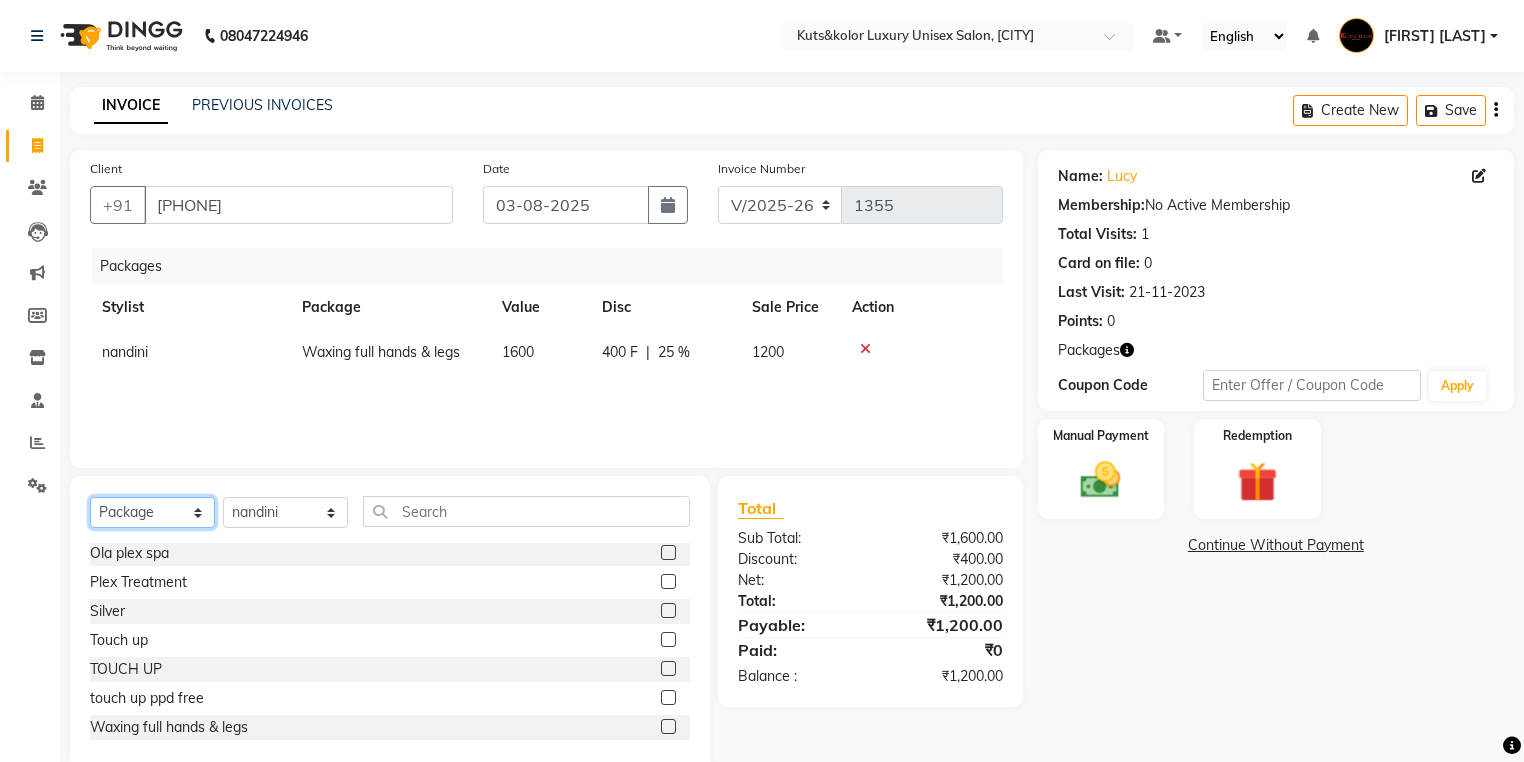 click on "Select  Service  Product  Membership  Package Voucher Prepaid Gift Card" 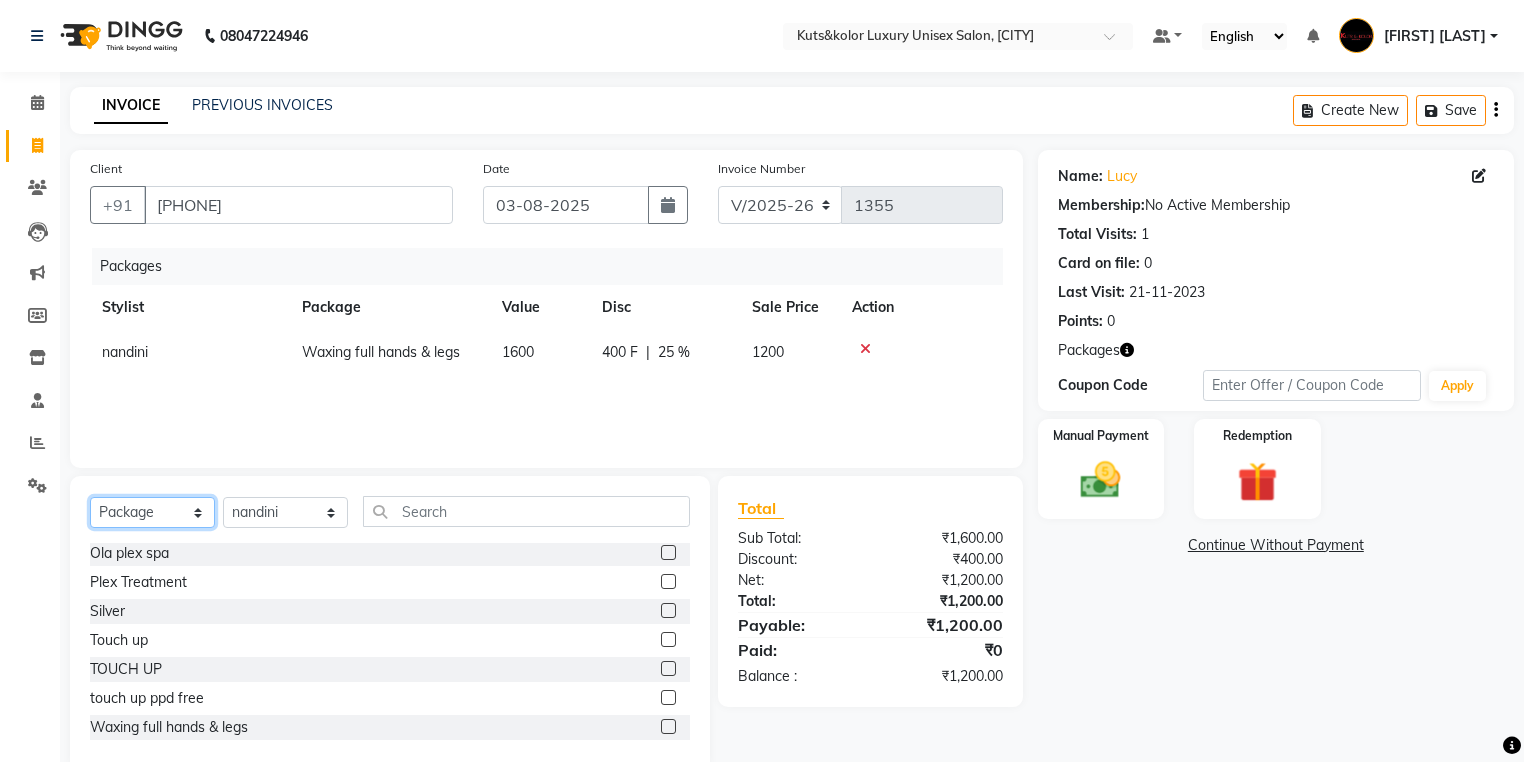 select on "service" 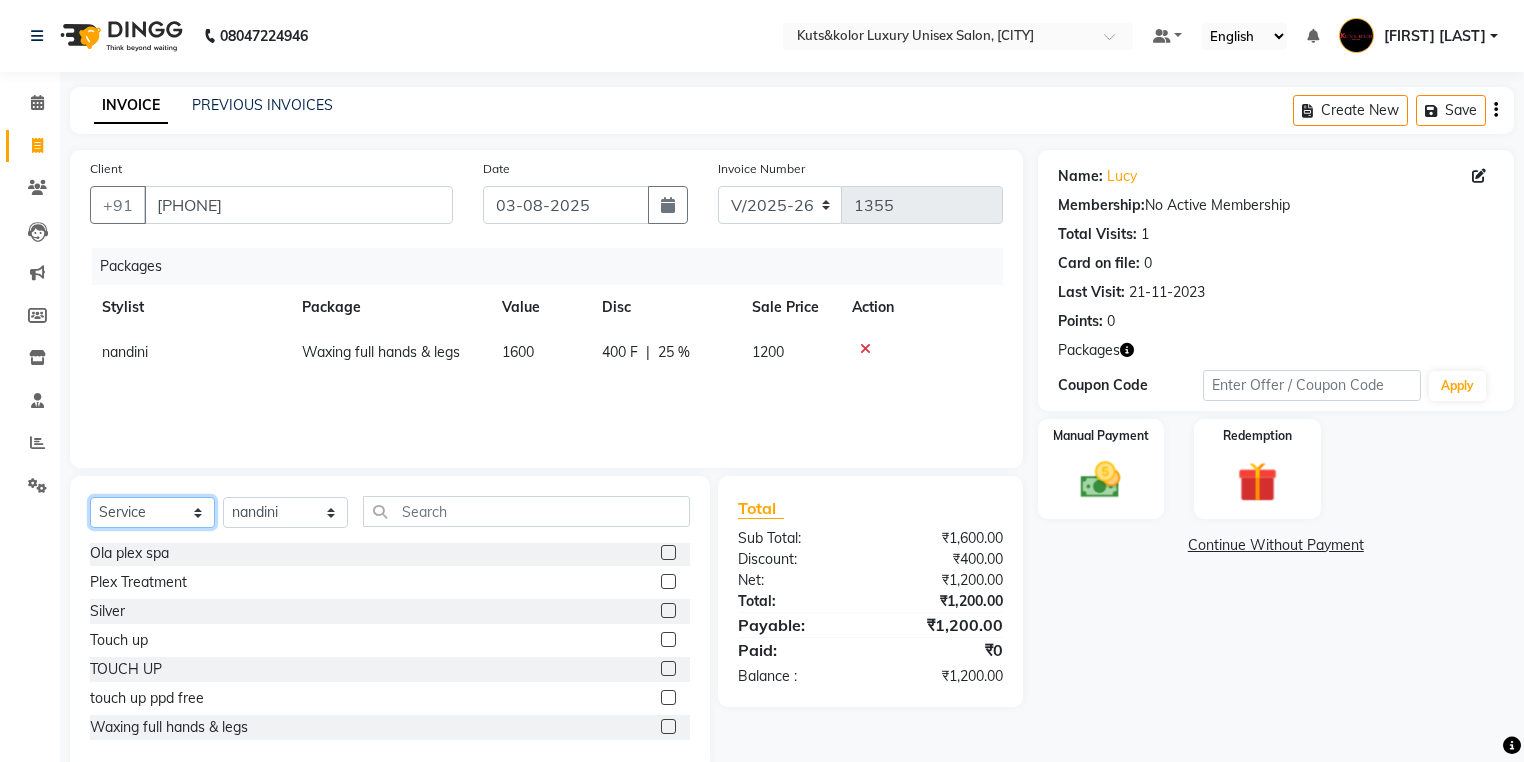click on "Select  Service  Product  Membership  Package Voucher Prepaid Gift Card" 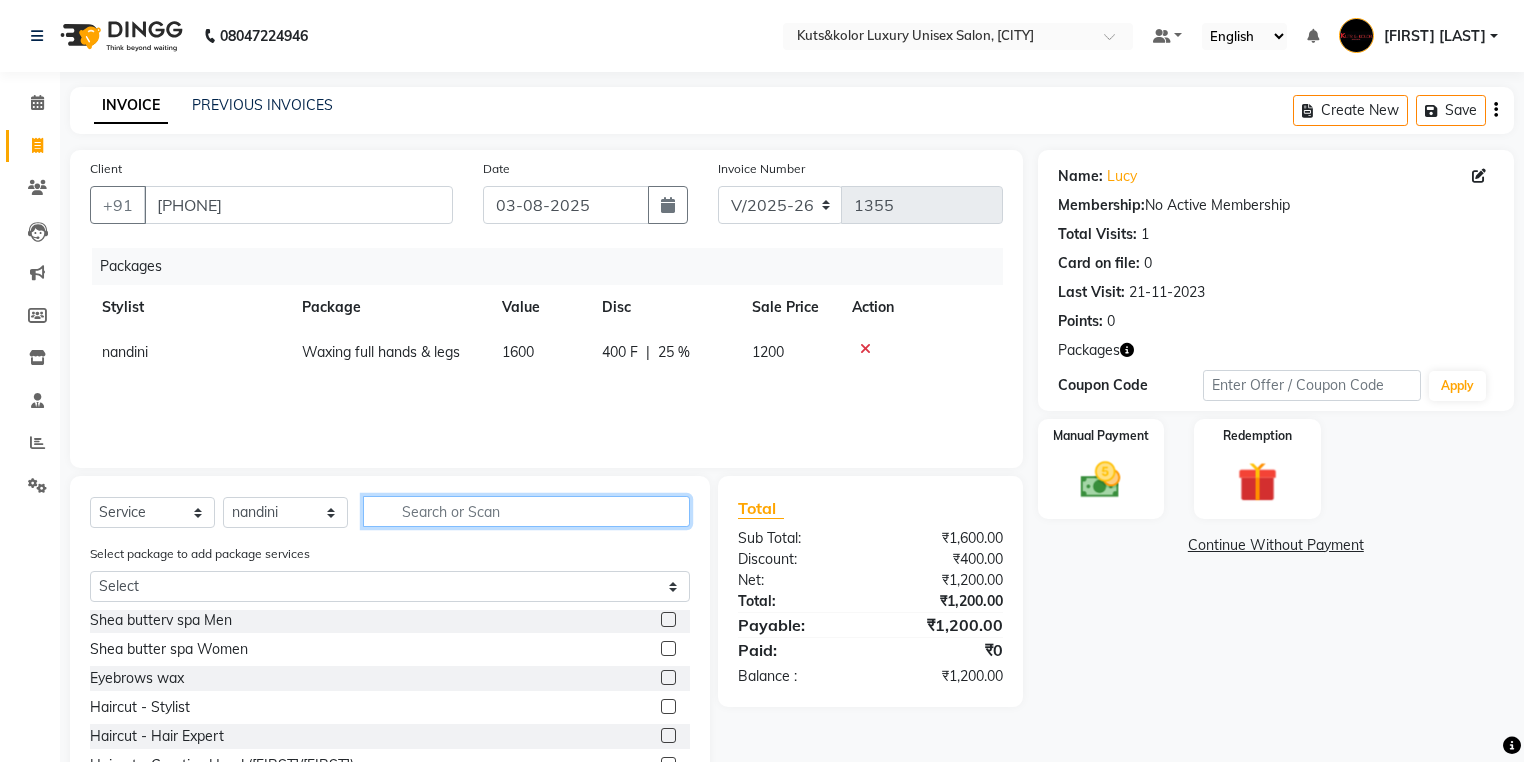 click 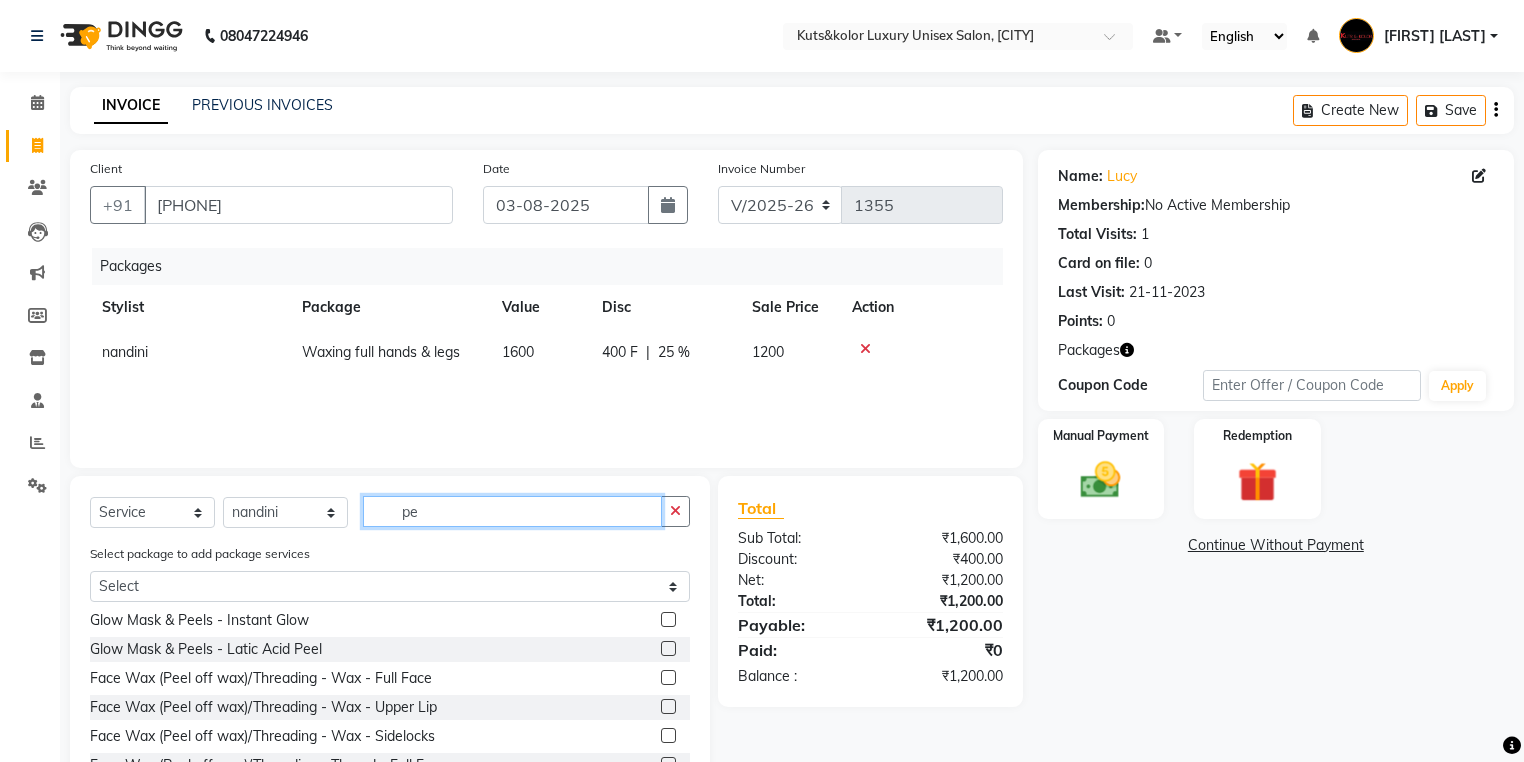 scroll, scrollTop: 0, scrollLeft: 0, axis: both 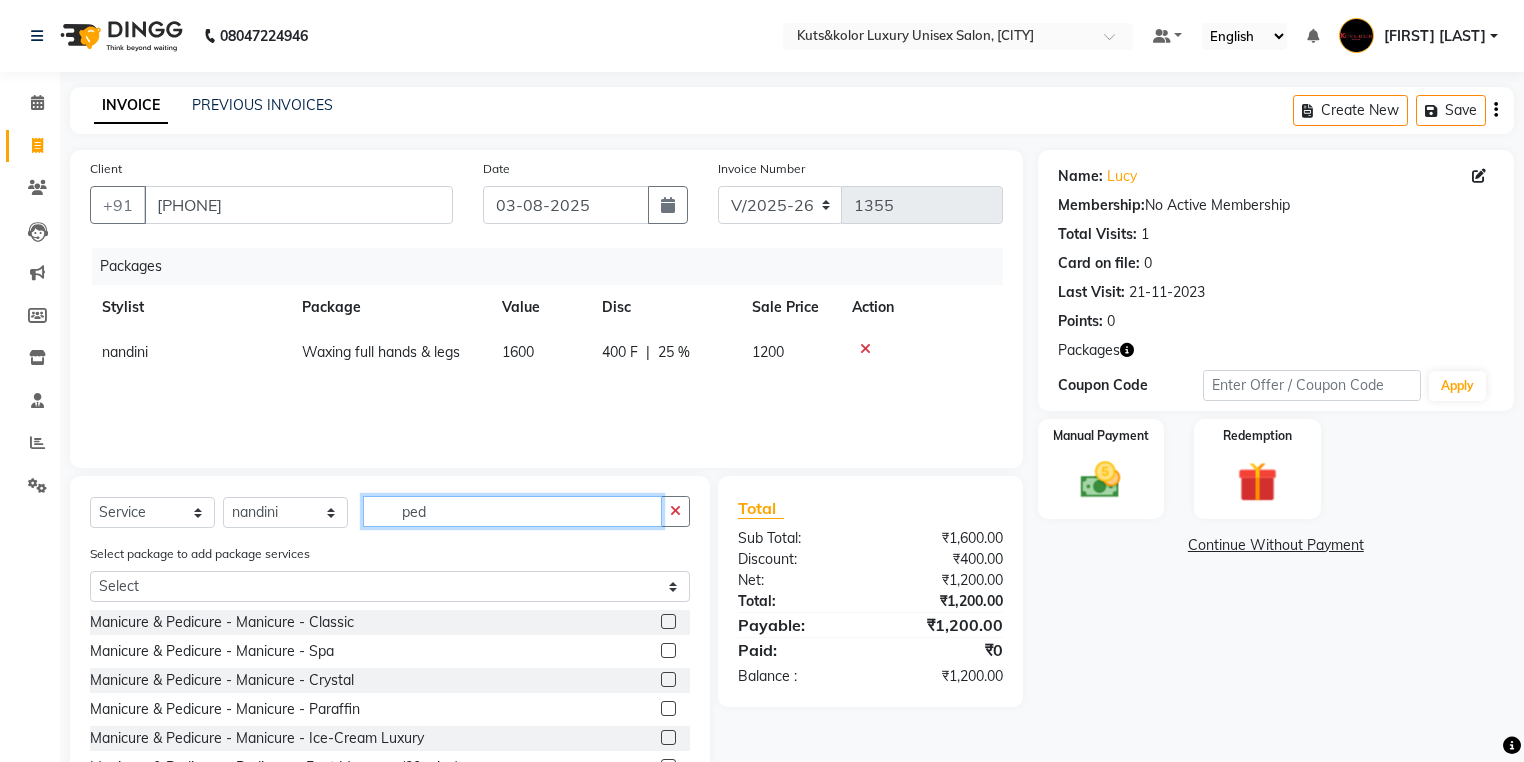 type on "ped" 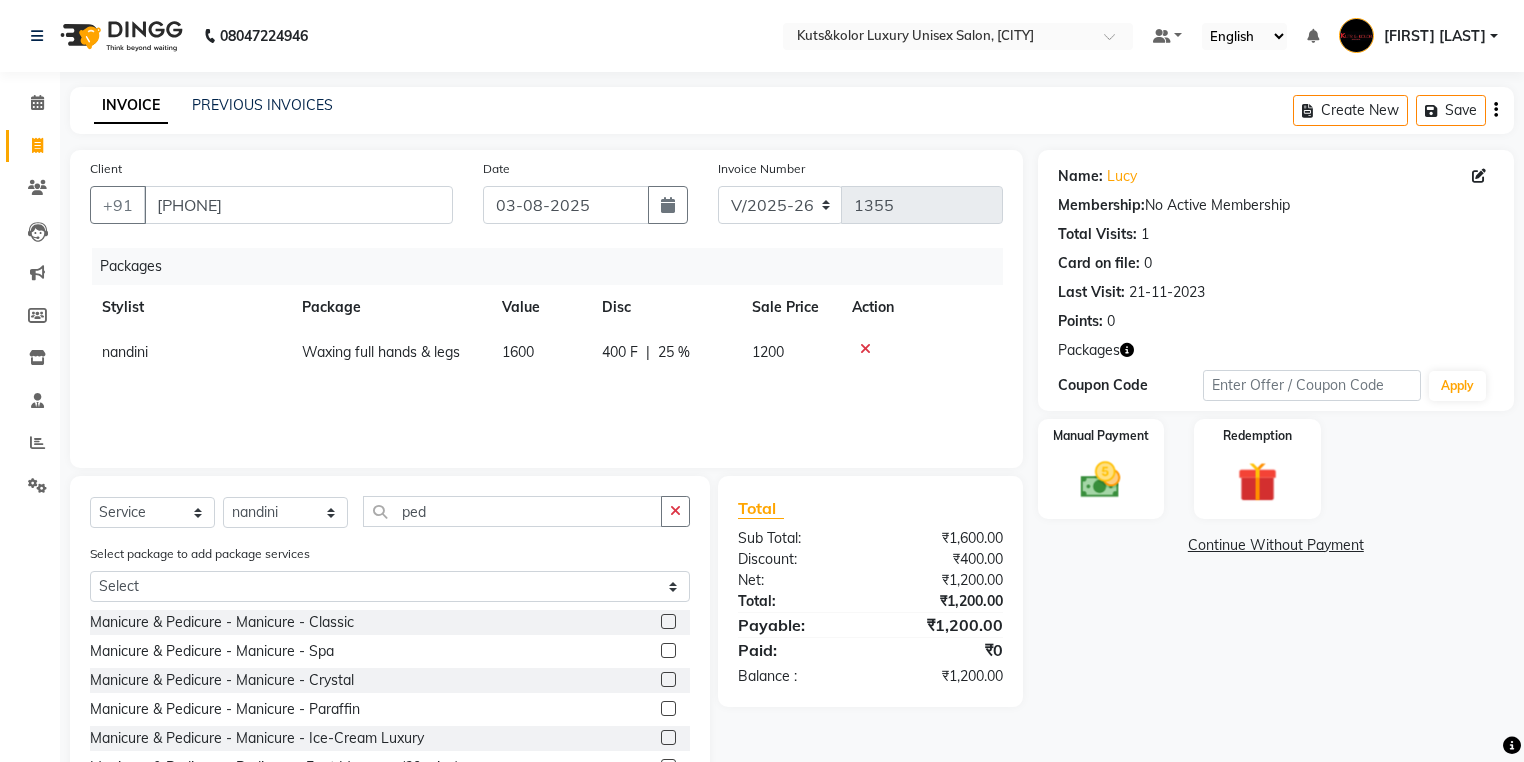 click 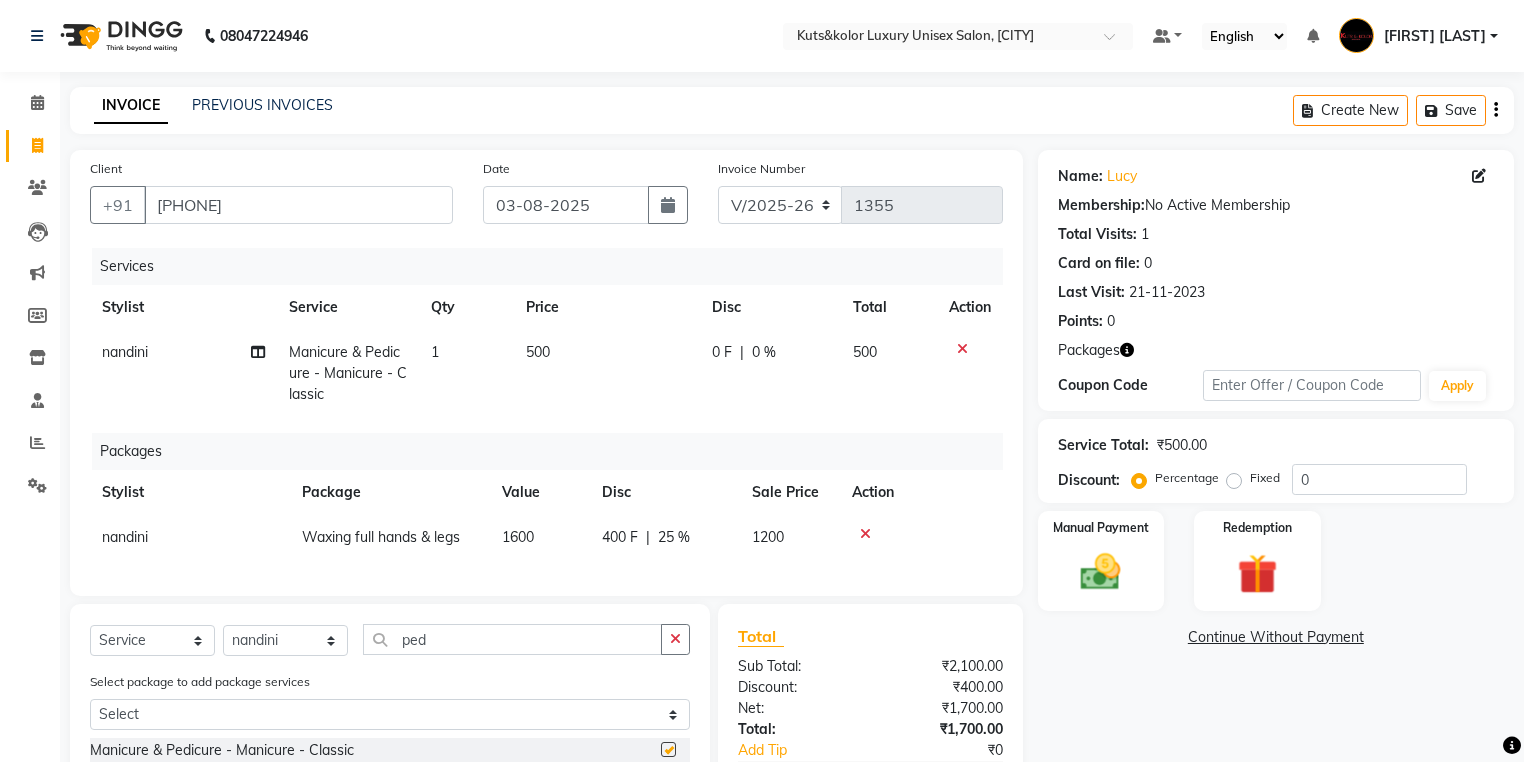 checkbox on "false" 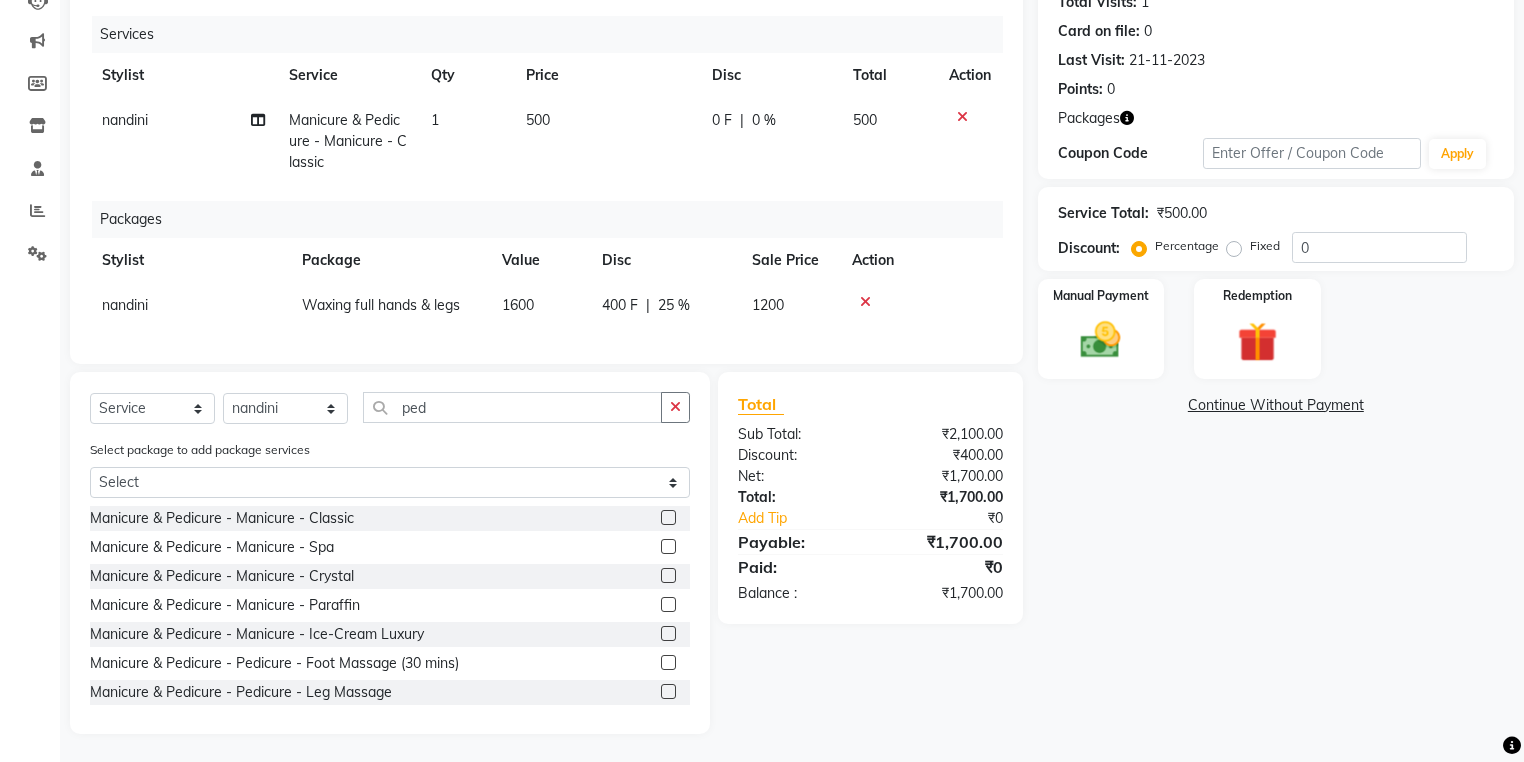 scroll, scrollTop: 240, scrollLeft: 0, axis: vertical 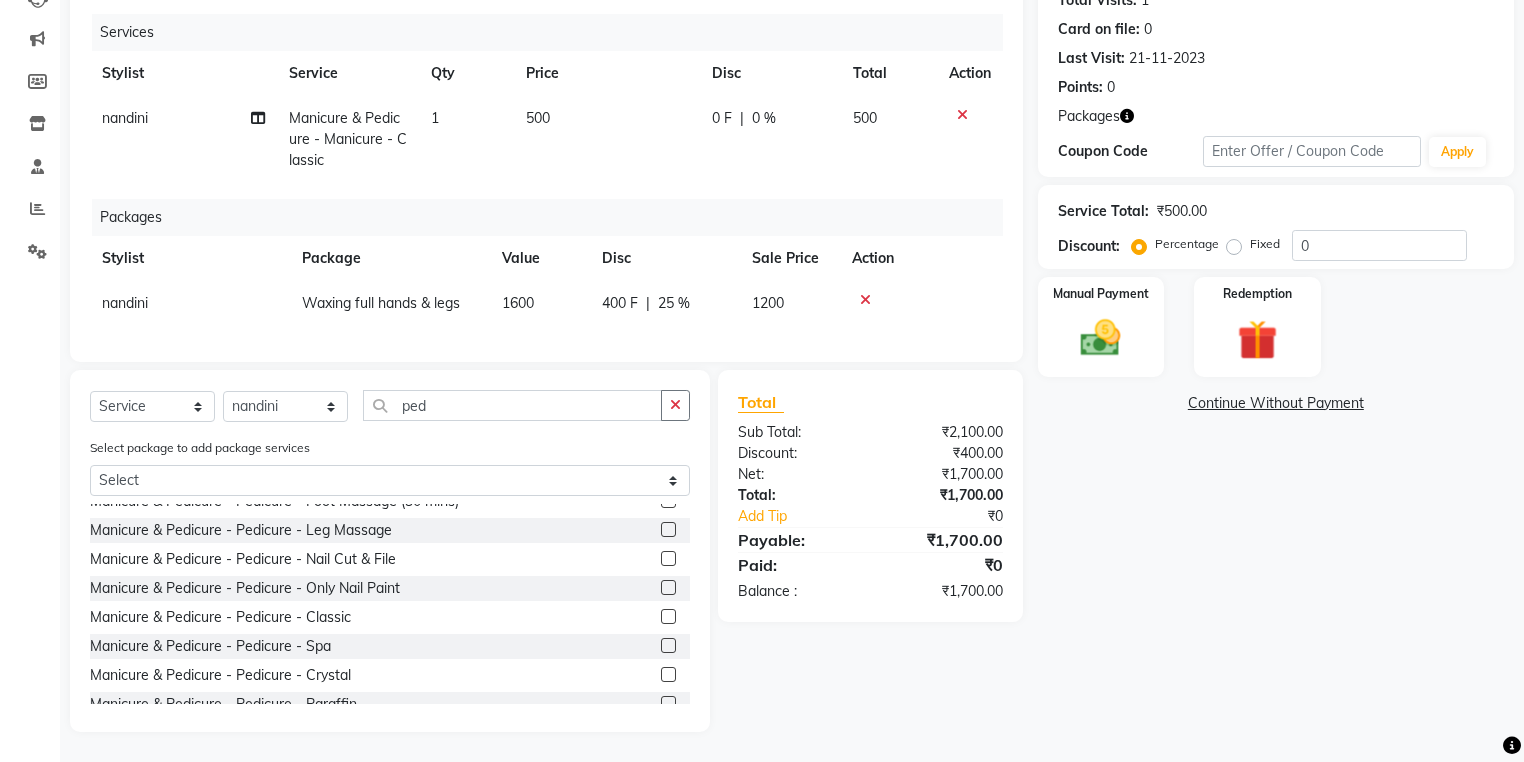 click 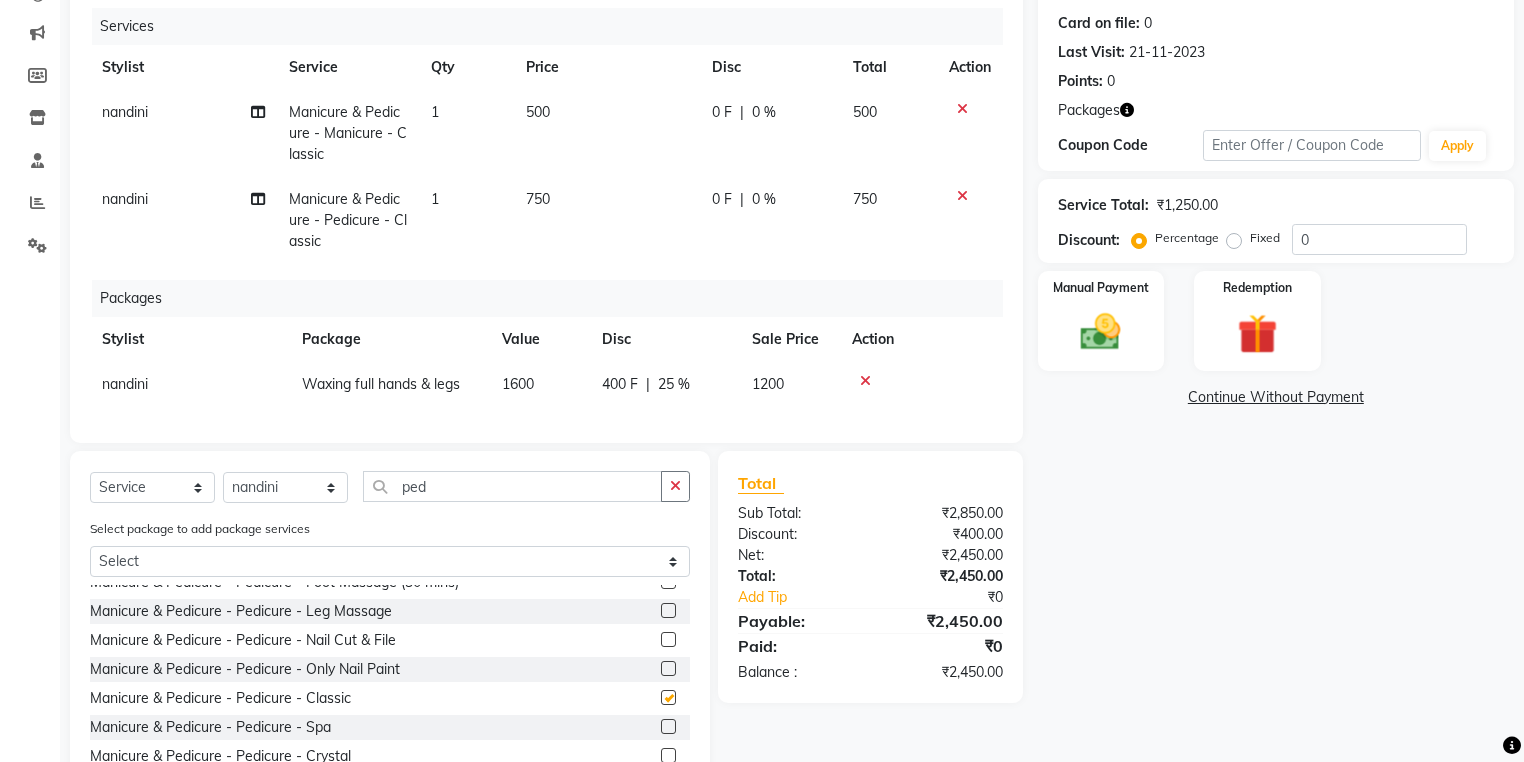 checkbox on "false" 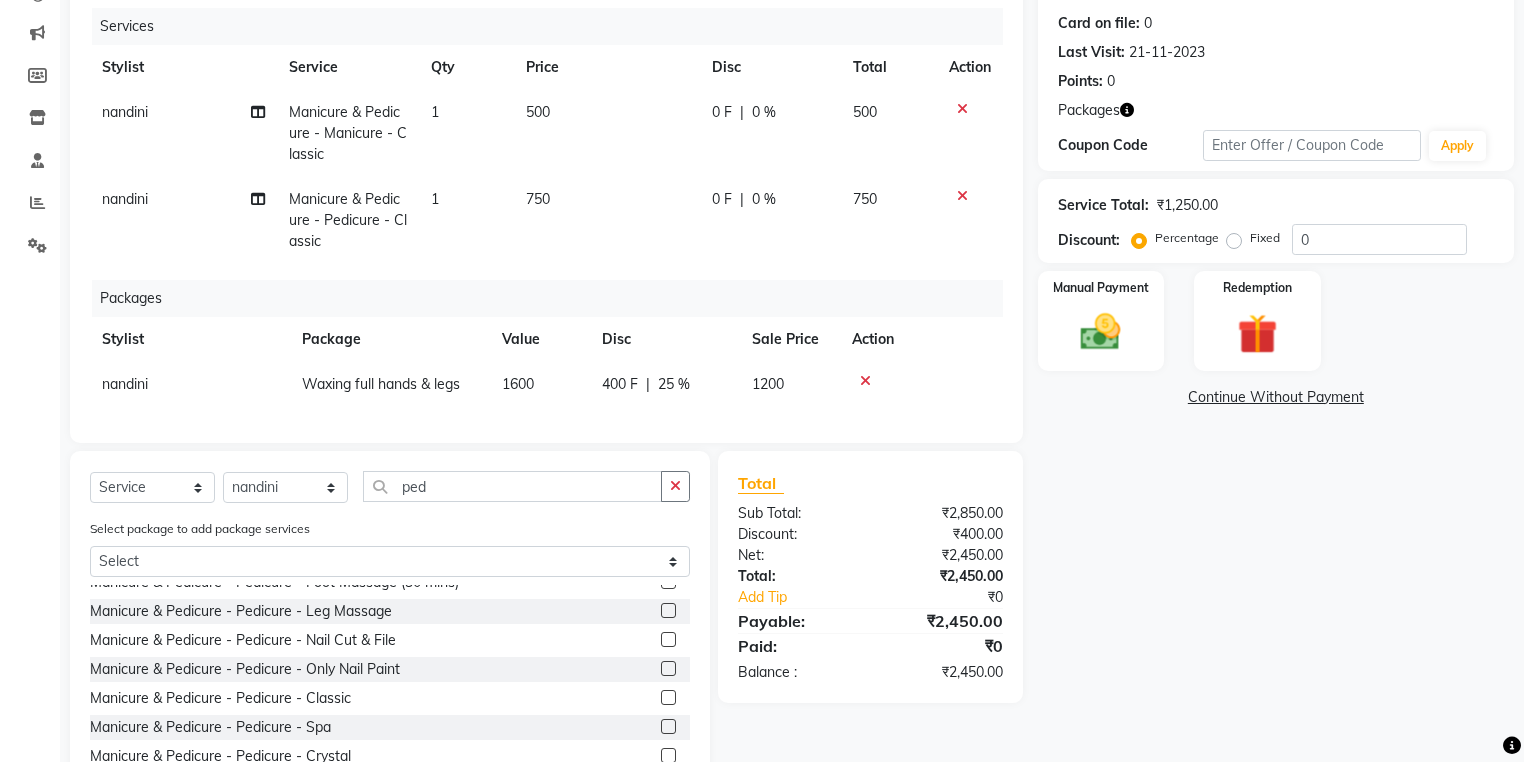 click on "500" 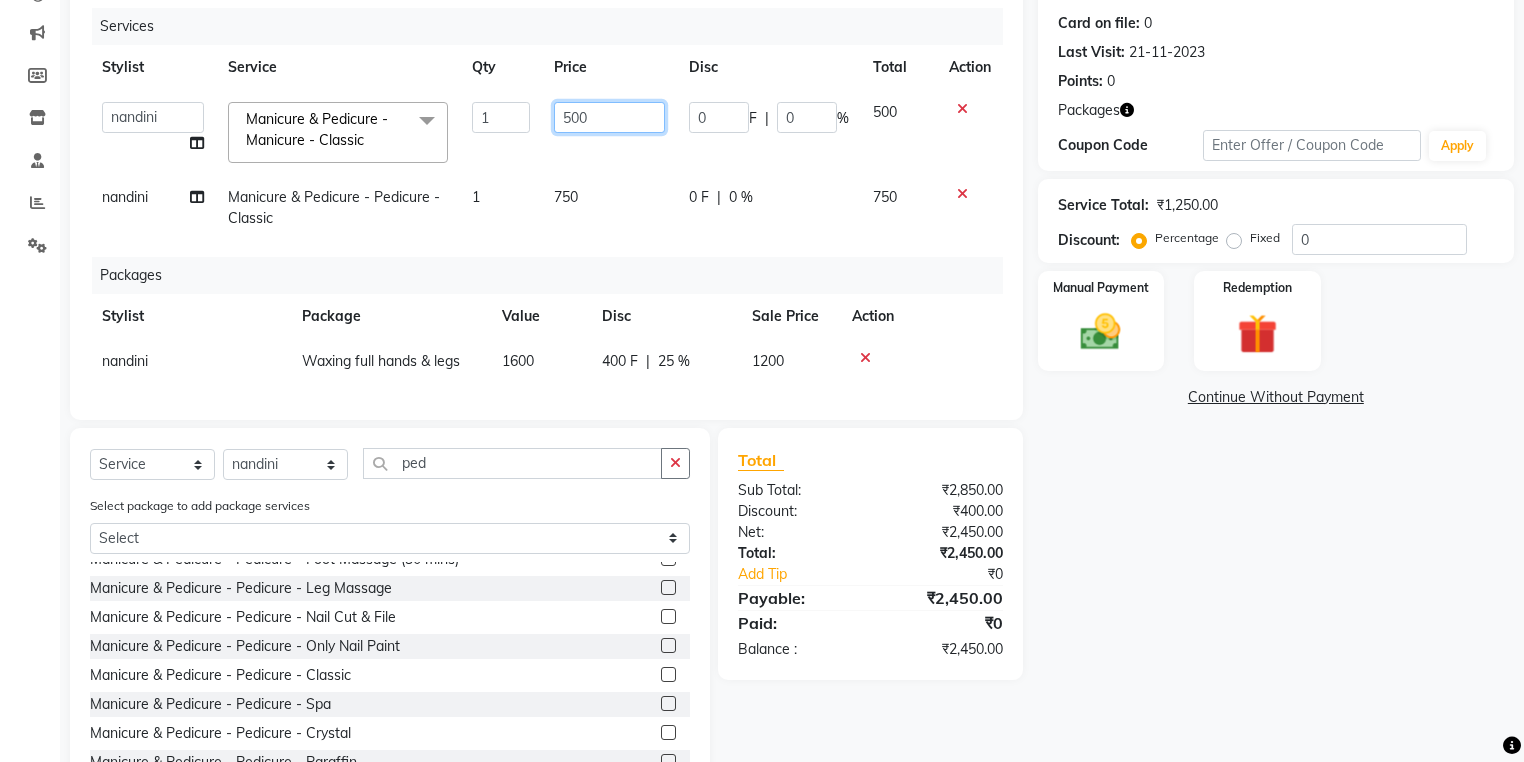 click on "500" 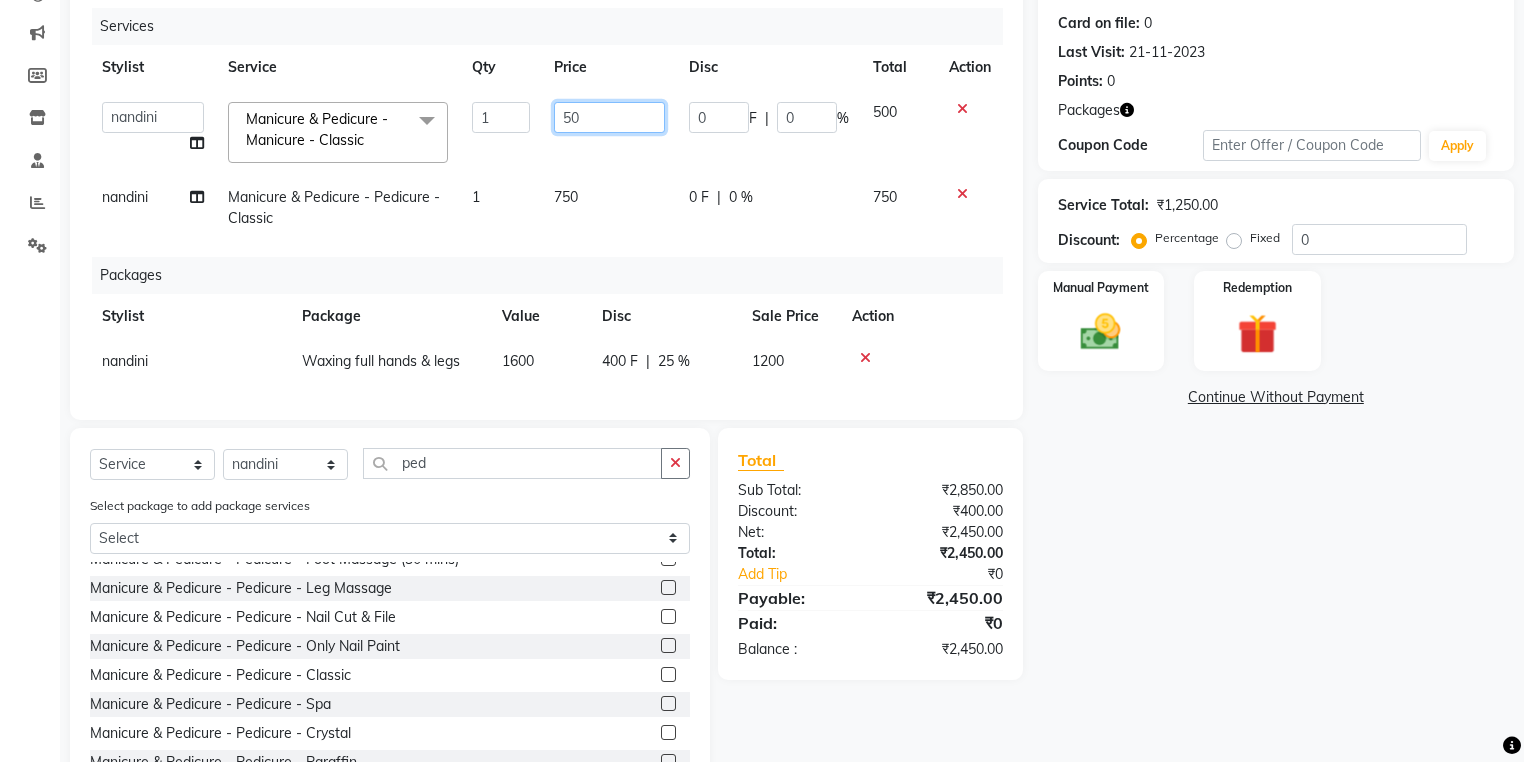 type on "5" 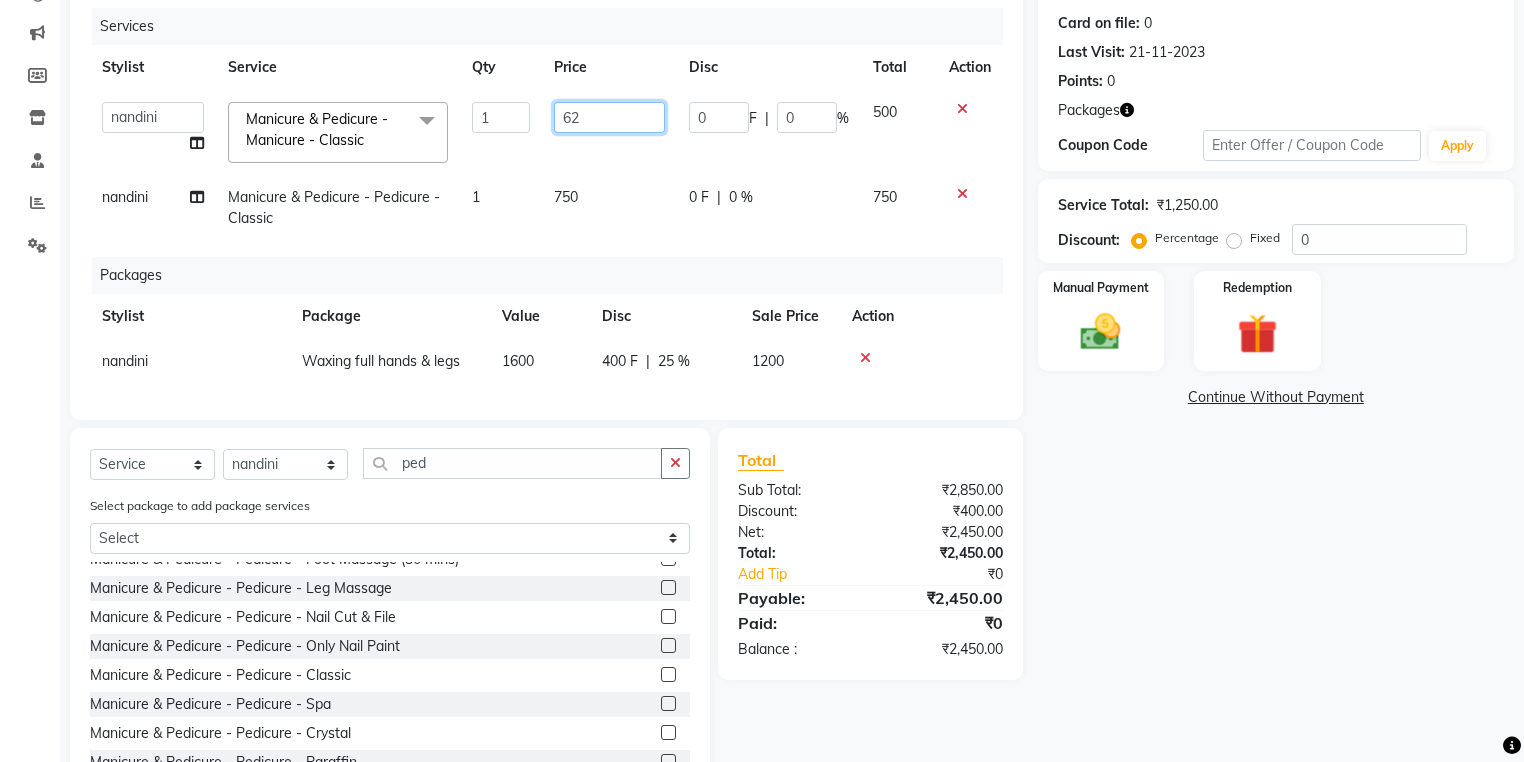 type on "625" 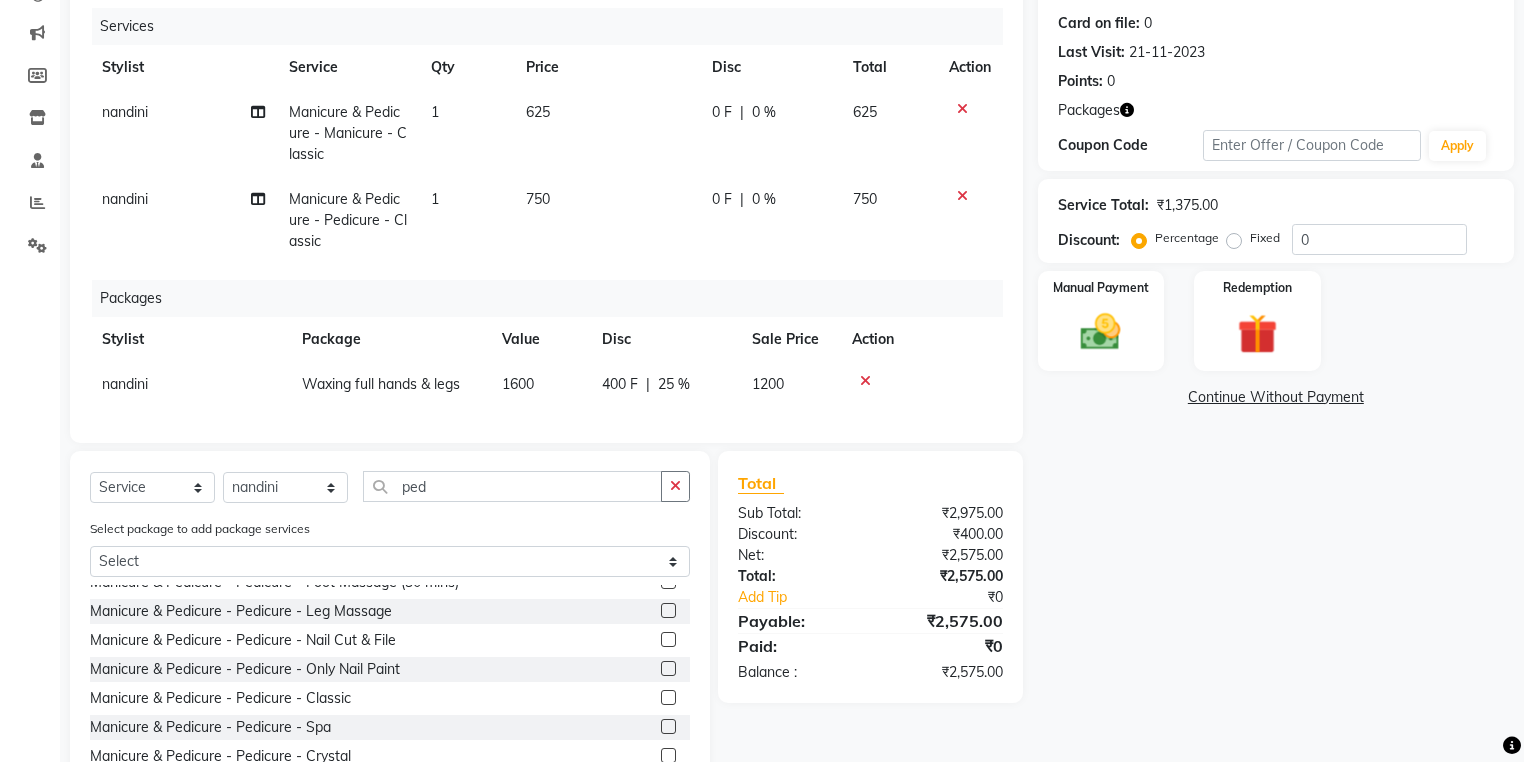 click on "Services Stylist Service Qty Price Disc Total Action [LAST] Manicure & Pedicure - Manicure - Classic 1 625 0 F | 0 % 625 [LAST] Manicure & Pedicure - Pedicure - Classic 1 750 0 F | 0 % 750 Packages Stylist Package Value Disc Sale Price Action [LAST] Waxing full hands & legs 1600 400 F | 25 % 1200" 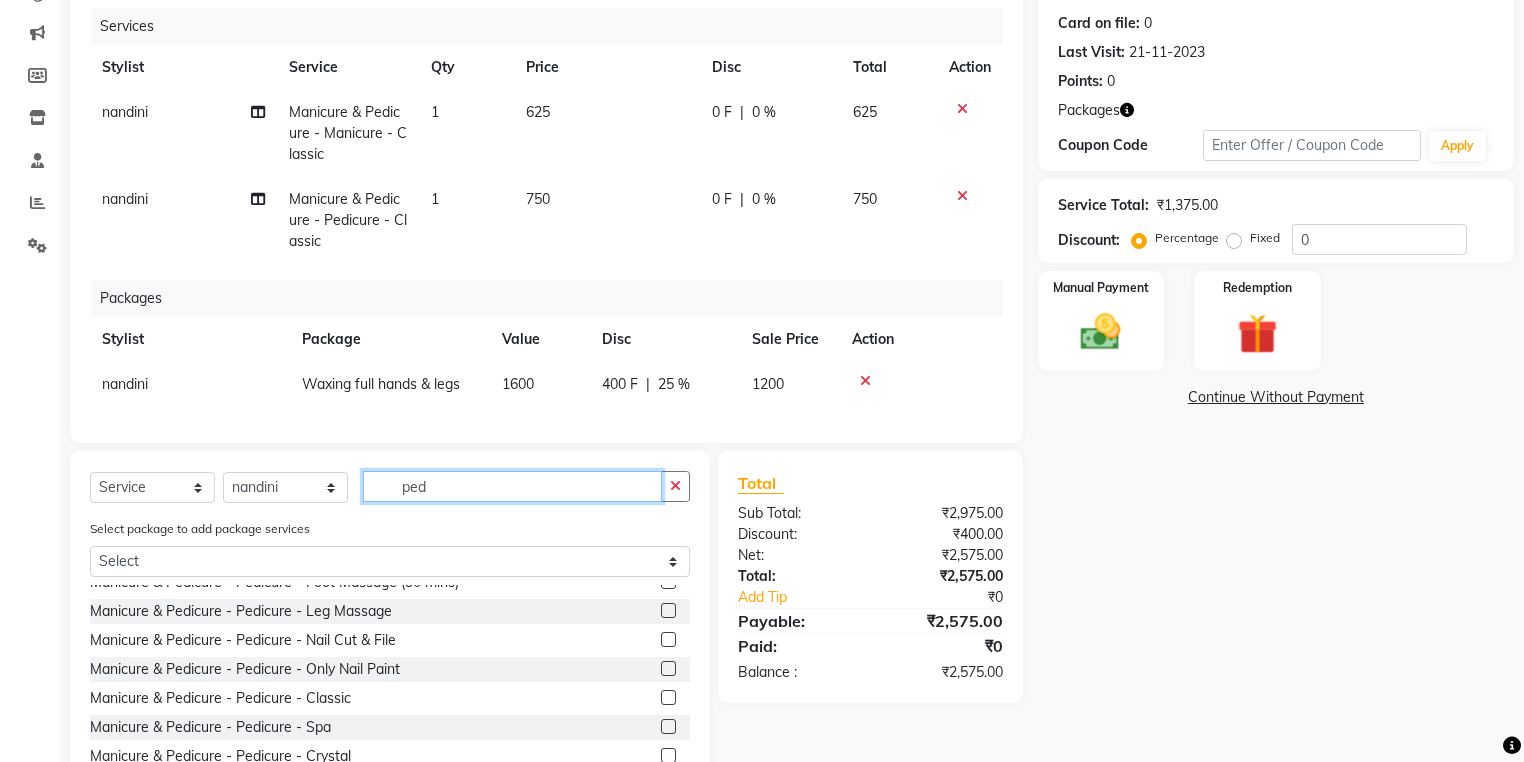 click on "ped" 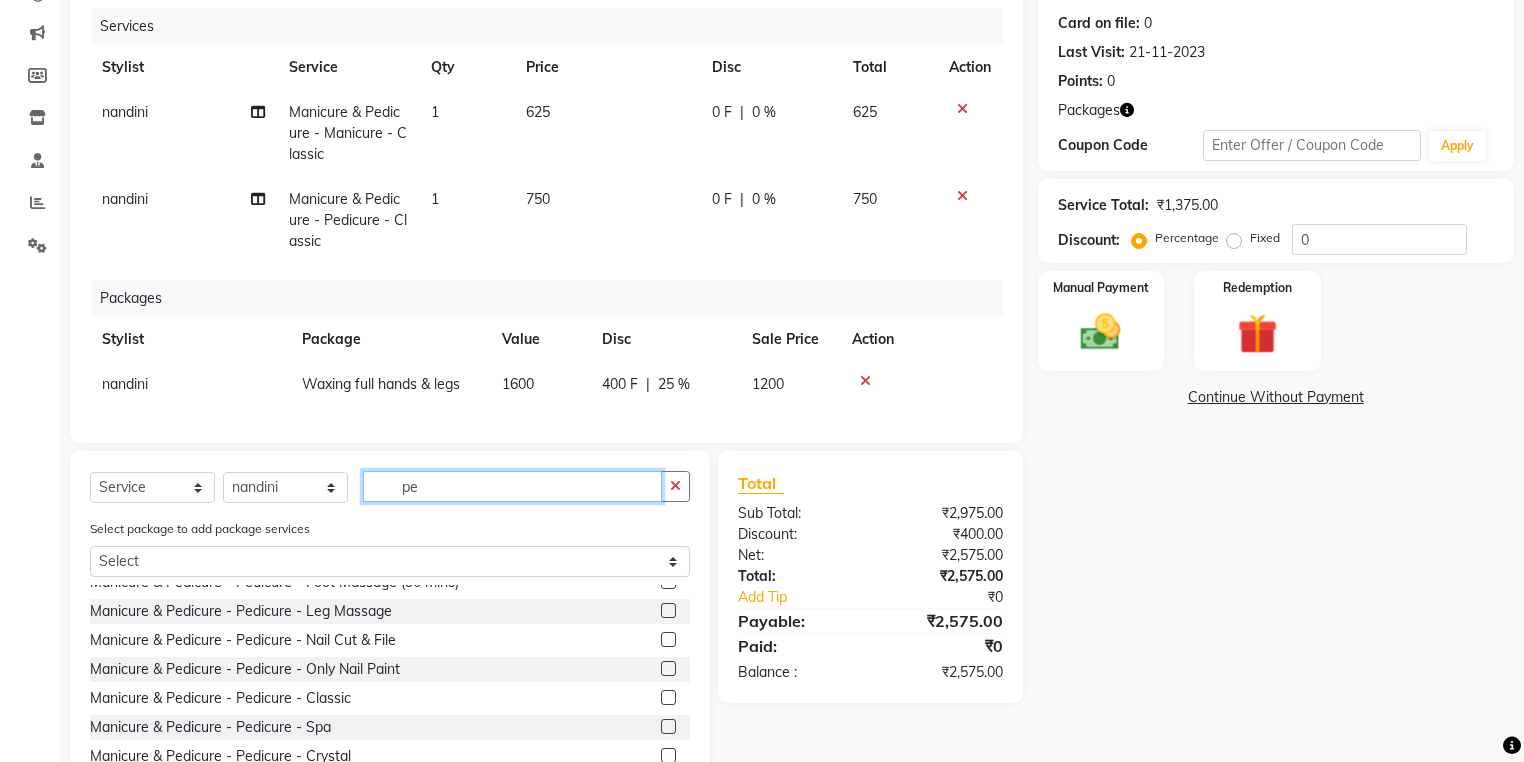type on "p" 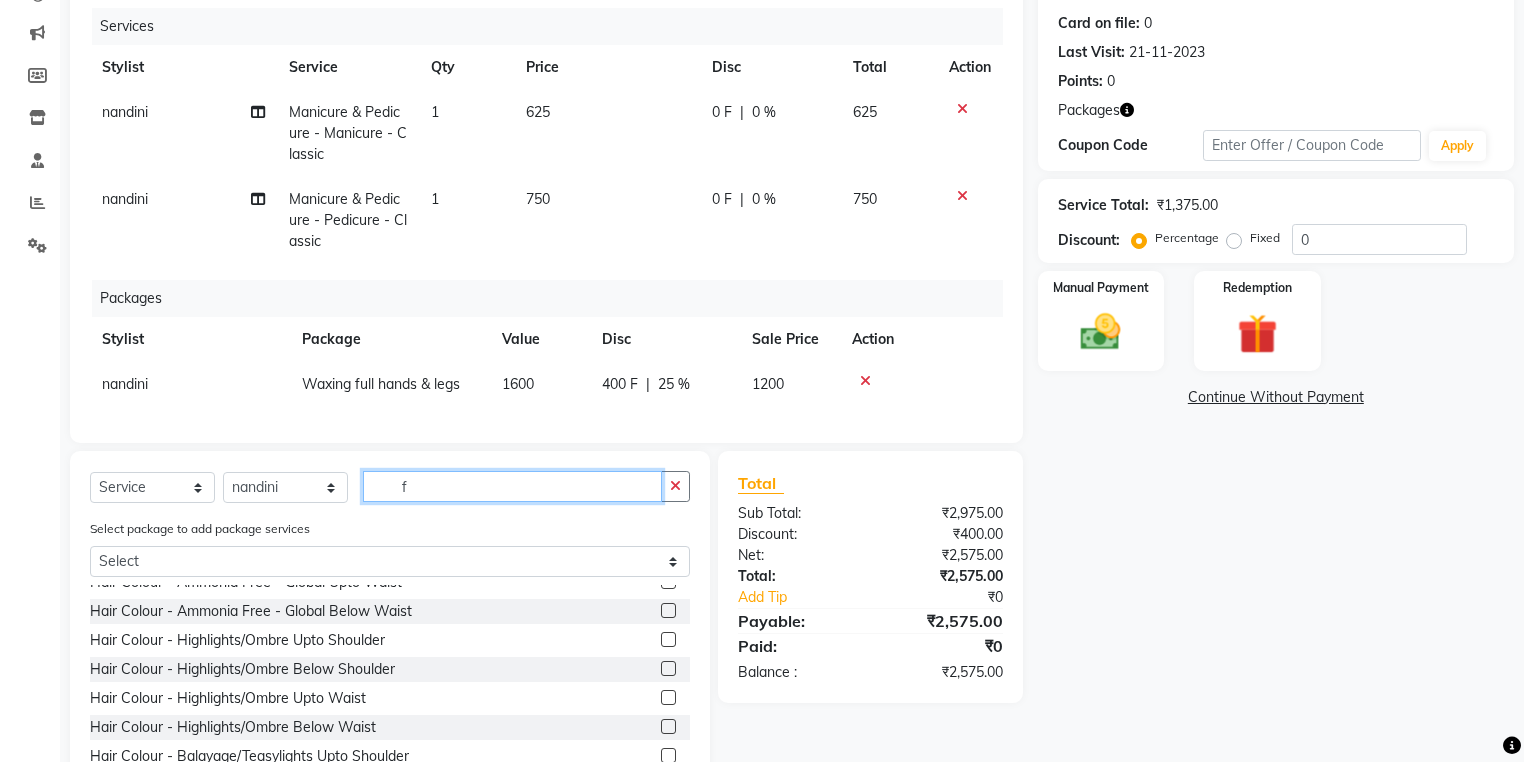 scroll, scrollTop: 101, scrollLeft: 0, axis: vertical 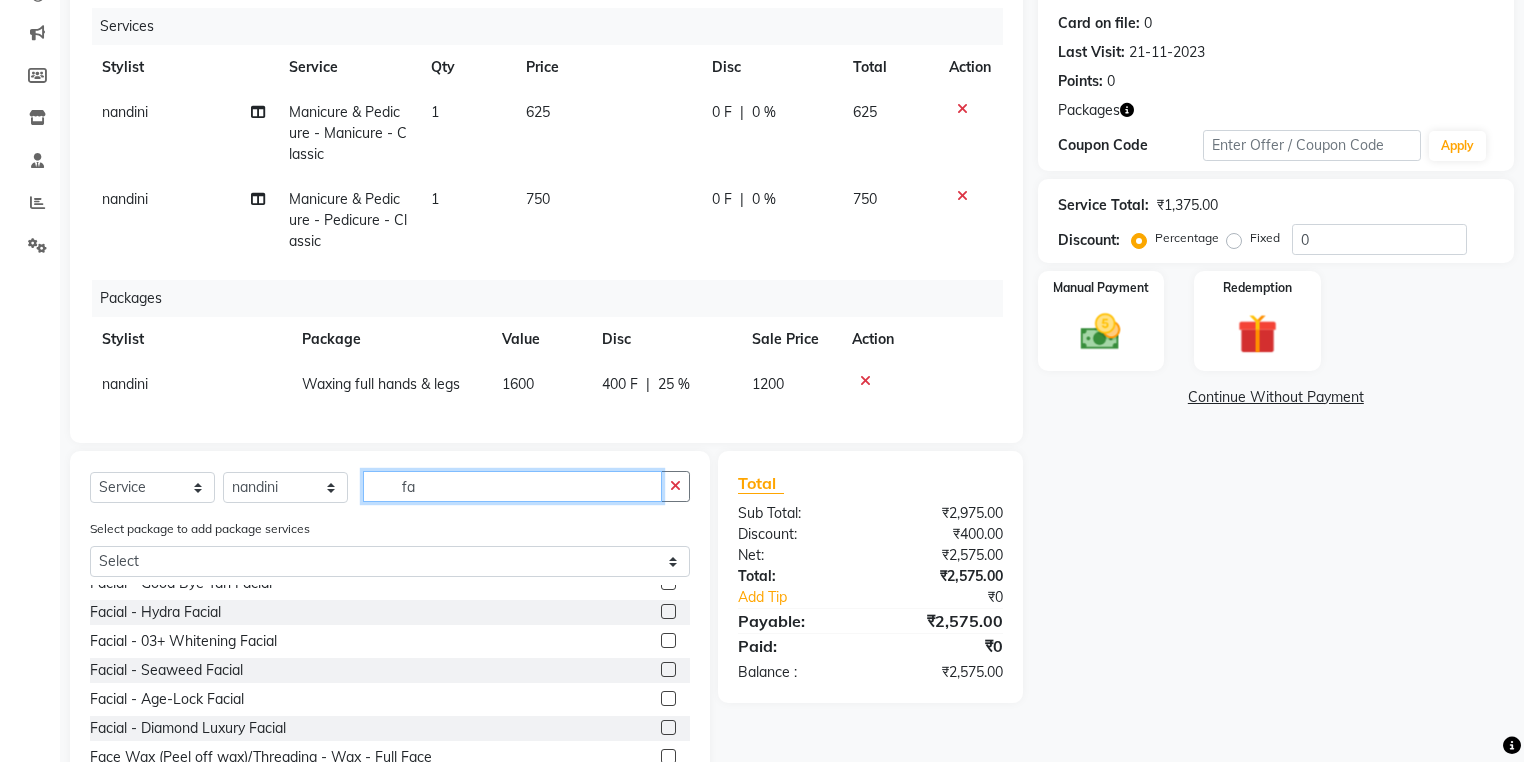 click on "fa" 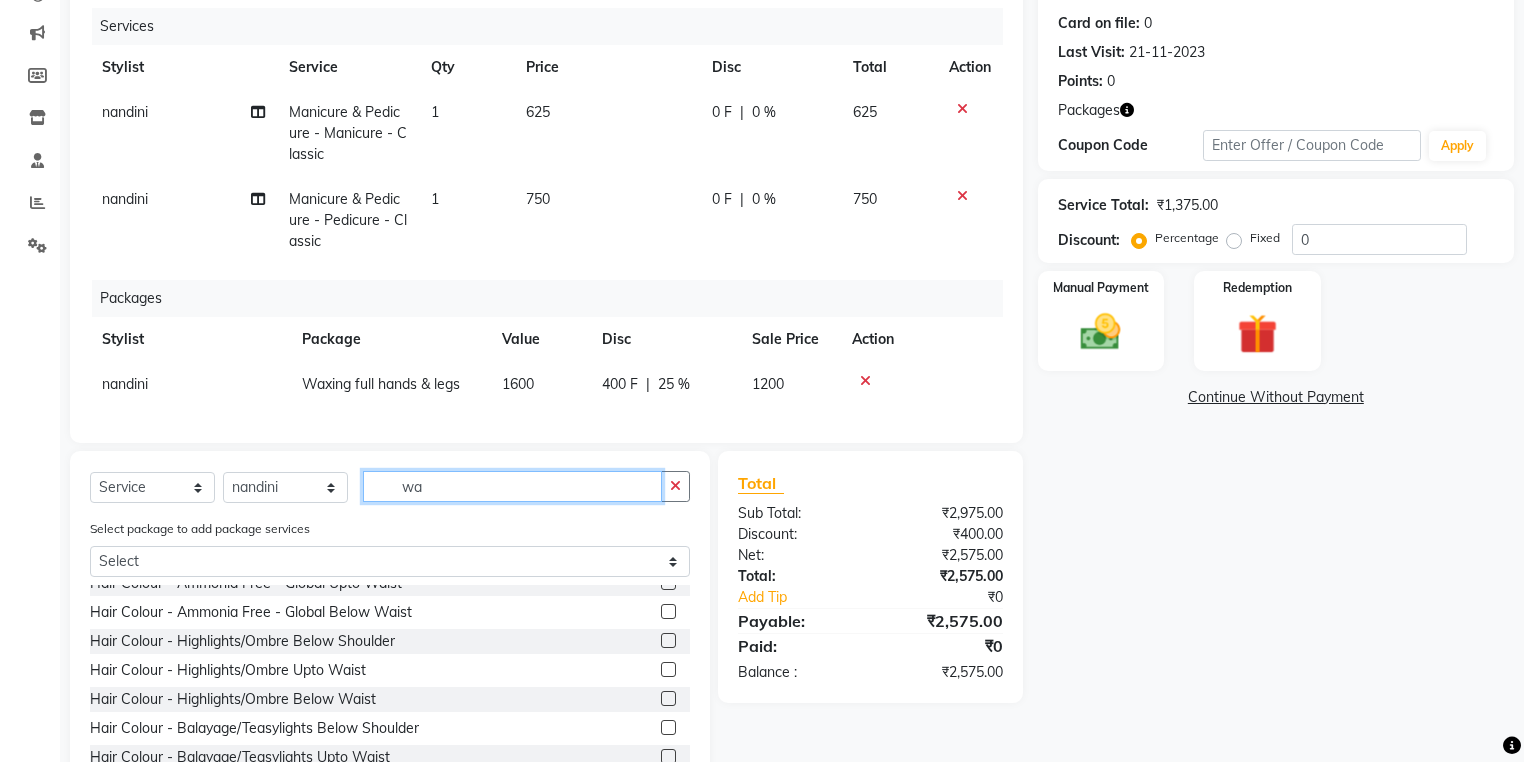 scroll, scrollTop: 392, scrollLeft: 0, axis: vertical 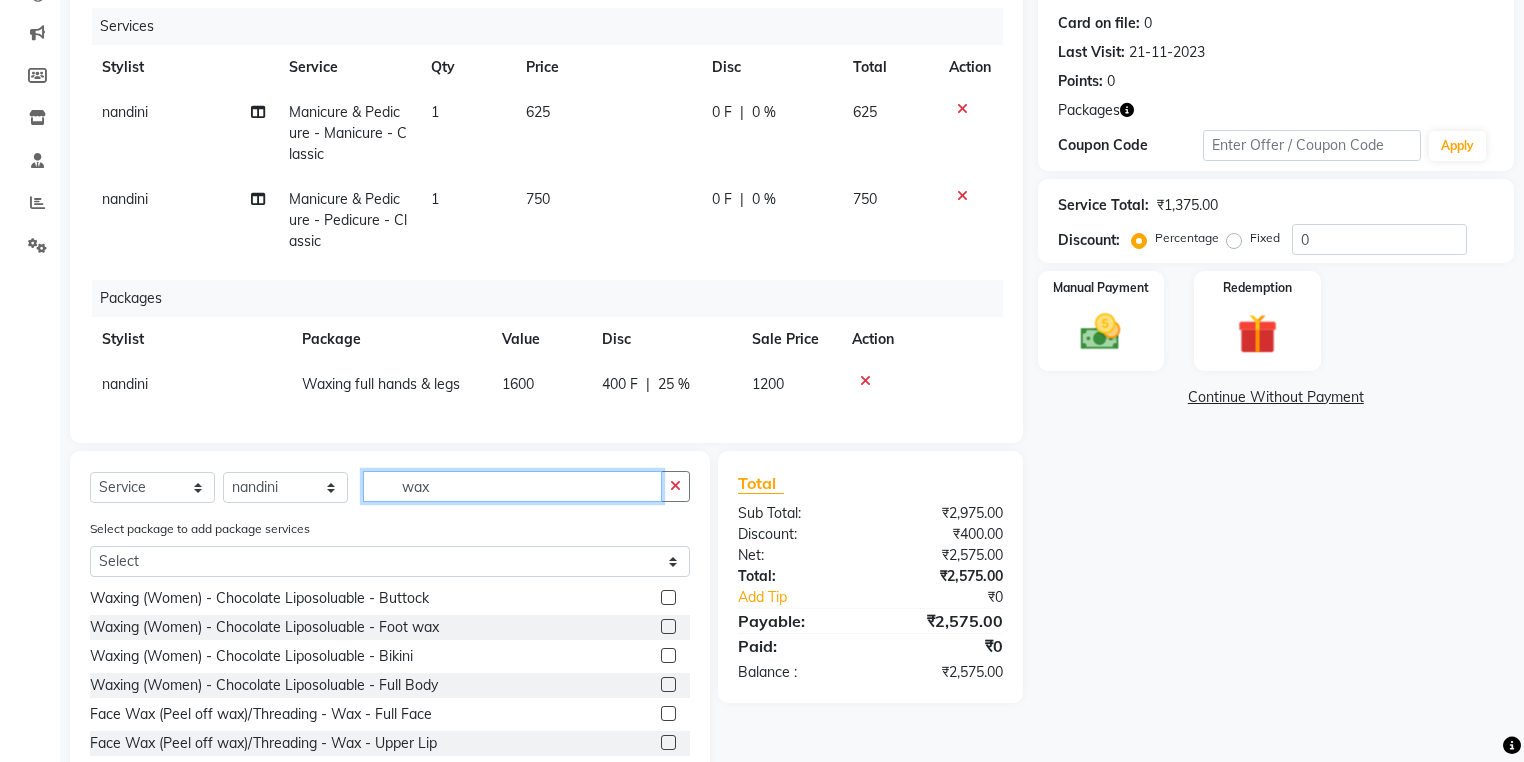 type on "wax" 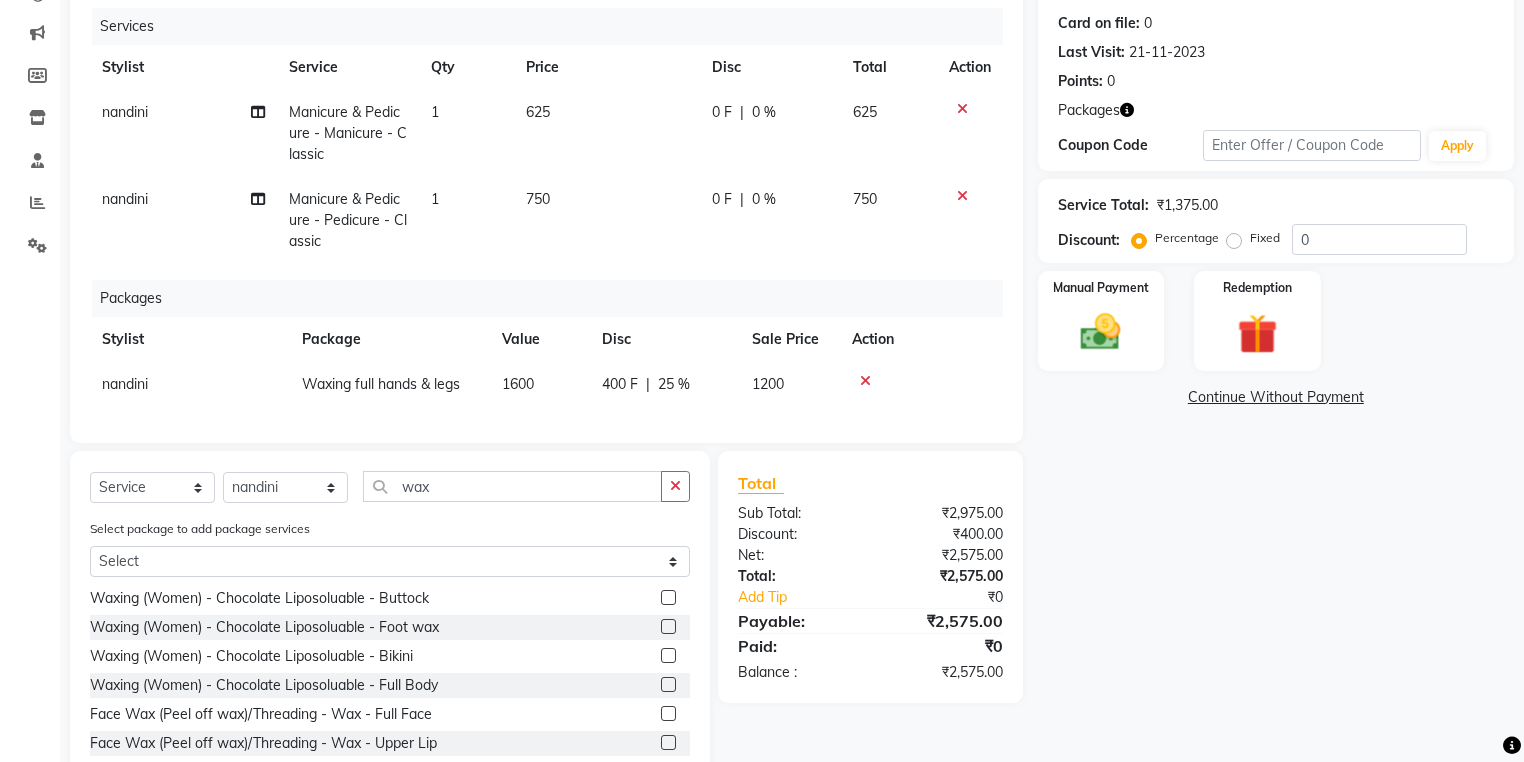 click 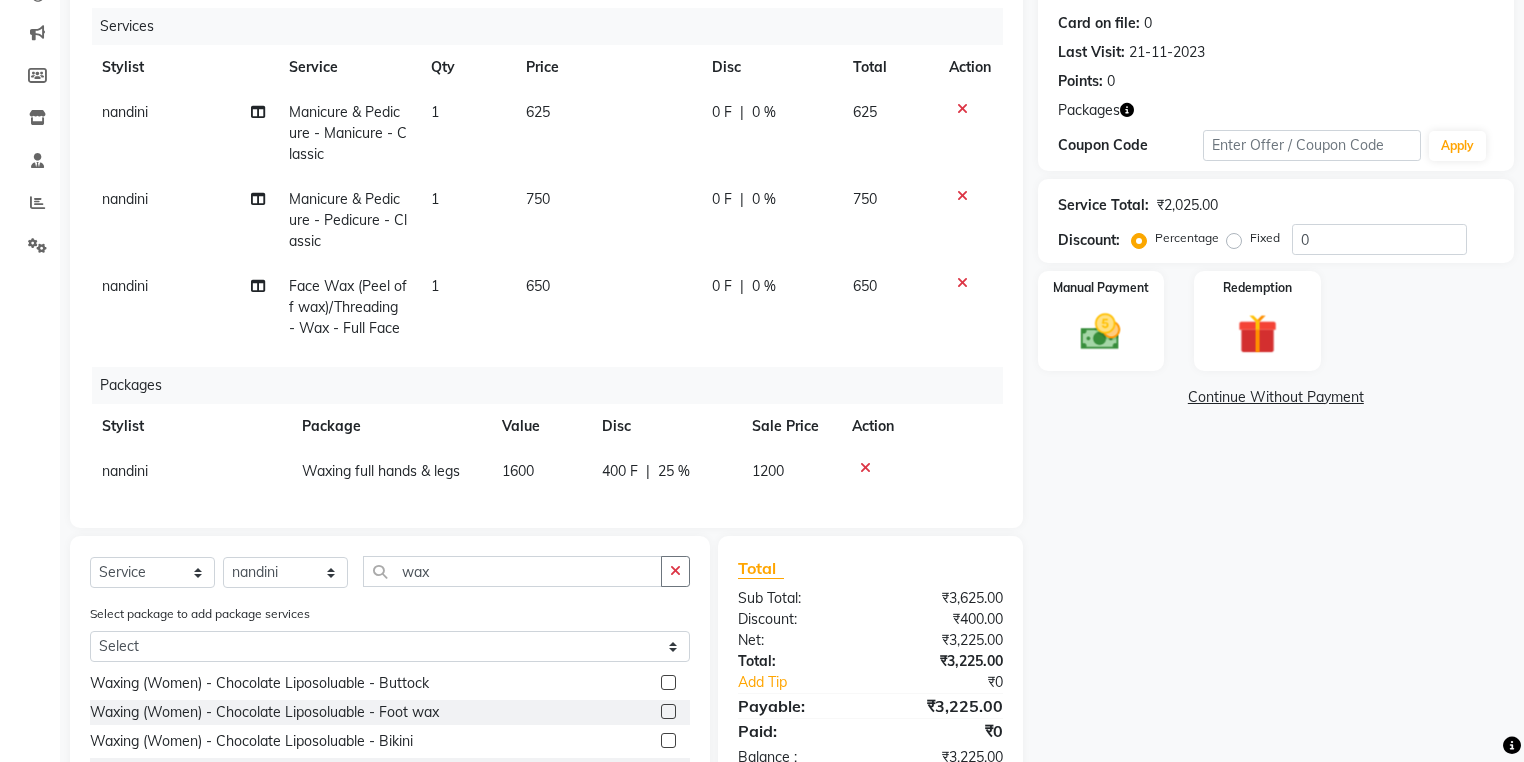 checkbox on "false" 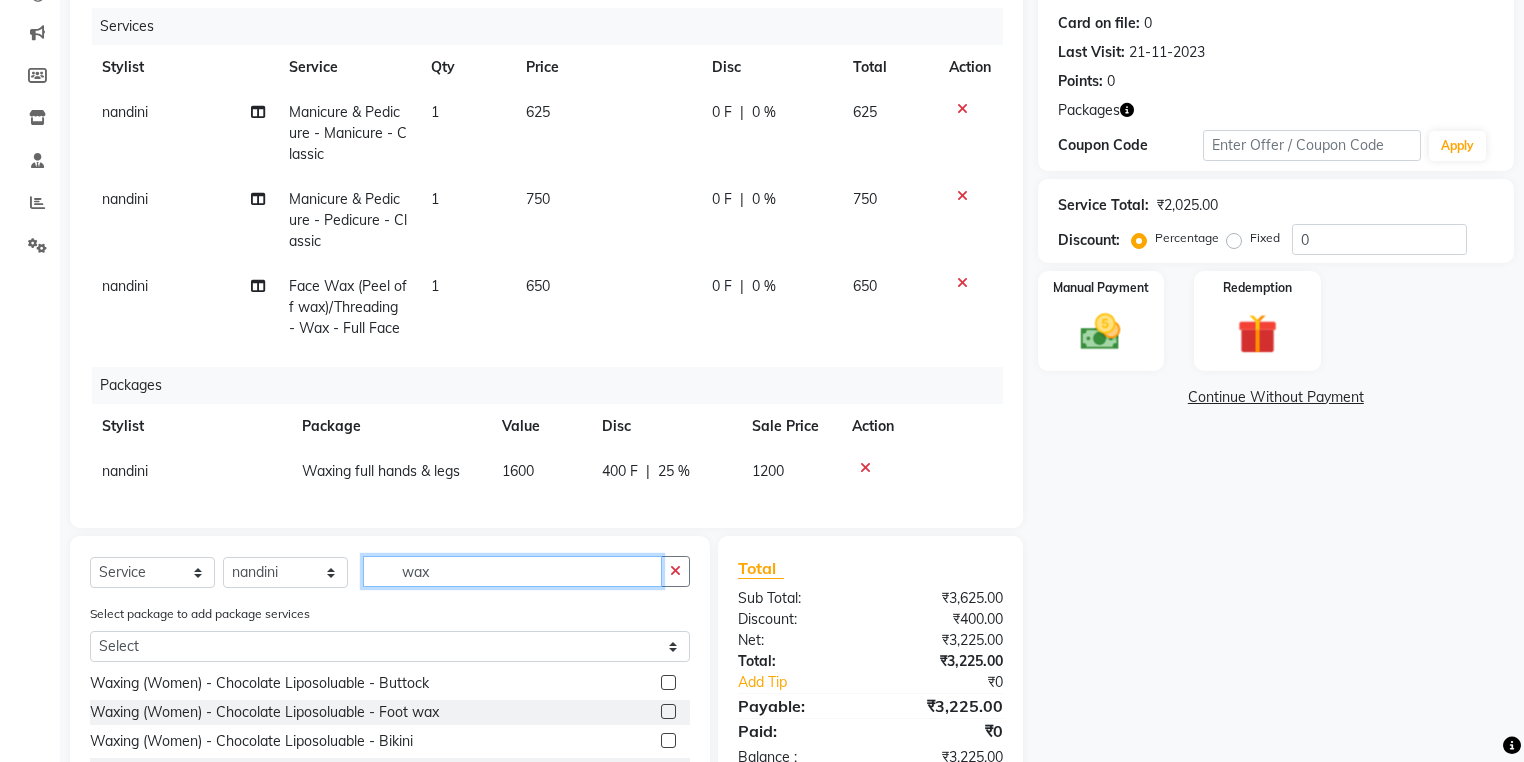 click on "wax" 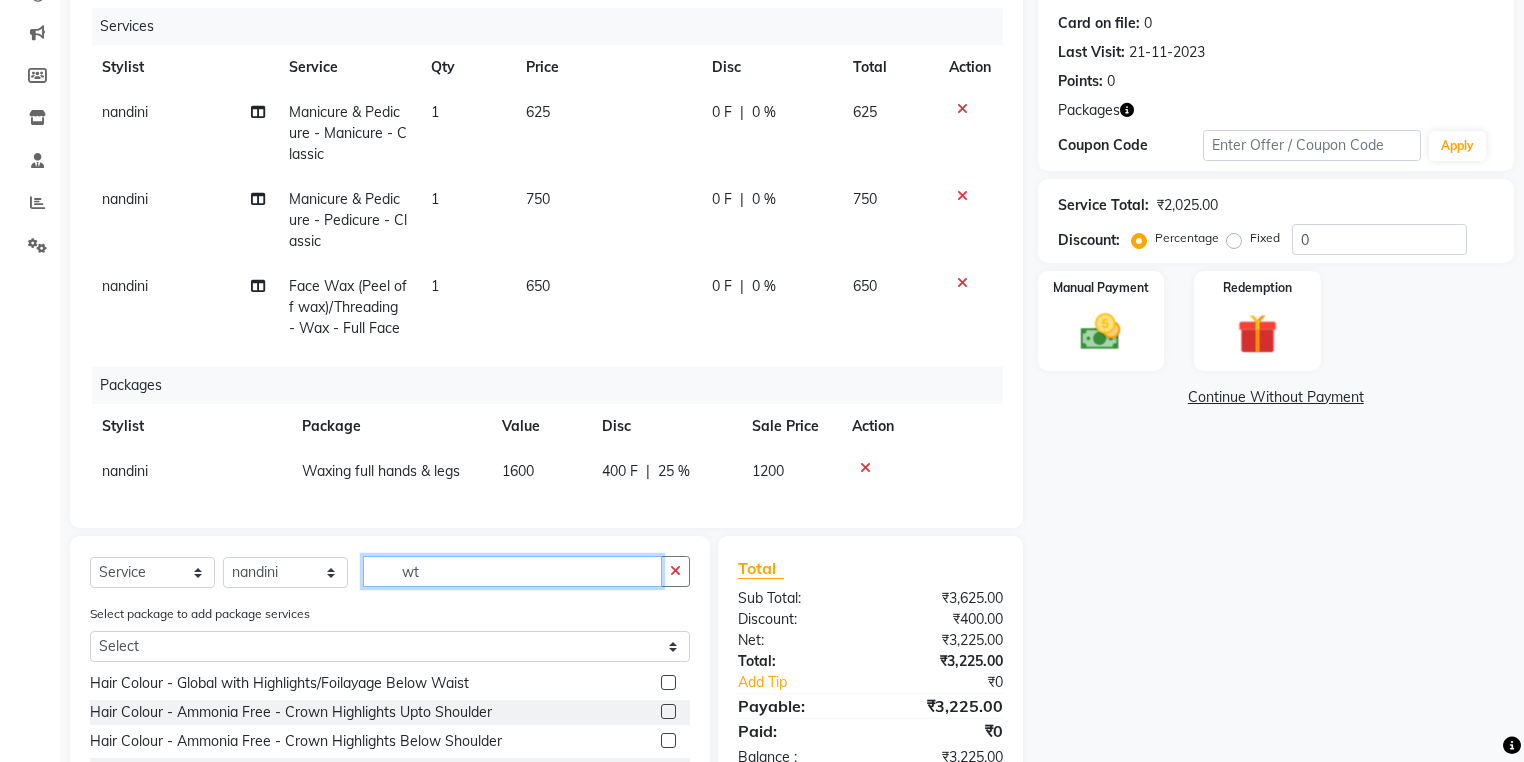 scroll, scrollTop: 0, scrollLeft: 0, axis: both 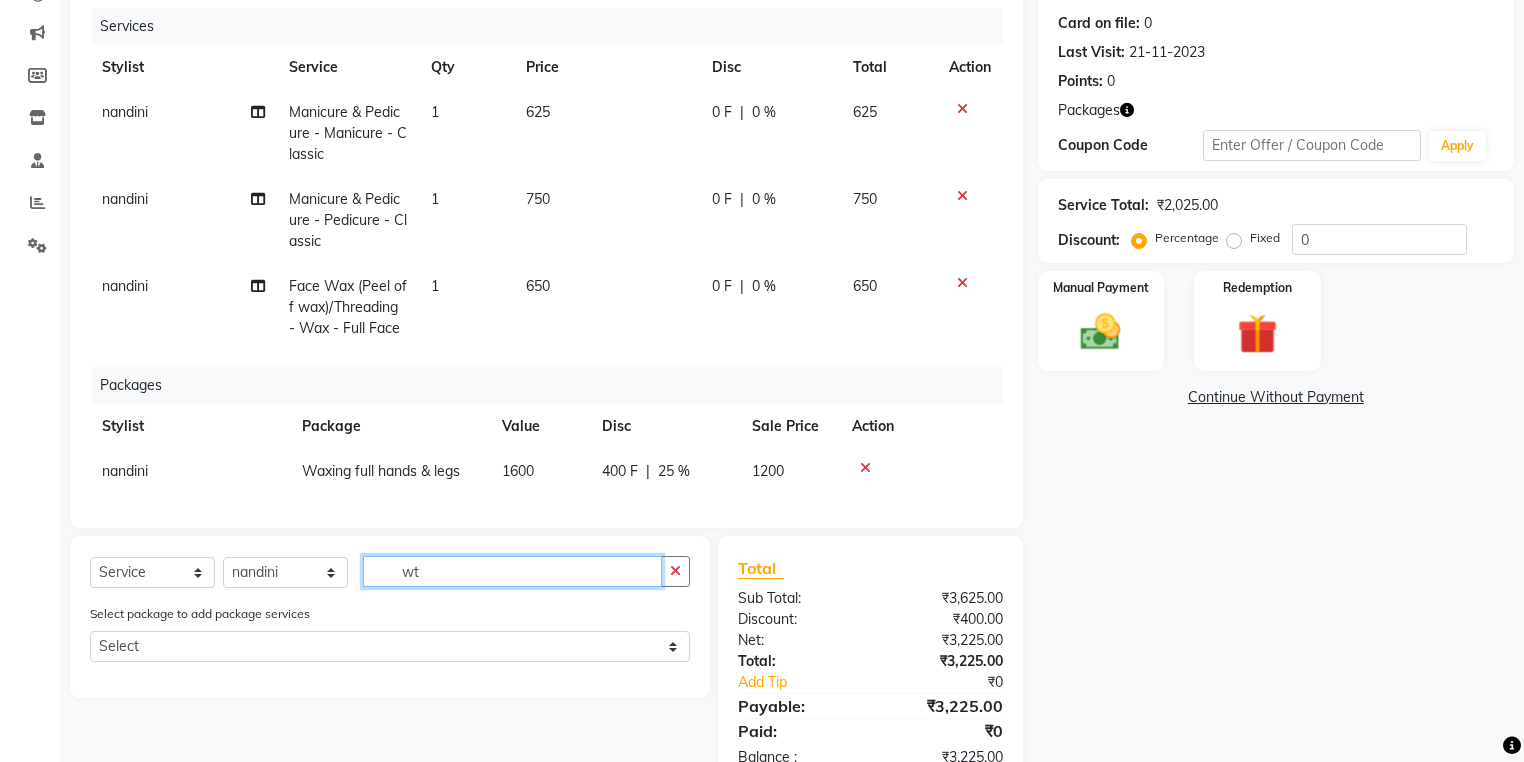 type on "w" 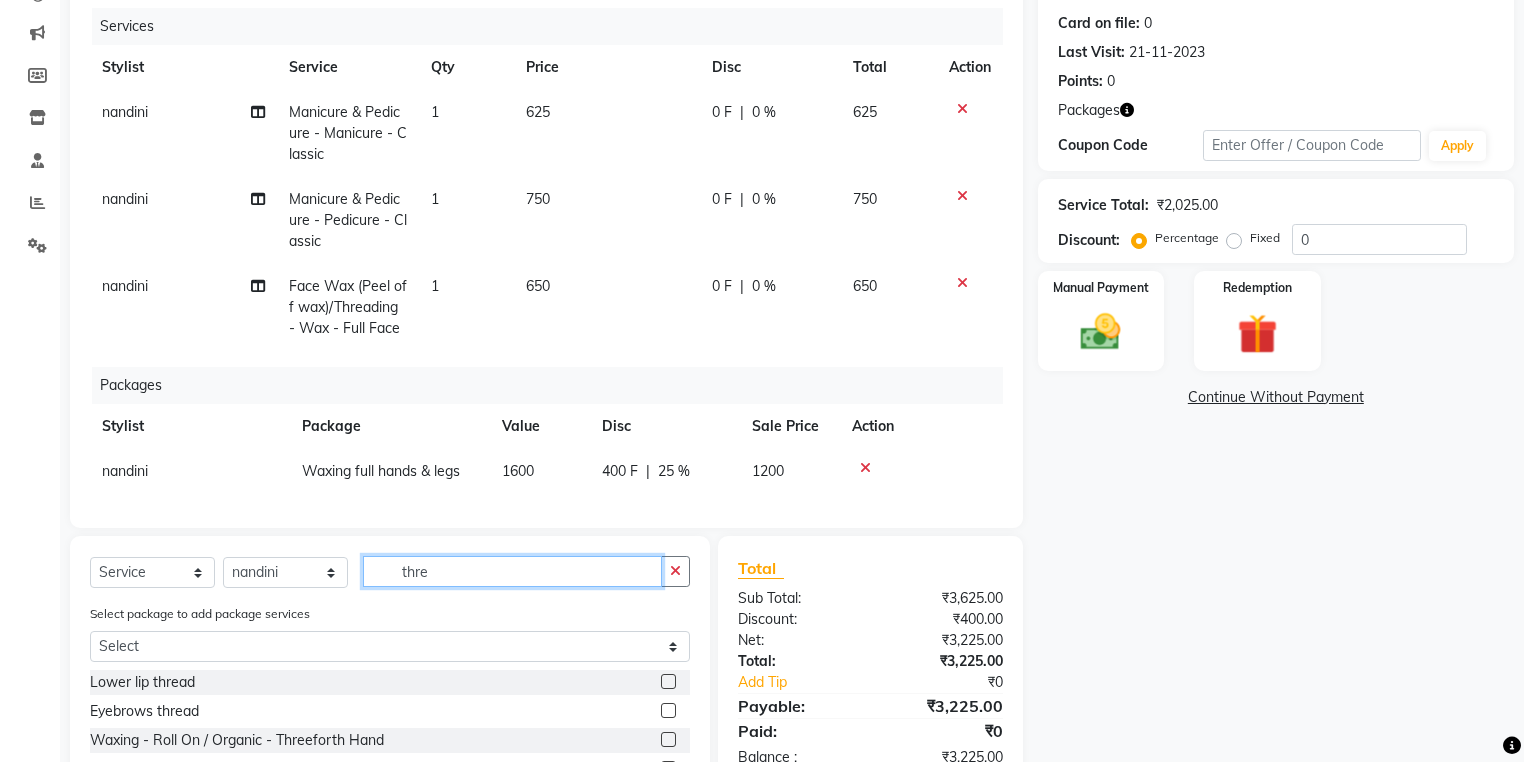 type on "thre" 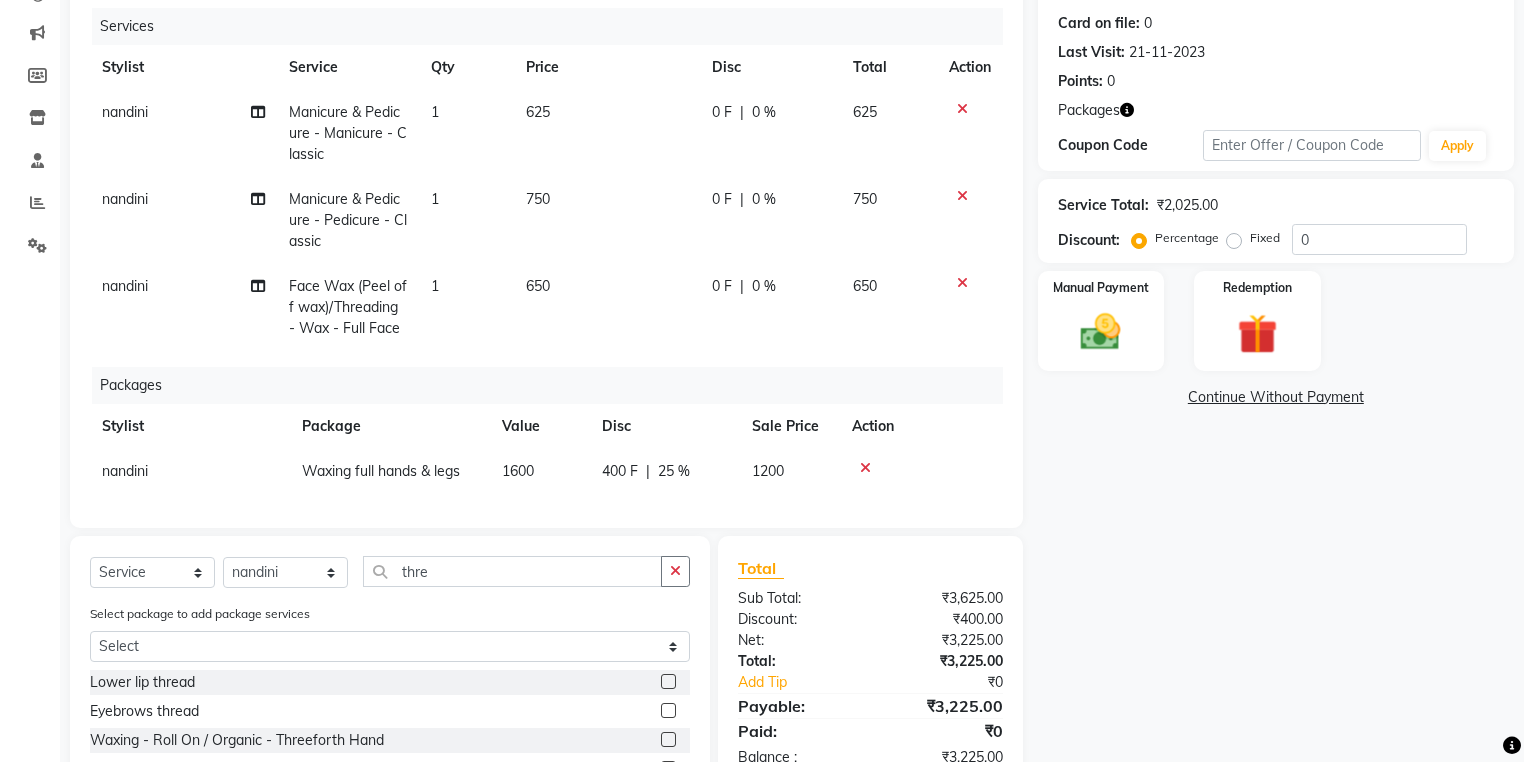 click 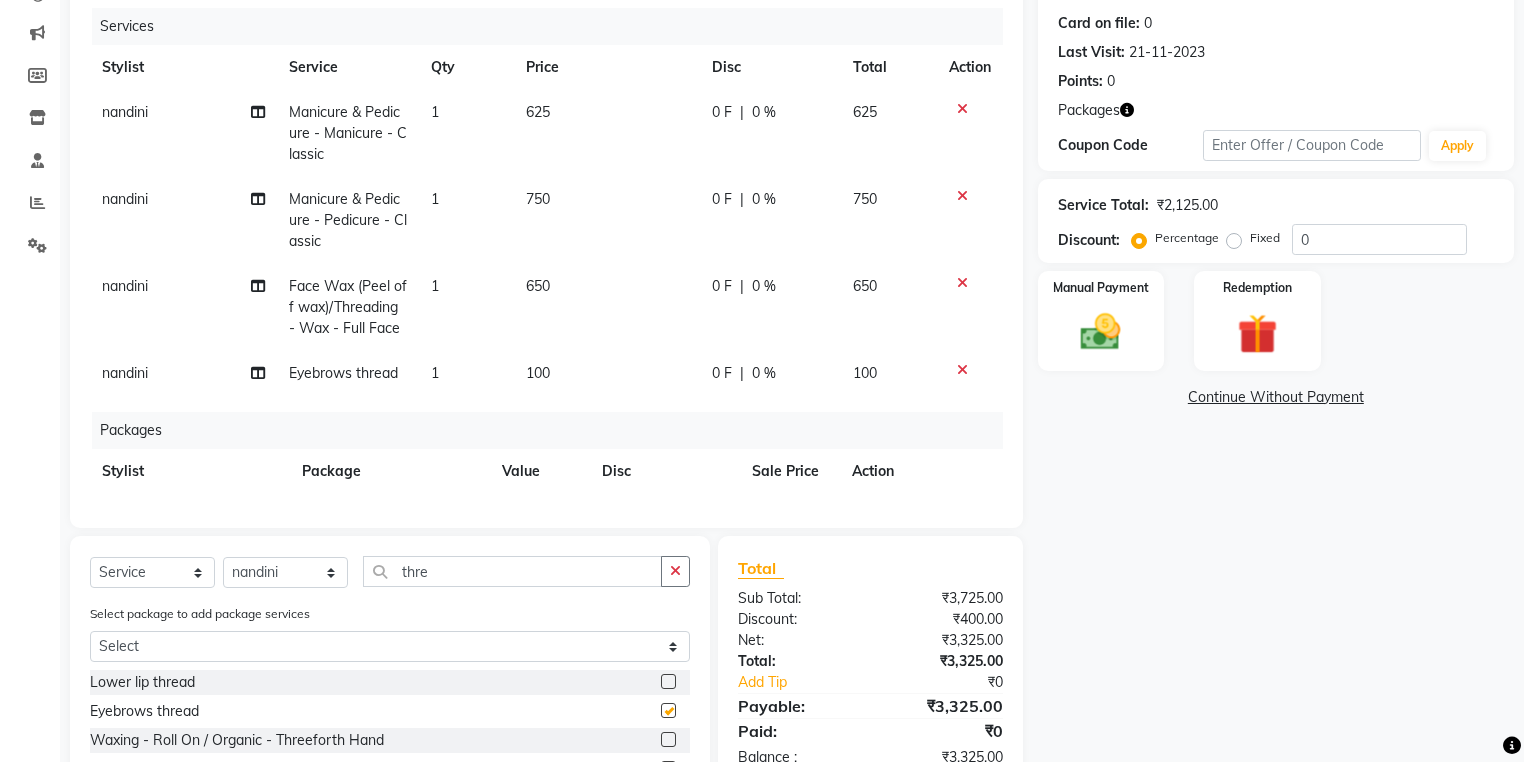checkbox on "false" 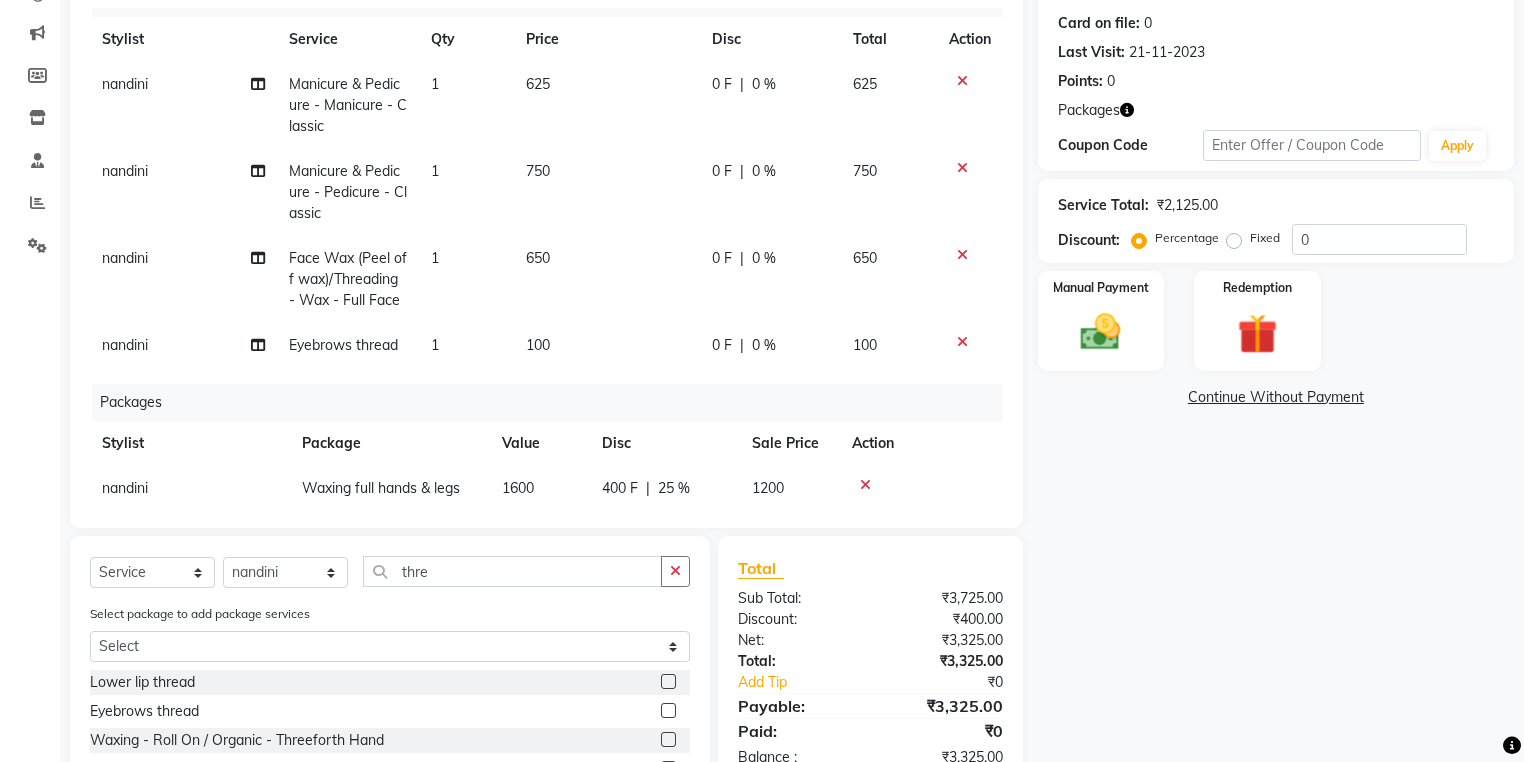 scroll, scrollTop: 0, scrollLeft: 0, axis: both 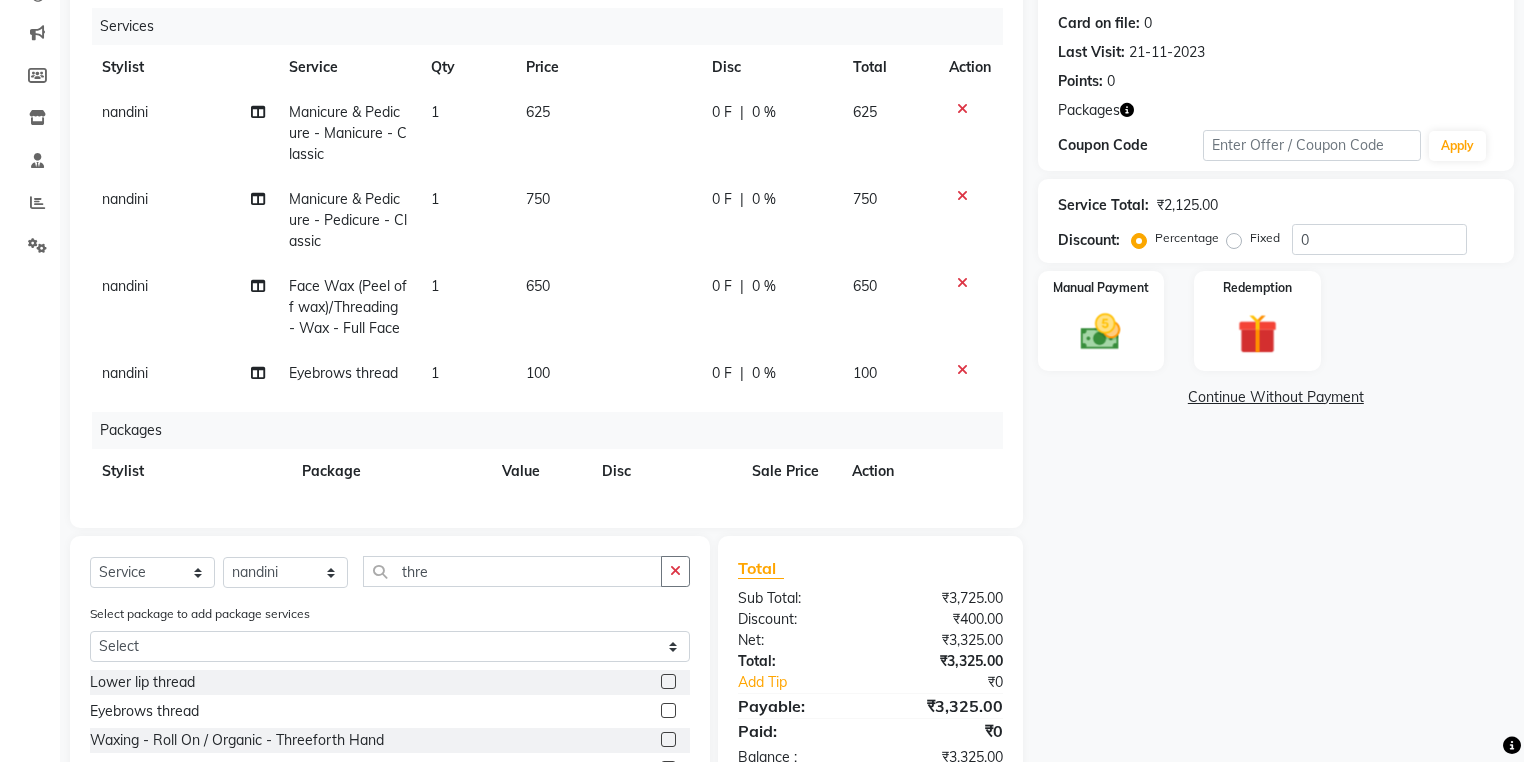 click on "0 %" 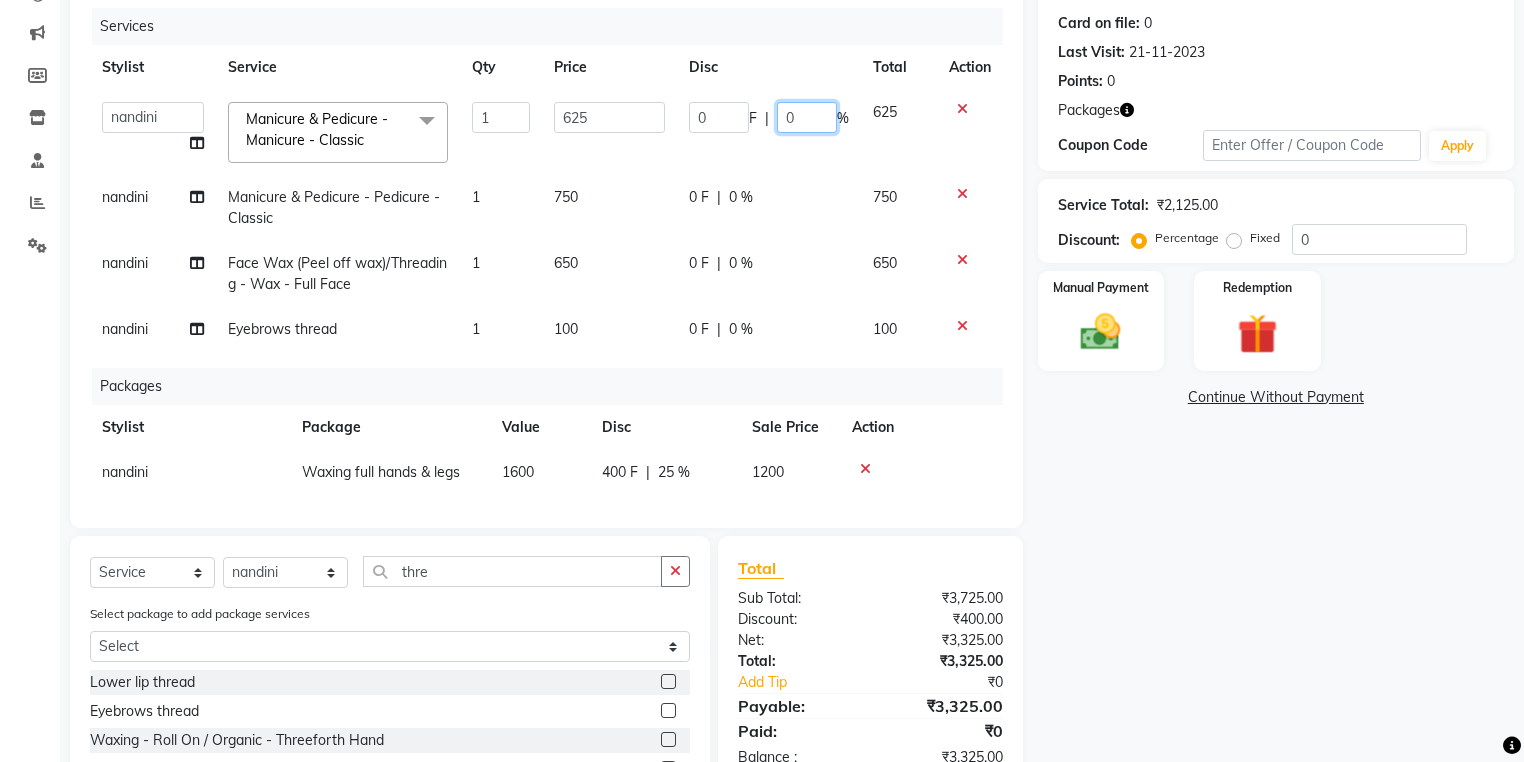 click on "0" 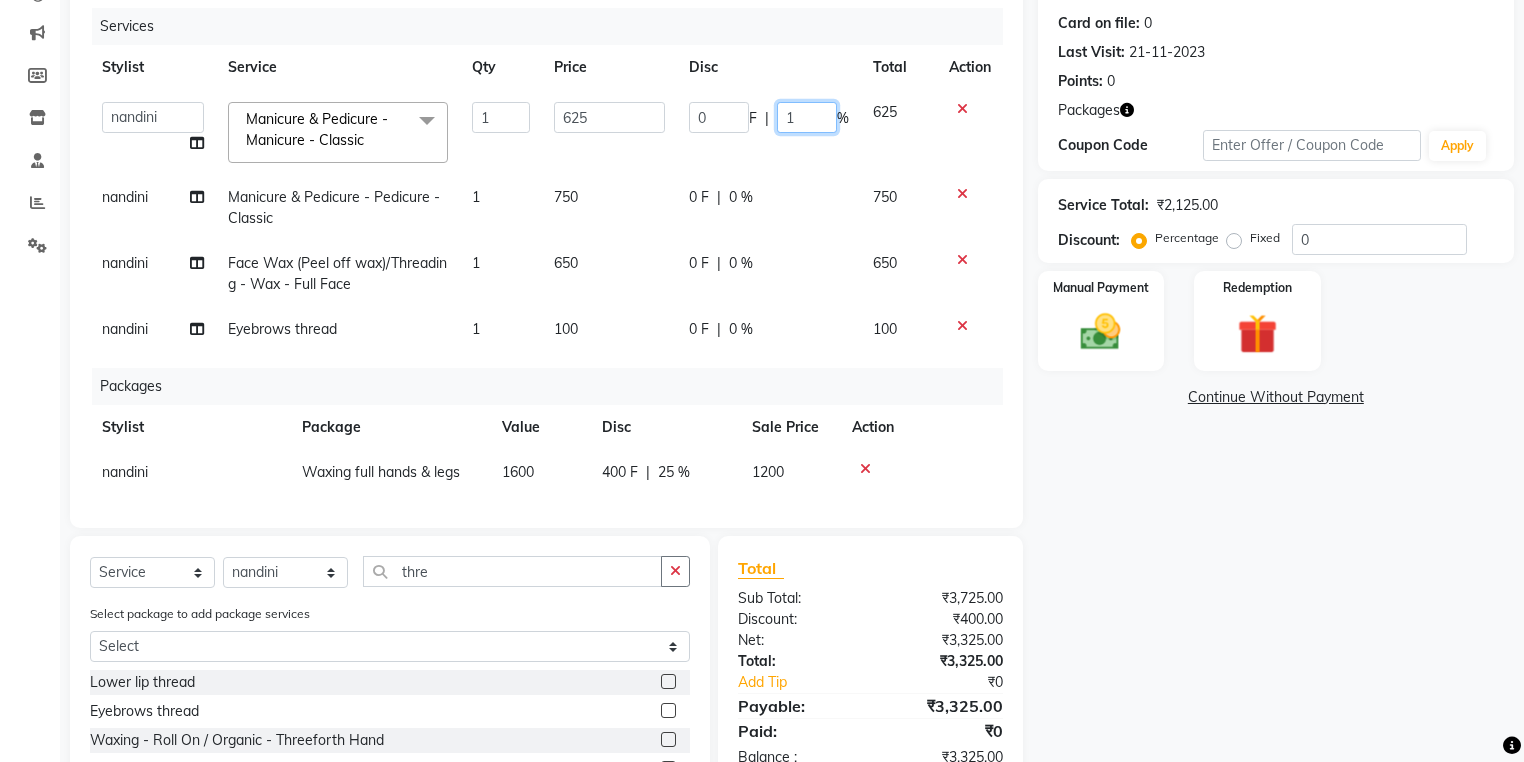 type on "10" 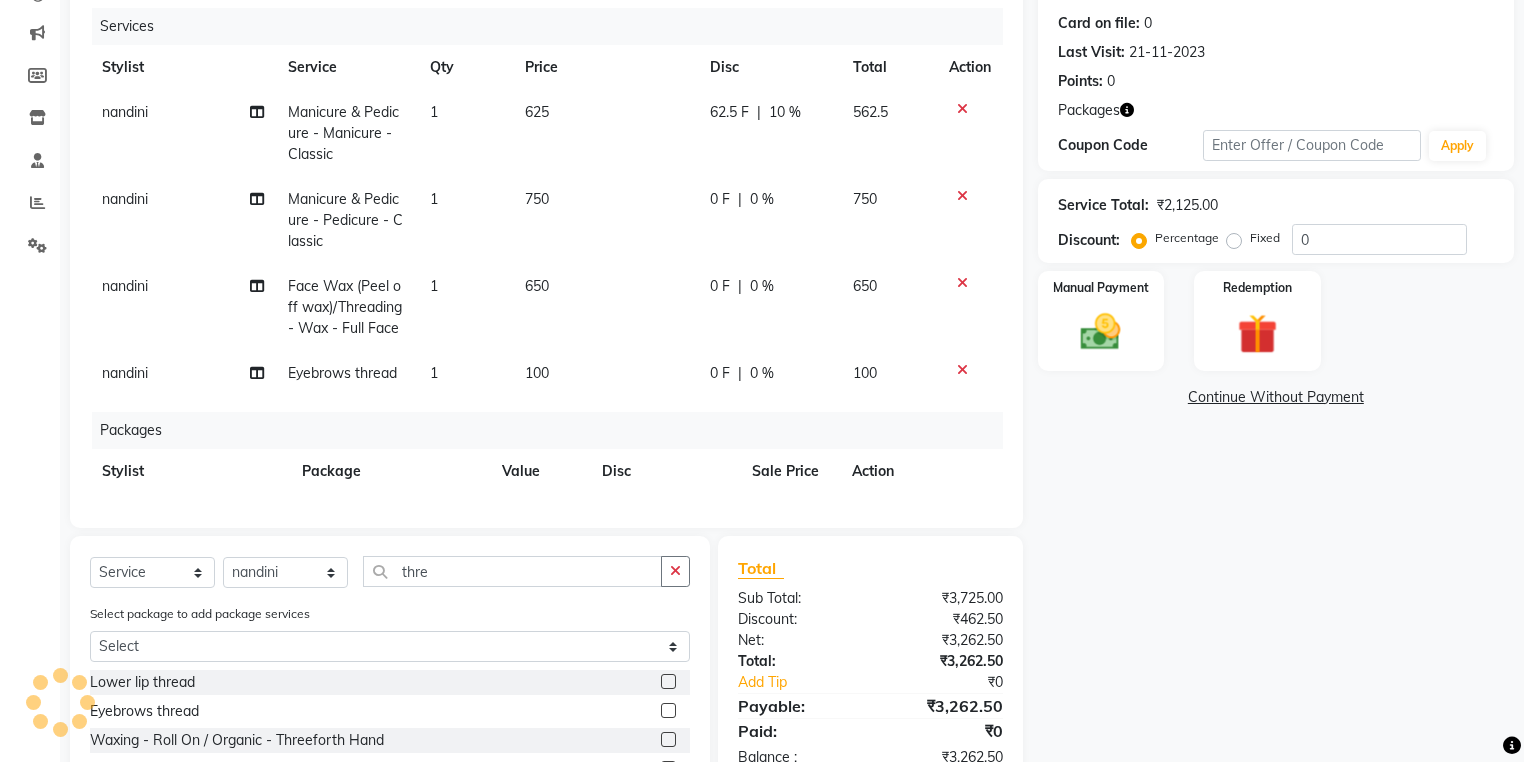 click on "0 F | 0 %" 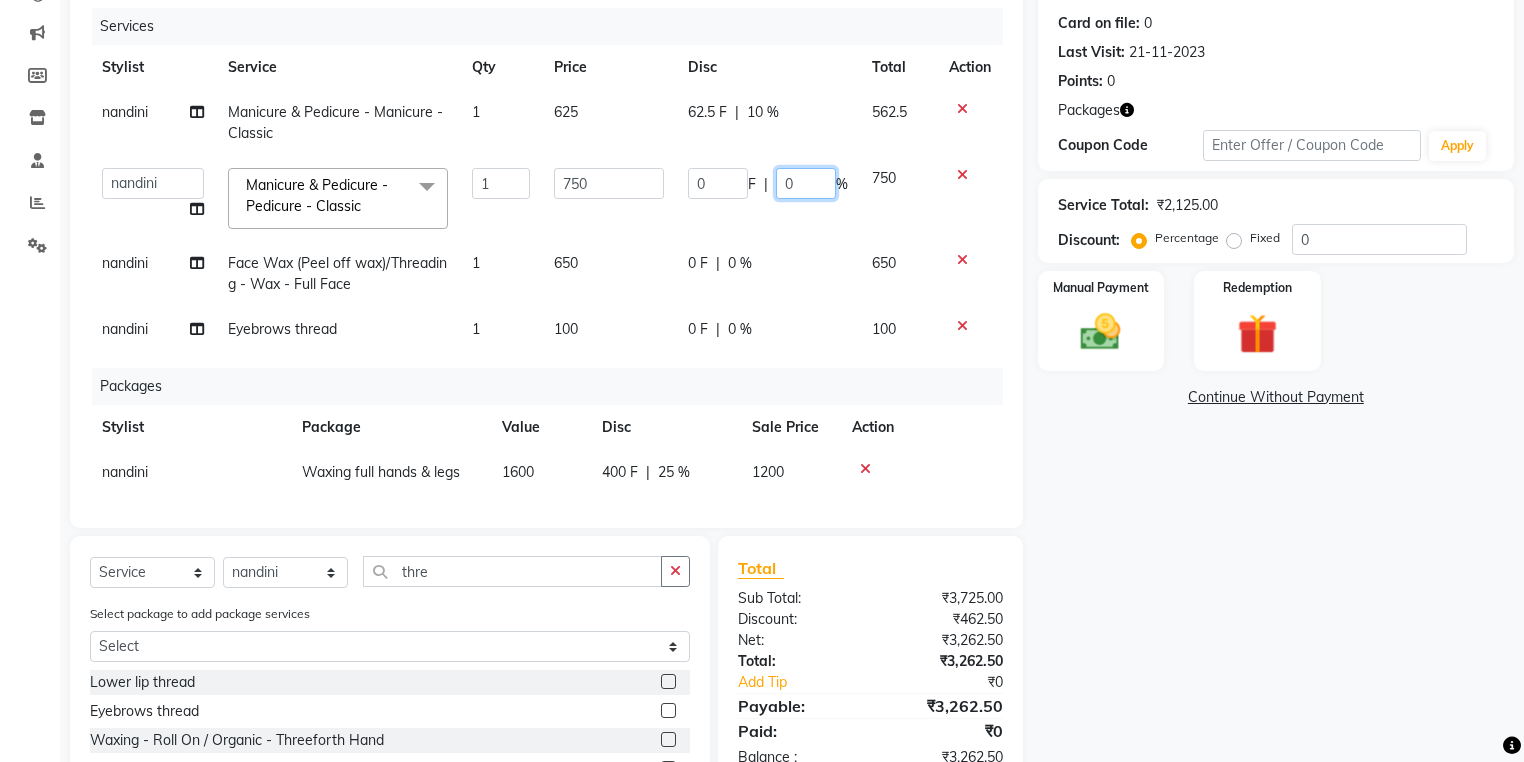 click on "0" 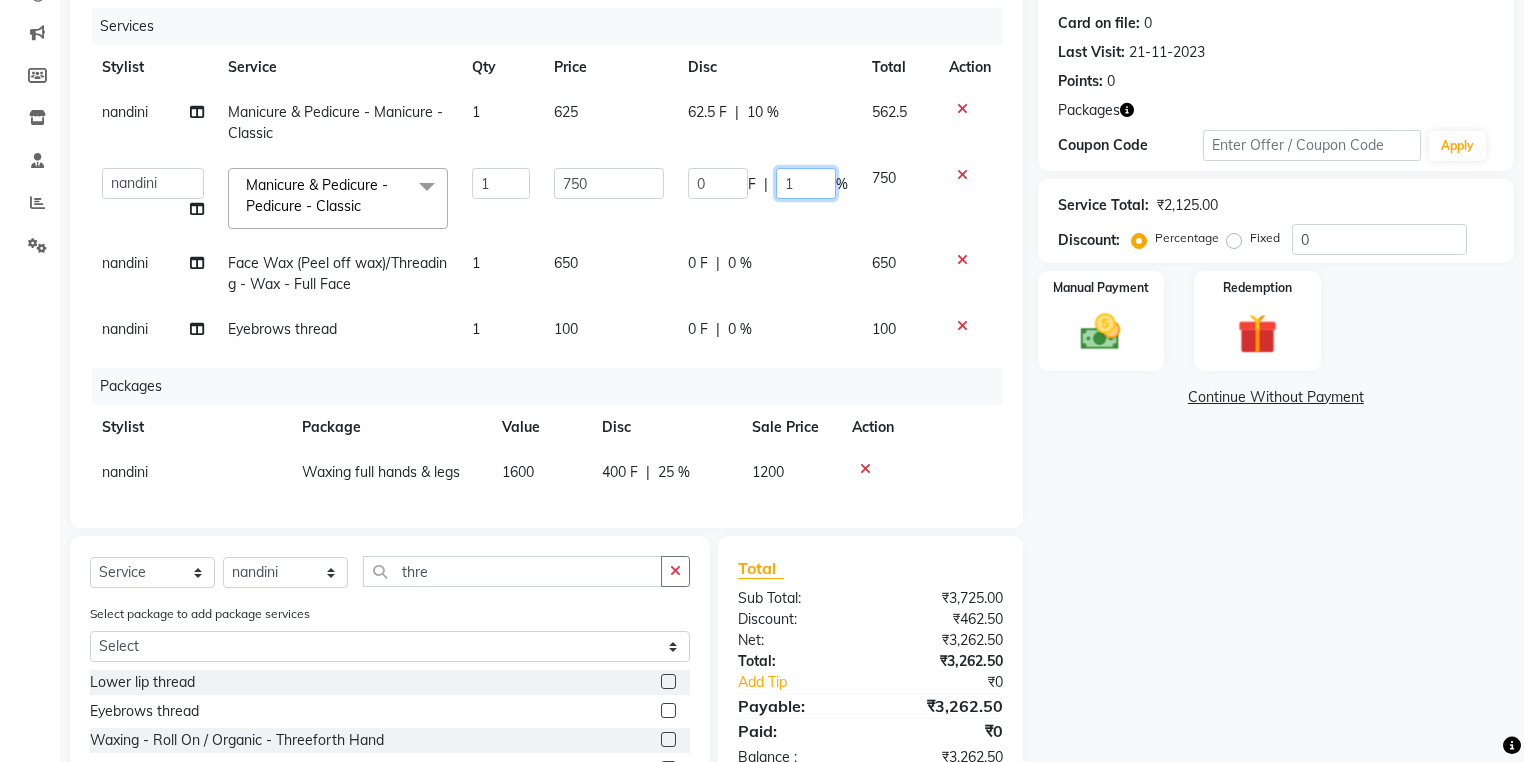 type on "10" 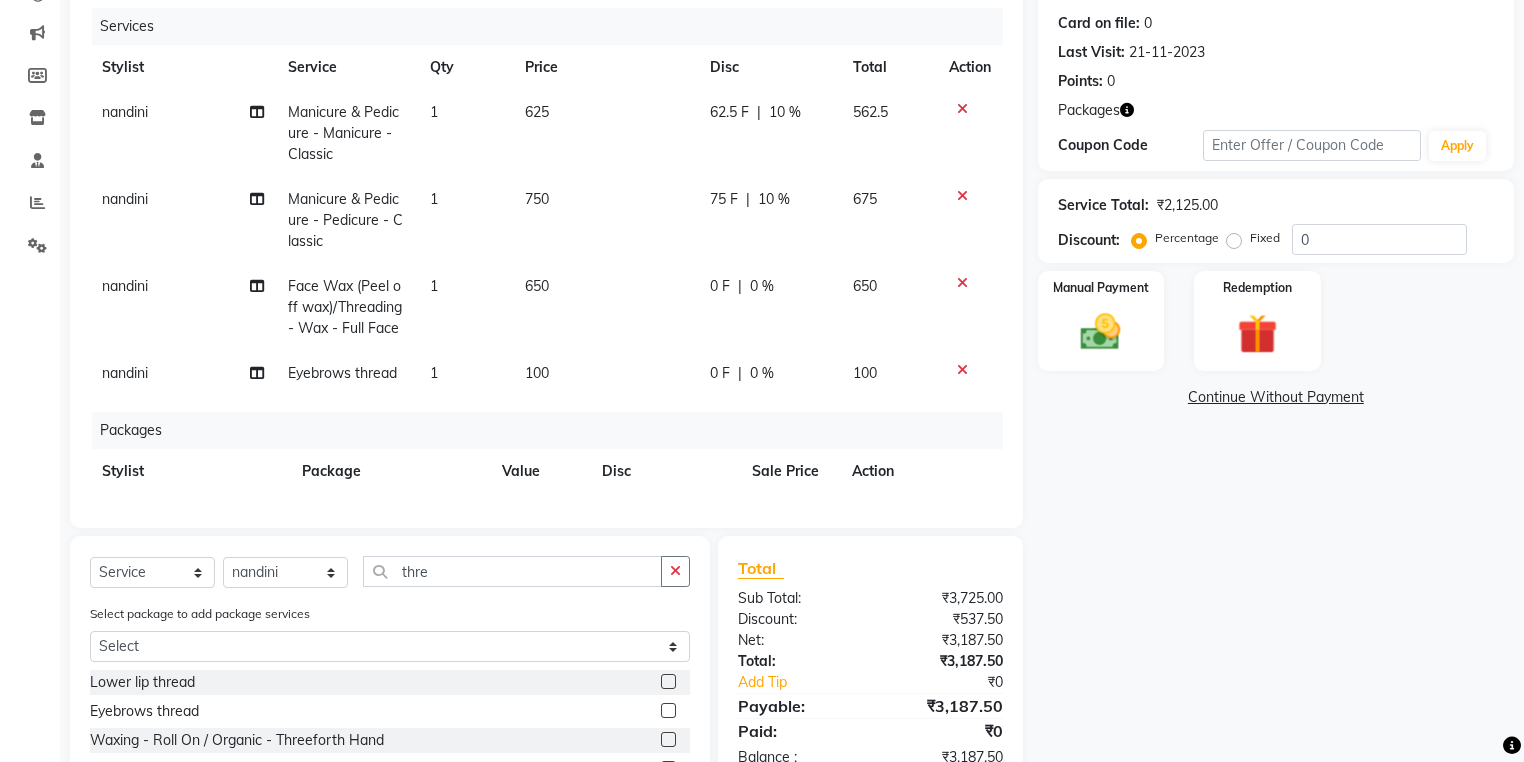 click on "75 F | 10 %" 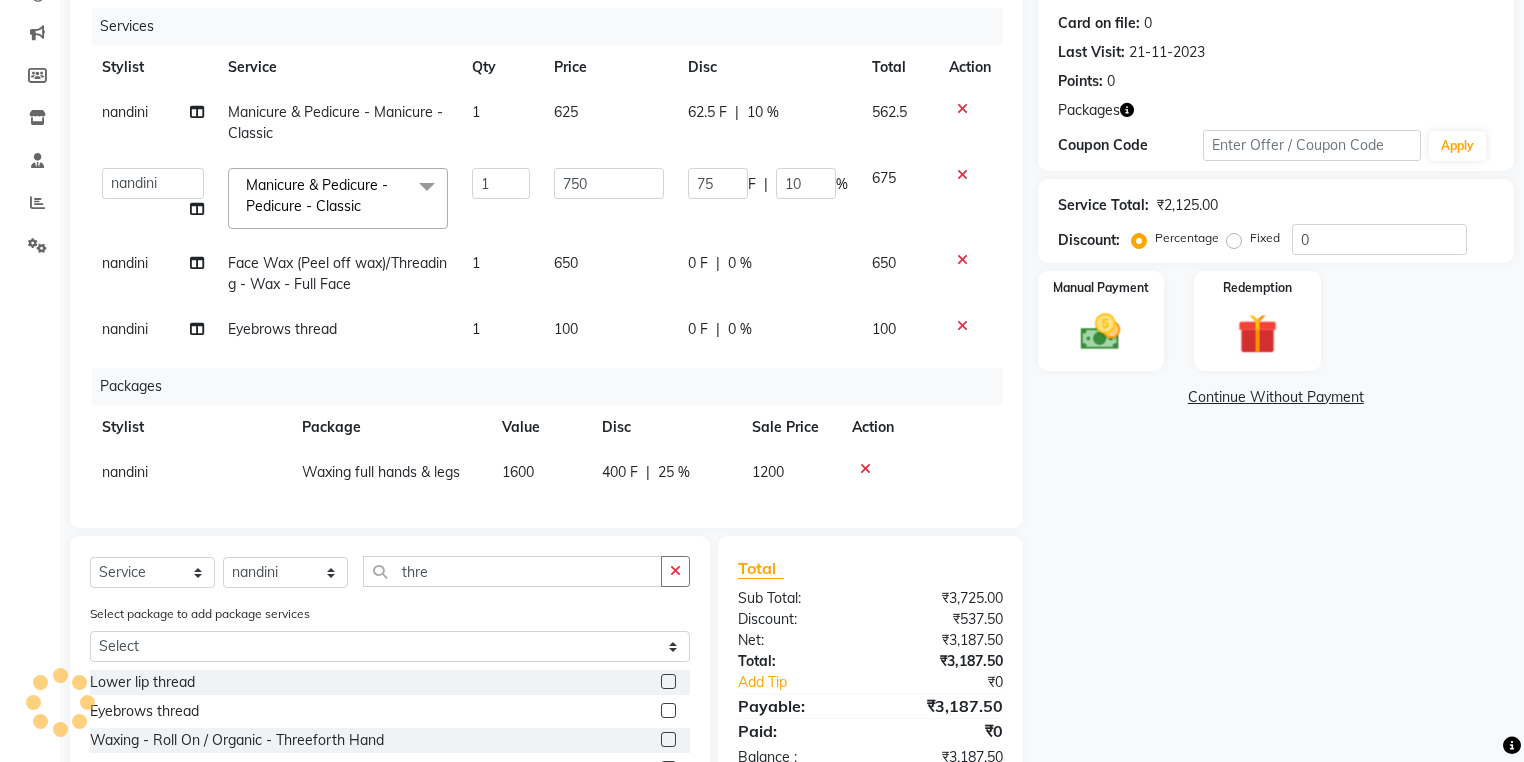 click on "0 %" 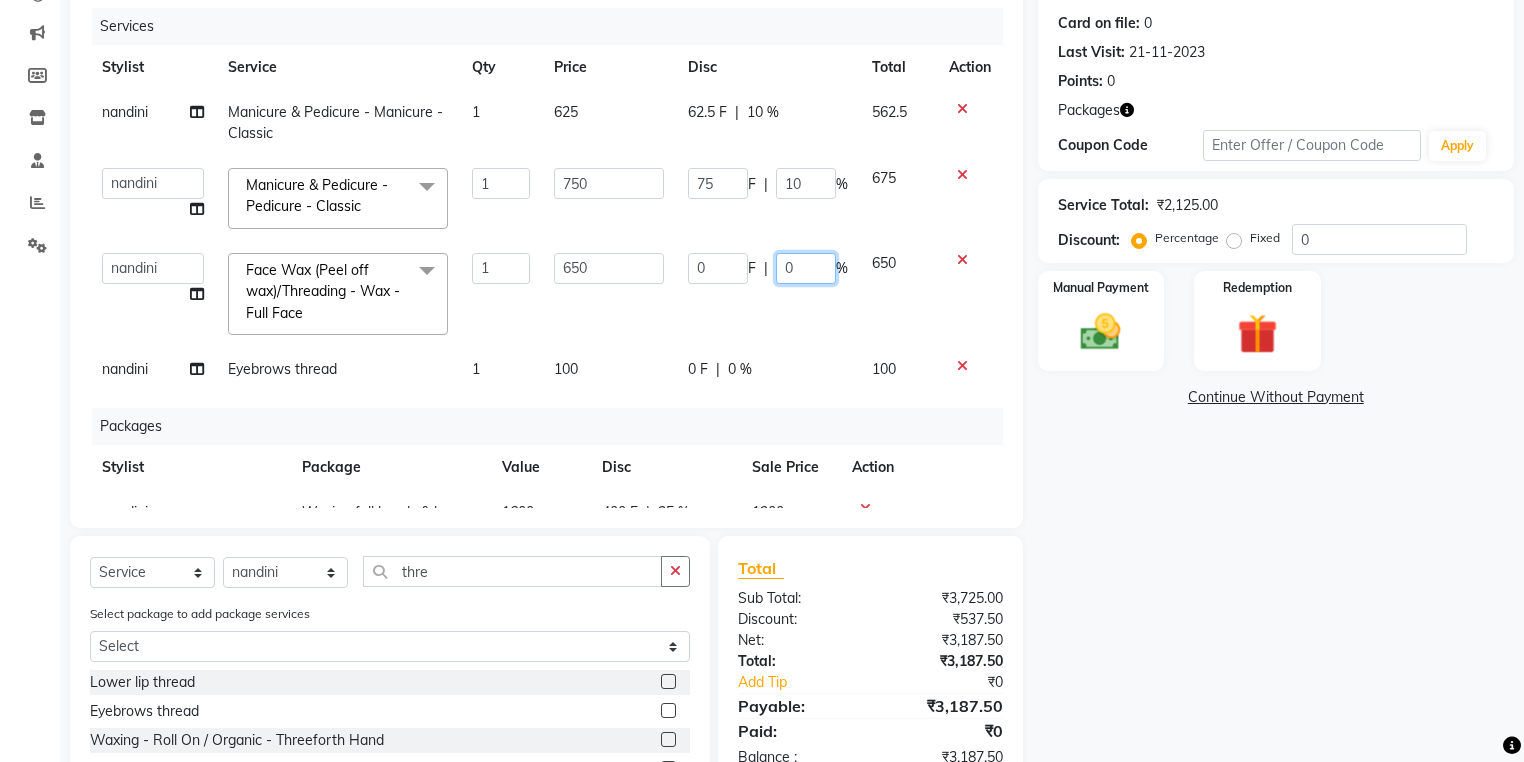 click on "0" 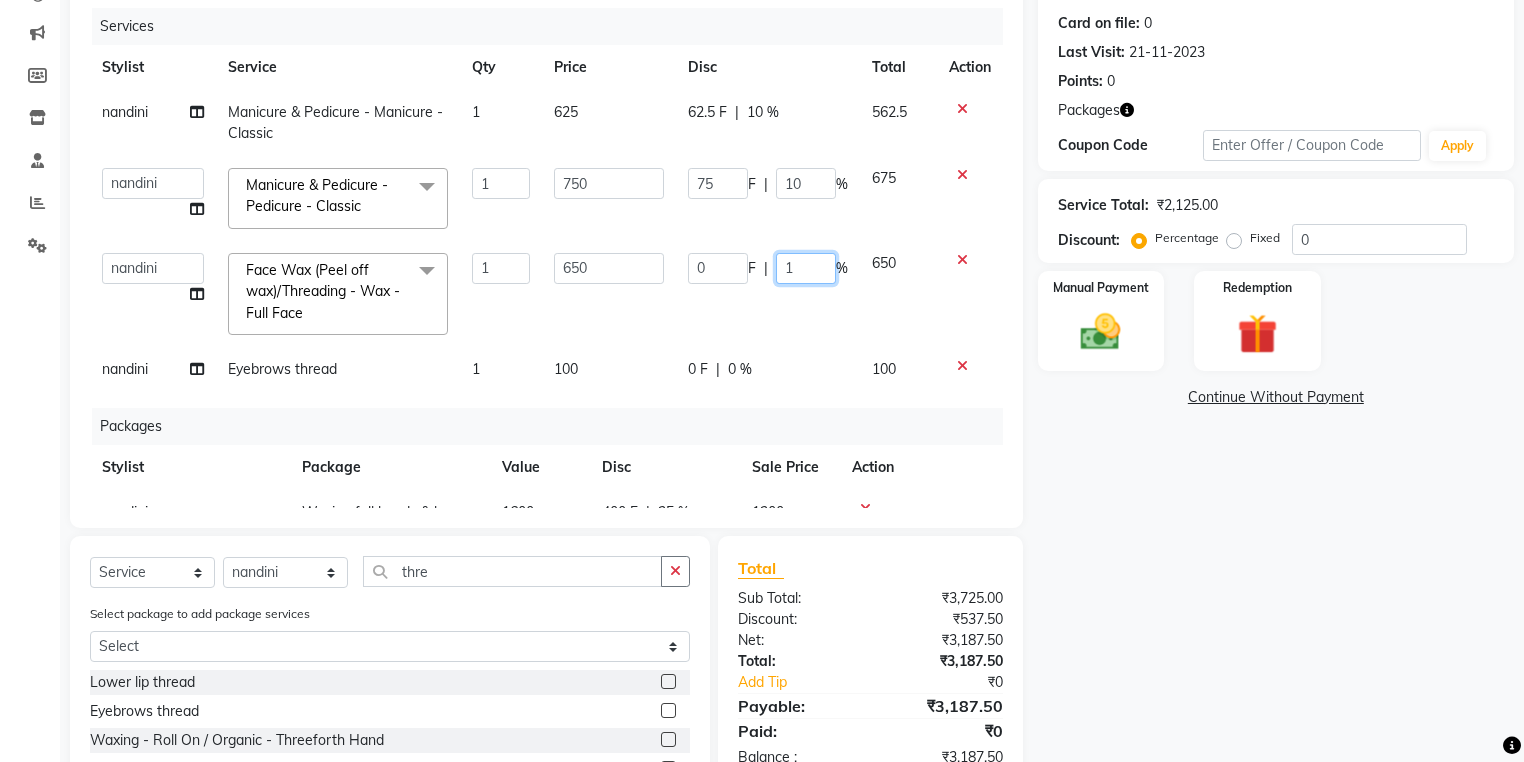 type on "10" 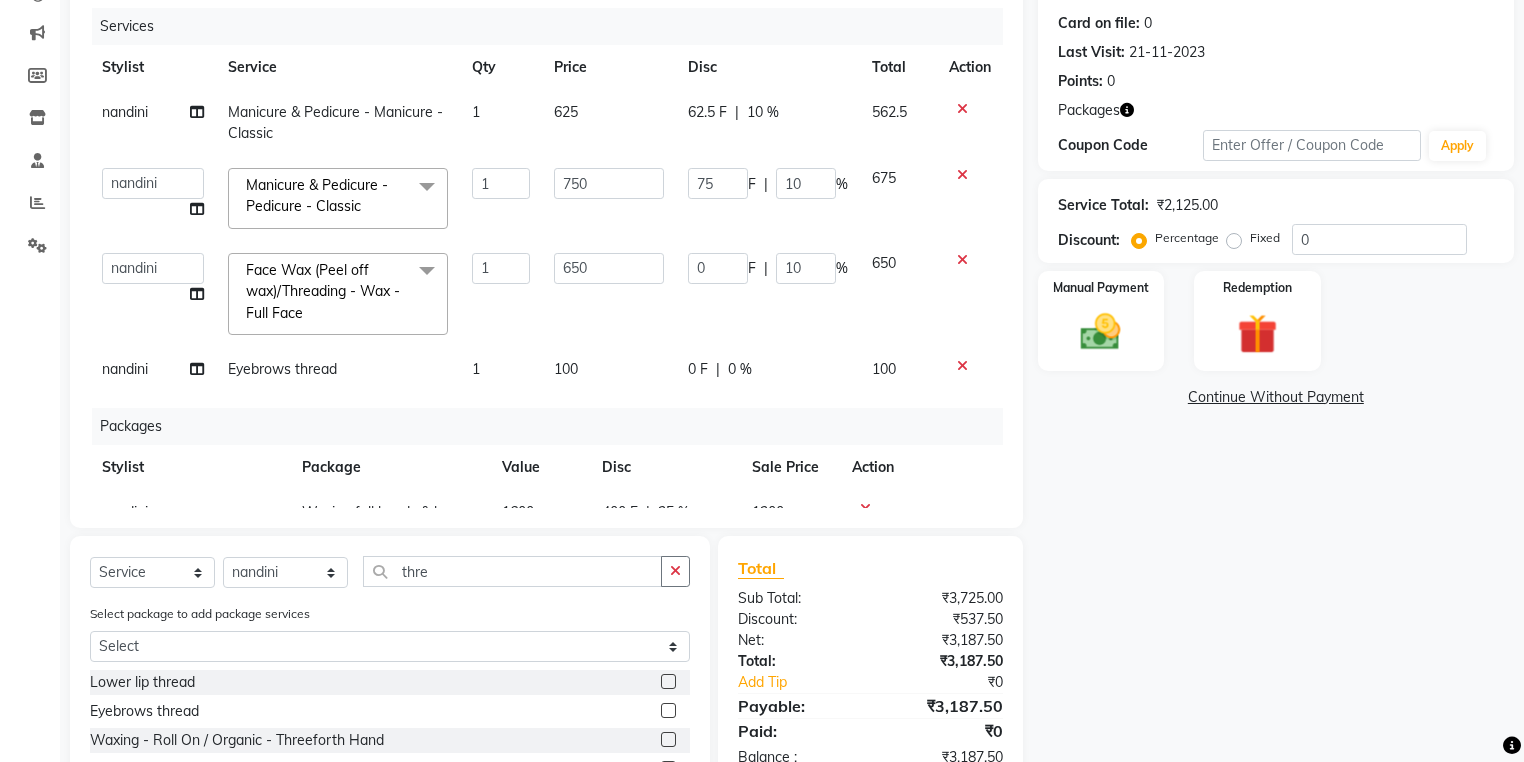click on "[LAST] Manicure & Pedicure - Manicure - Classic 1 625 62.5 F | 10 % 562.5  [LAST]   [LAST]   [LAST]   [LAST]   [LAST]   [LAST]   [LAST]   [LAST]   [LAST]   [LAST]   [LAST]   [LAST]   [LAST]  Manicure & Pedicure - Pedicure - Classic  x Hair Wash (Normal )   -   MENS Hair Wash (Normal )   -   WOMEN'S Lower lip thread Eyebrows thread  Collagen spa Men  Collagen spa Women  Shea butterv spa Men  Shea butter spa Women Eyebrows wax Haircut - Stylist Haircut - Hair Expert Haircut - Creative Head ([FIRST]/[FIRST]) Haircut - Fringes/Flicks cuts (Onwards) Wash and Blowdry - Upto Shoulder Wash and Blowdry - Below Shoulder Wash and Blowdry - Upto waist Styling - Only Blowdry Upto Shoulder Styling - Only Blowdry Below Shoulder Styling - Only Blowdry Upto Waist Ironing/Tongs Curl/Wavy Texture - Upto Shoulder Ironing/Tongs Curl/Wavy Texture - Below Shoulder Ironing/Tongs Curl/Wavy Texture - Upto Waist Splitend Removal - Splitend Removal Scalp Detox - Scalp Detox 1 750 75 F |" 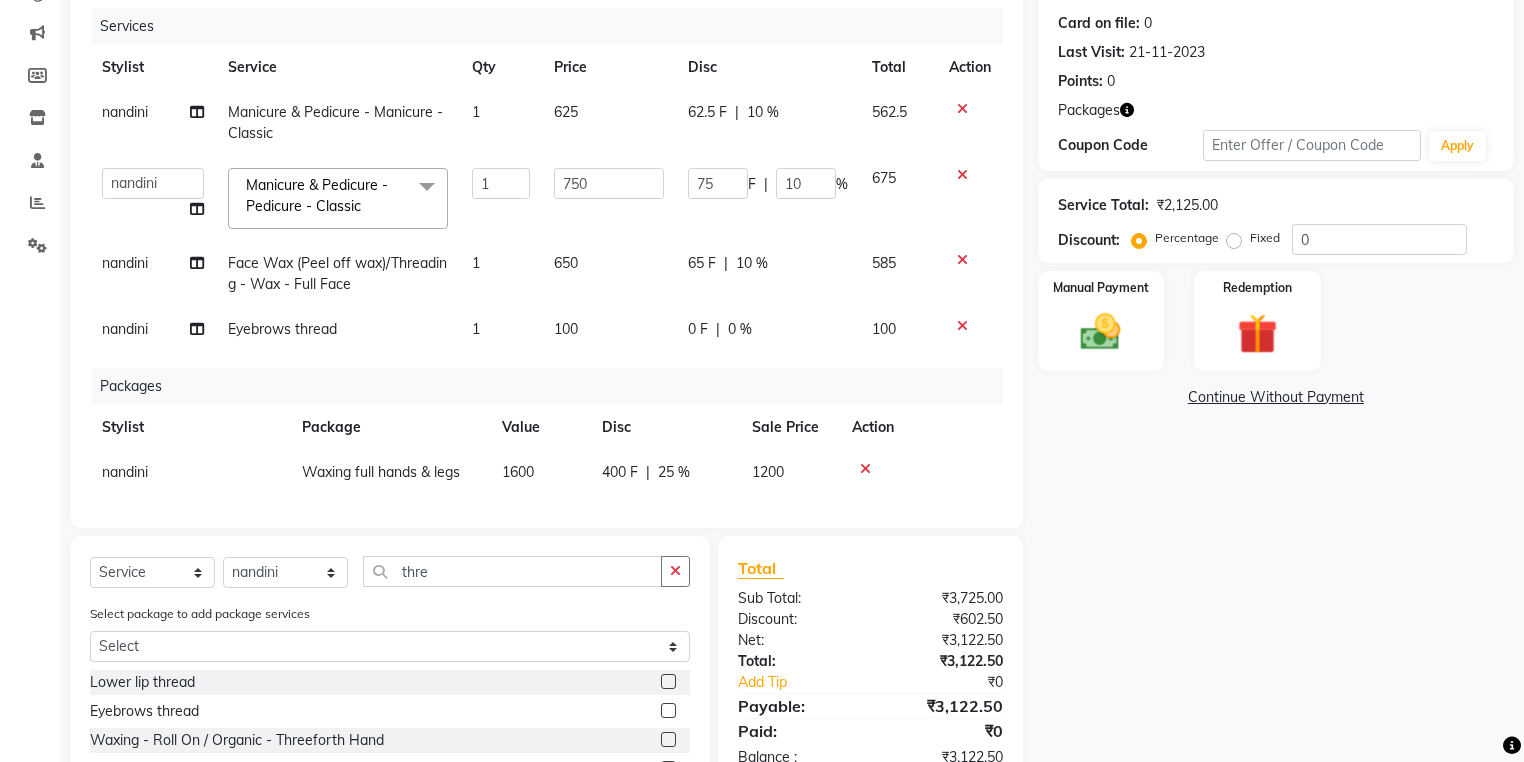 click on "0 %" 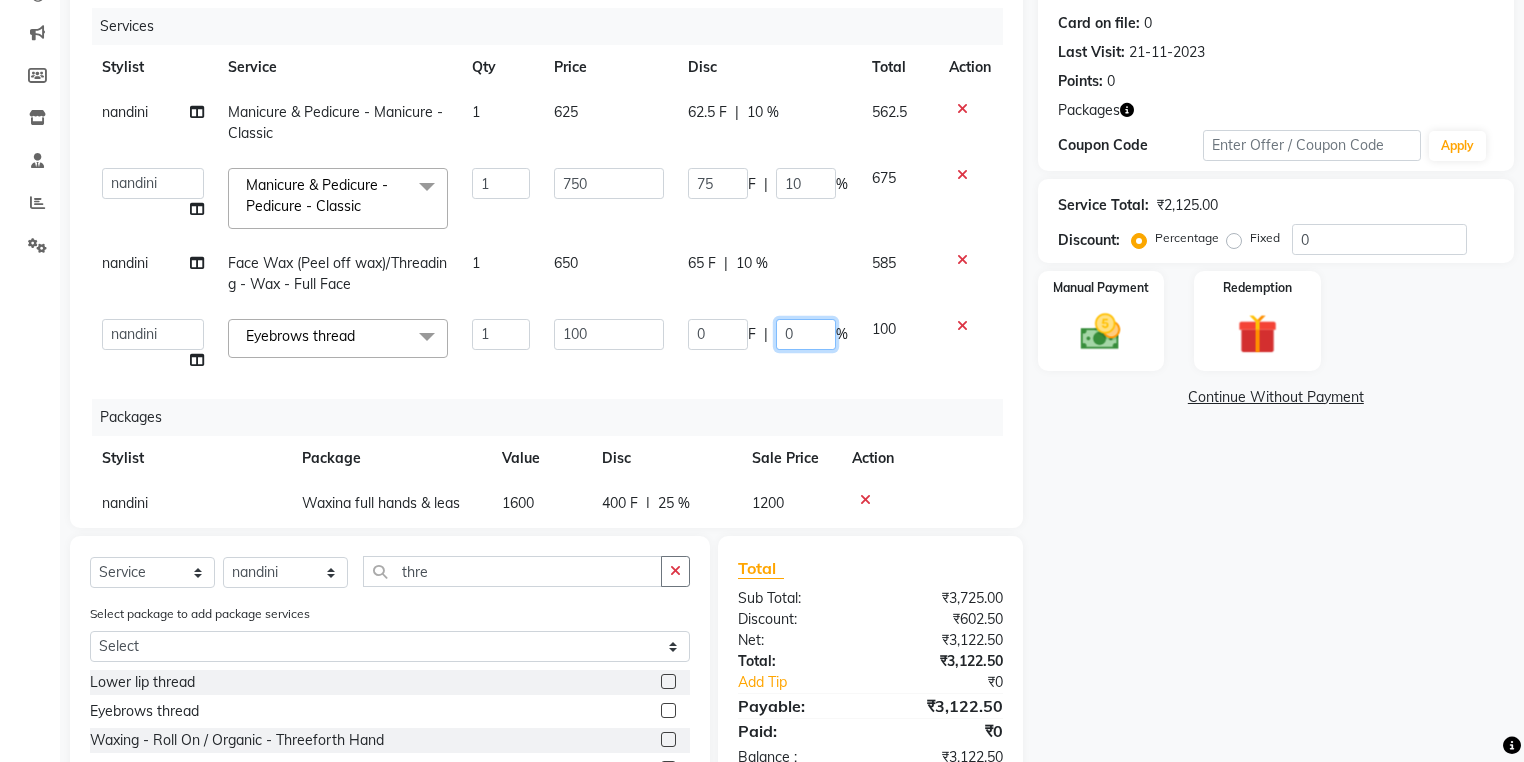 click on "0" 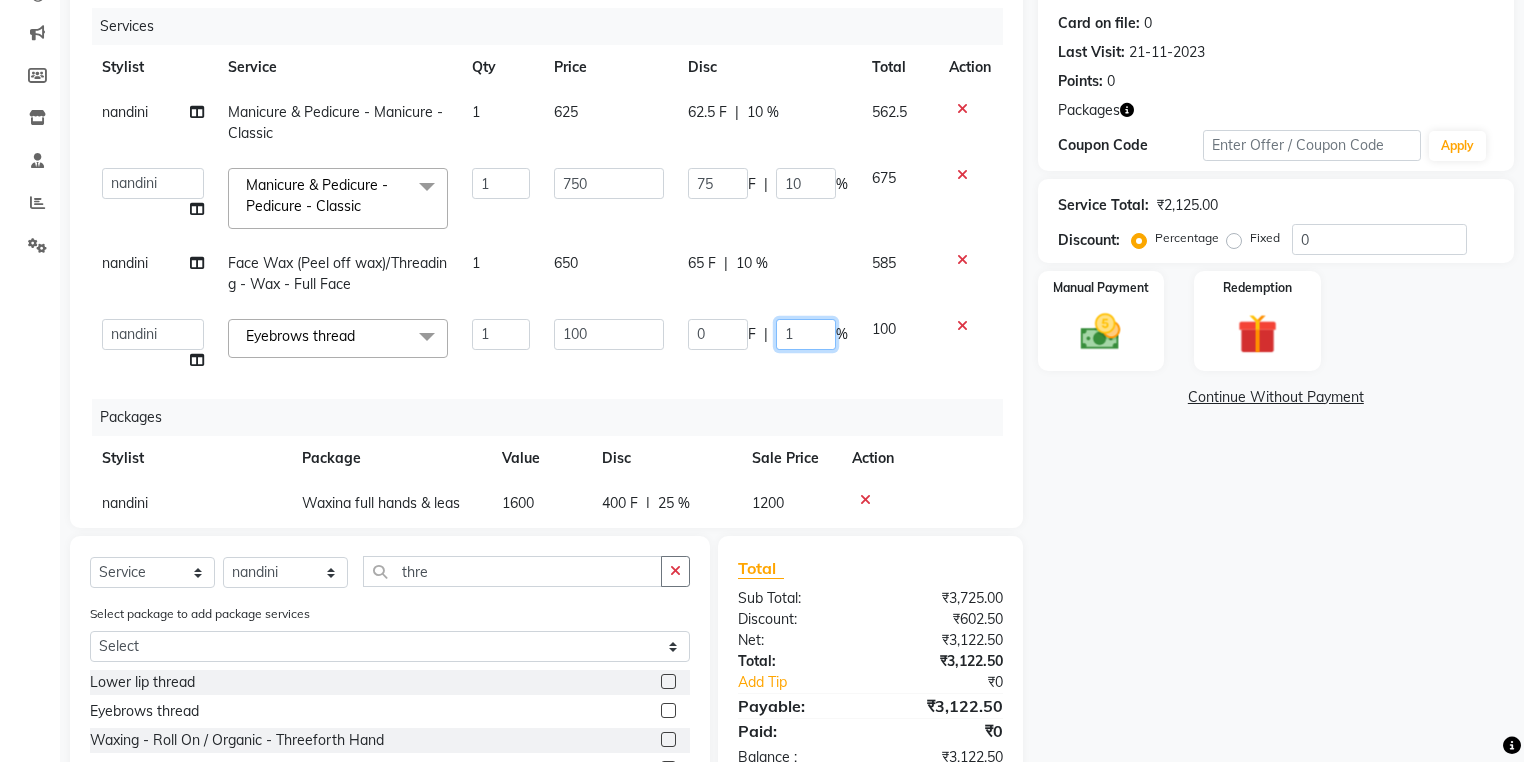 type on "10" 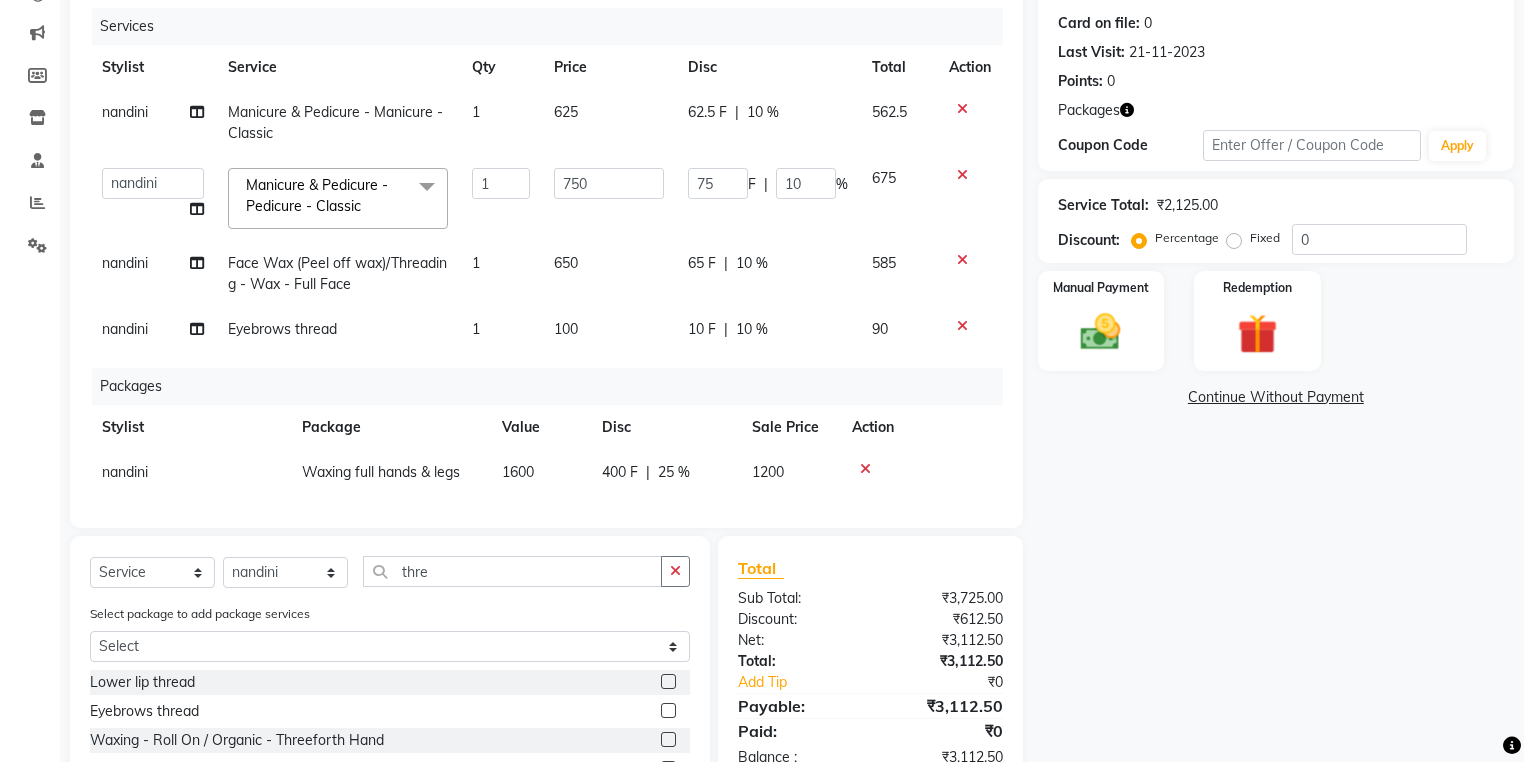 click on "Services Stylist Service Qty Price Disc Total Action [LAST] Manicure & Pedicure - Manicure - Classic 1 625 62.5 F | 10 % 562.5  [LAST]   [LAST]   [LAST]   [LAST]   [LAST]   [LAST]   [LAST]   [LAST]   [LAST]   [LAST]   [LAST]   [LAST]   [LAST]  Manicure & Pedicure - Pedicure - Classic  x Hair Wash (Normal )   -   MENS Hair Wash (Normal )   -   WOMEN'S Lower lip thread Eyebrows thread  Collagen spa Men  Collagen spa Women  Shea butterv spa Men  Shea butter spa Women Eyebrows wax Haircut - Stylist Haircut - Hair Expert Haircut - Creative Head ([FIRST]/[FIRST]) Haircut - Fringes/Flicks cuts (Onwards) Wash and Blowdry - Upto Shoulder Wash and Blowdry - Below Shoulder Wash and Blowdry - Upto waist Styling - Only Blowdry Upto Shoulder Styling - Only Blowdry Below Shoulder Styling - Only Blowdry Upto Waist Ironing/Tongs Curl/Wavy Texture - Upto Shoulder Ironing/Tongs Curl/Wavy Texture - Below Shoulder Ironing/Tongs Curl/Wavy Texture - Upto Waist OIL MASSAGE MENS 1 750" 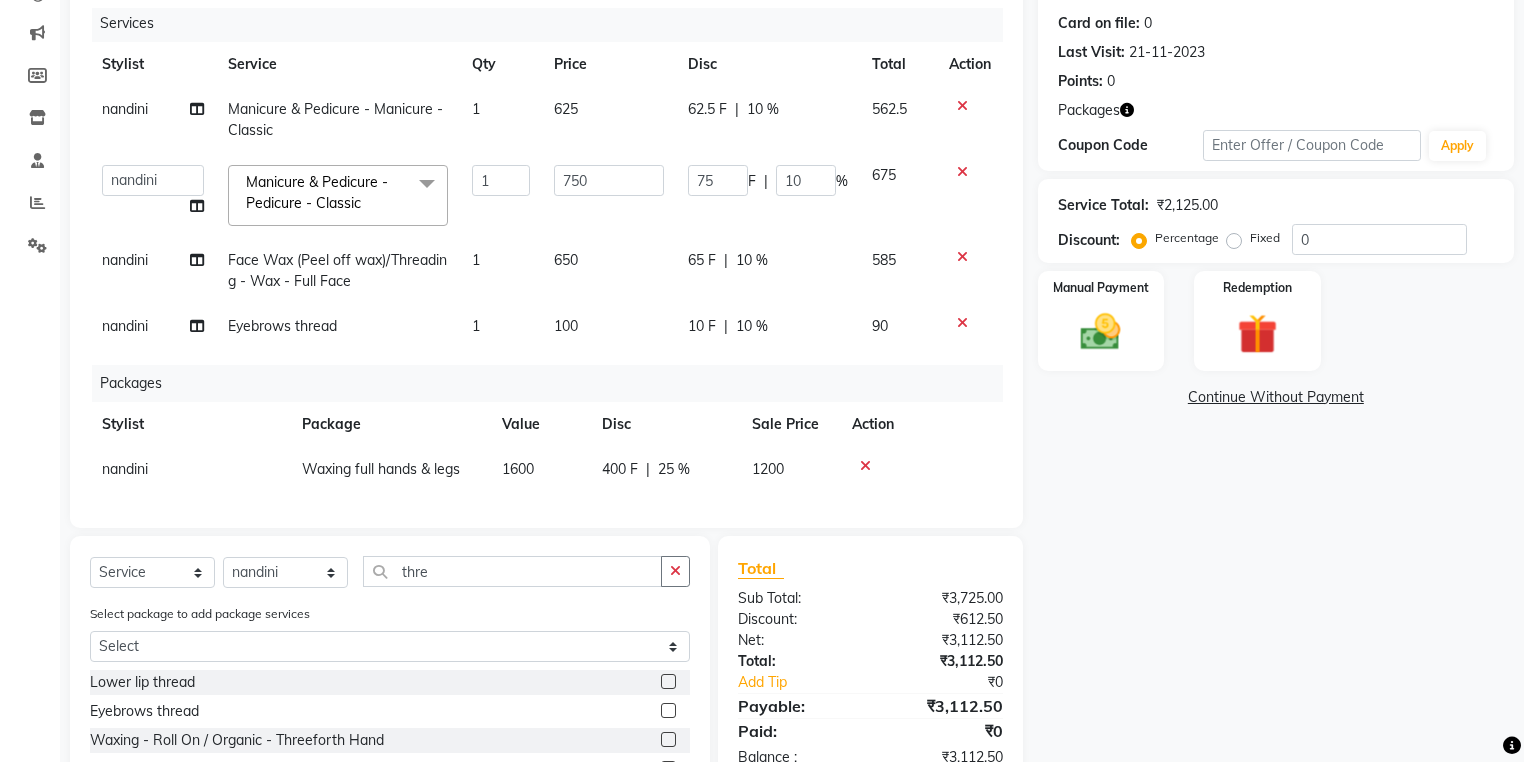 scroll, scrollTop: 14, scrollLeft: 0, axis: vertical 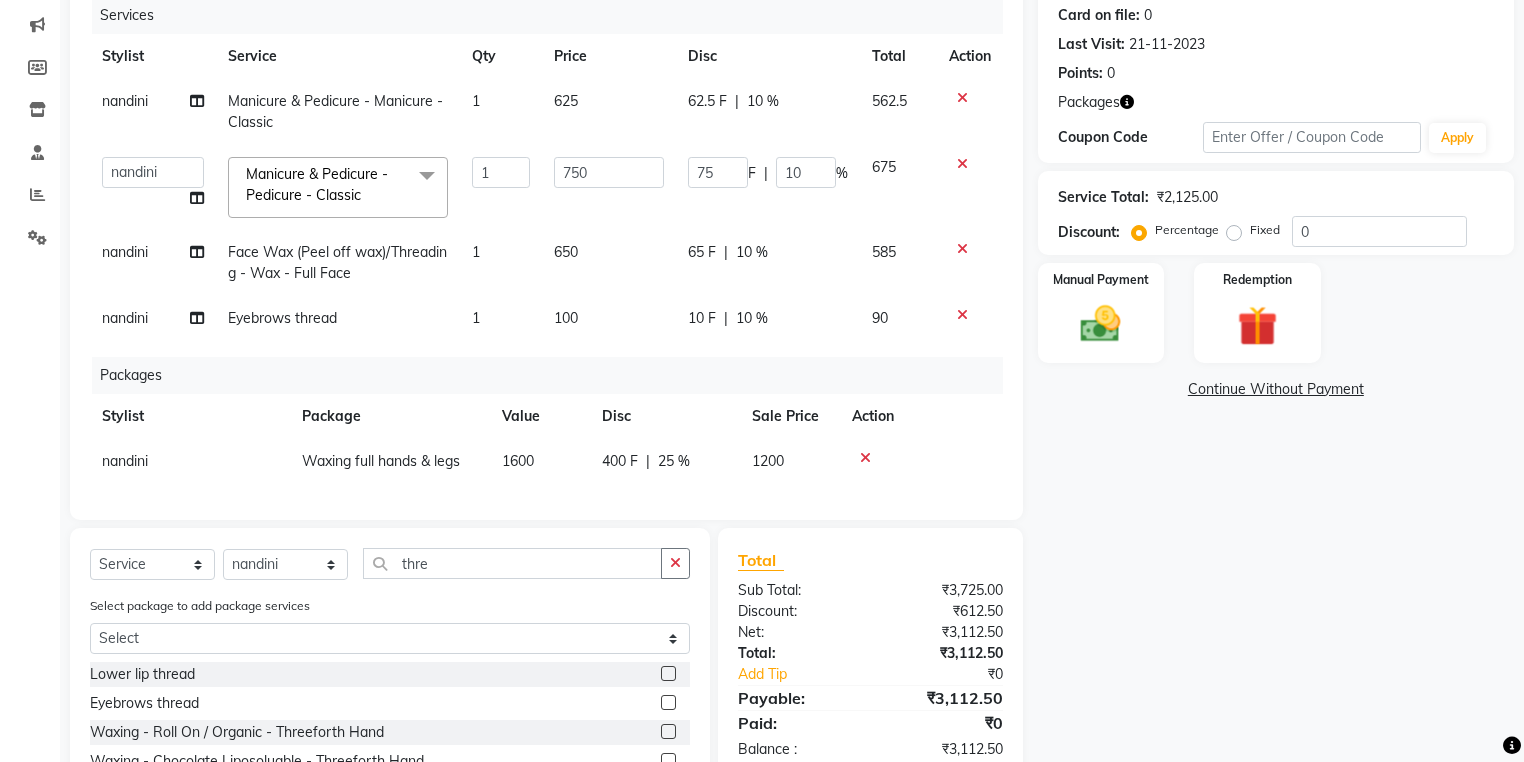 click on "1200" 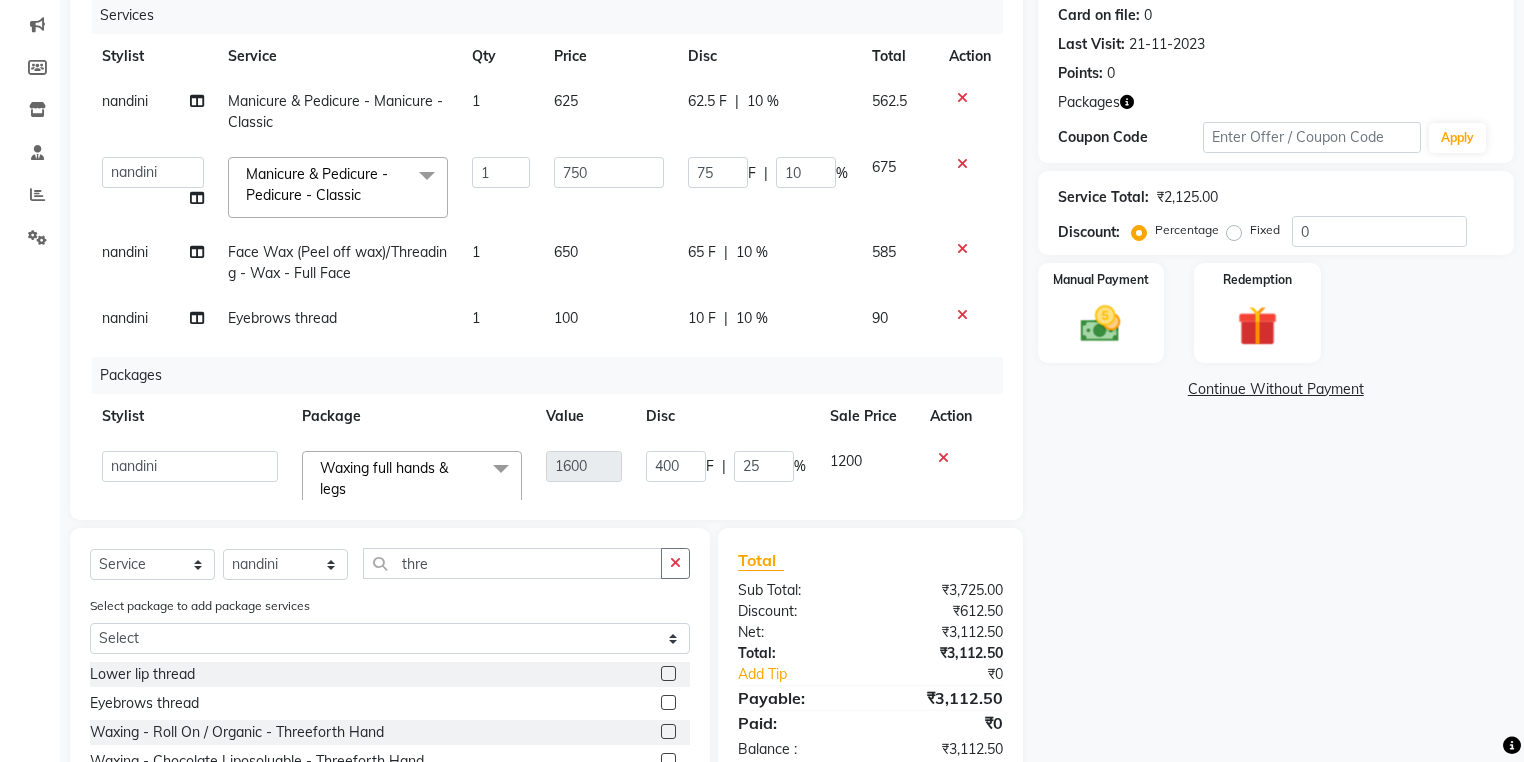 scroll, scrollTop: 0, scrollLeft: 0, axis: both 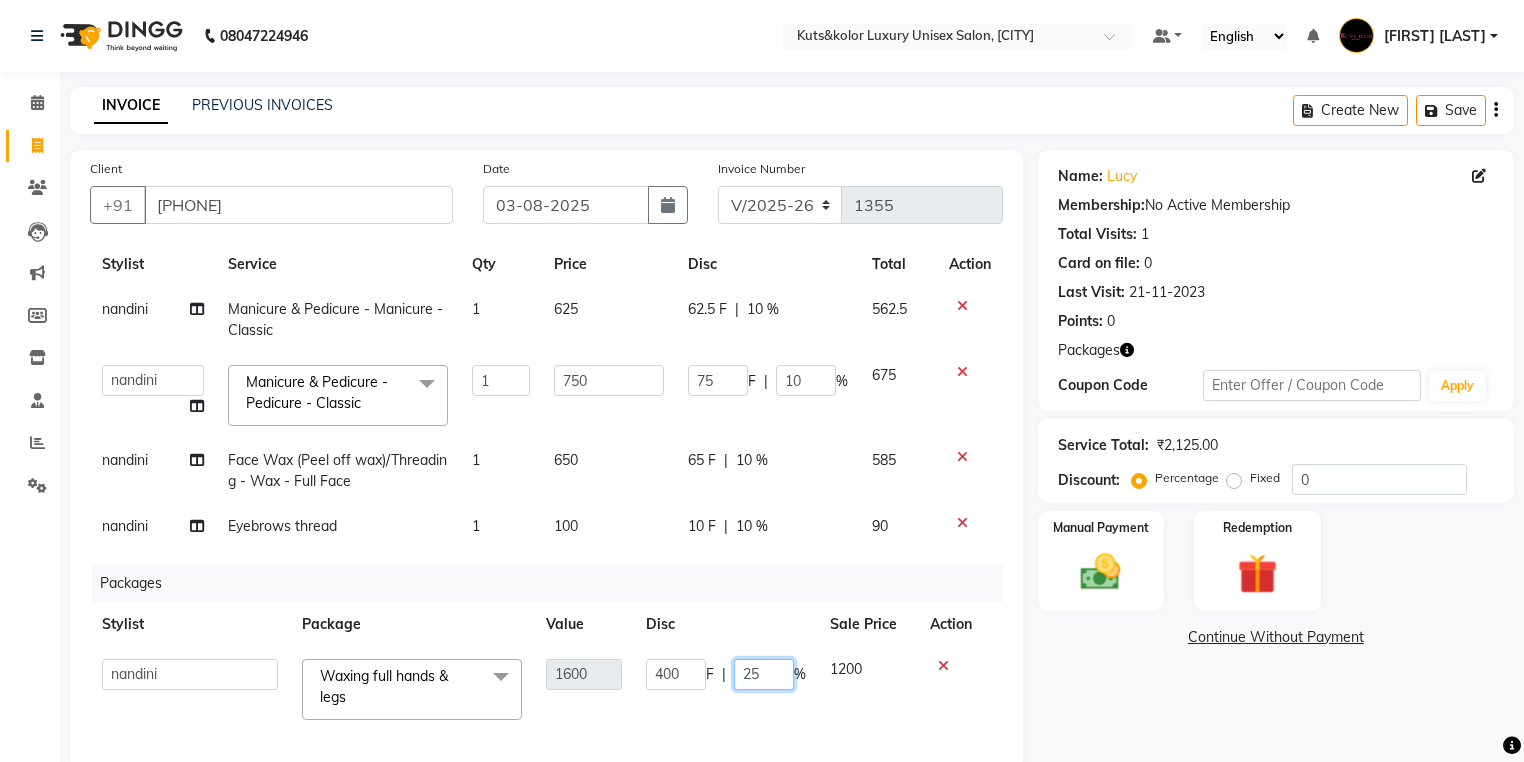 click on "25" 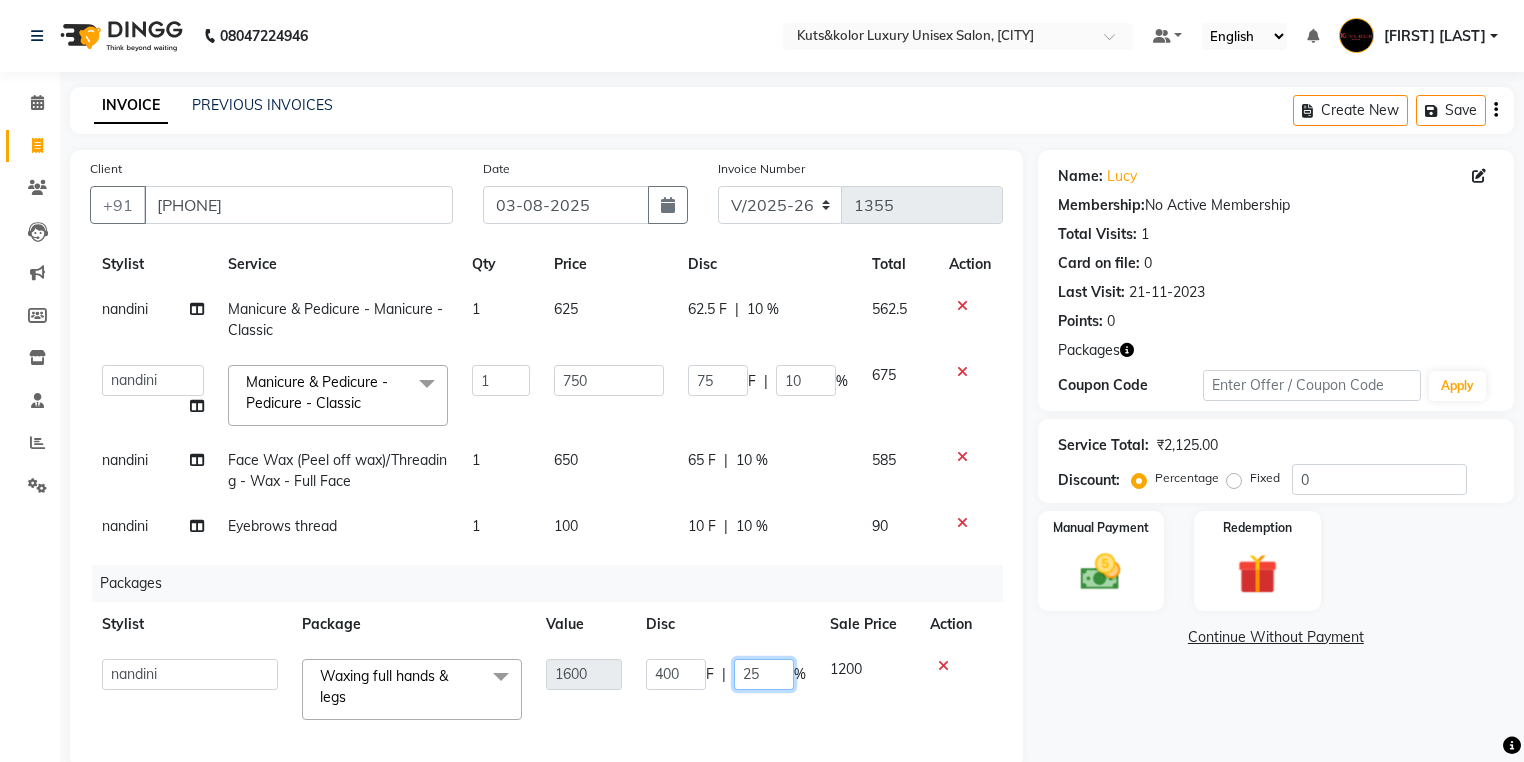 type on "2" 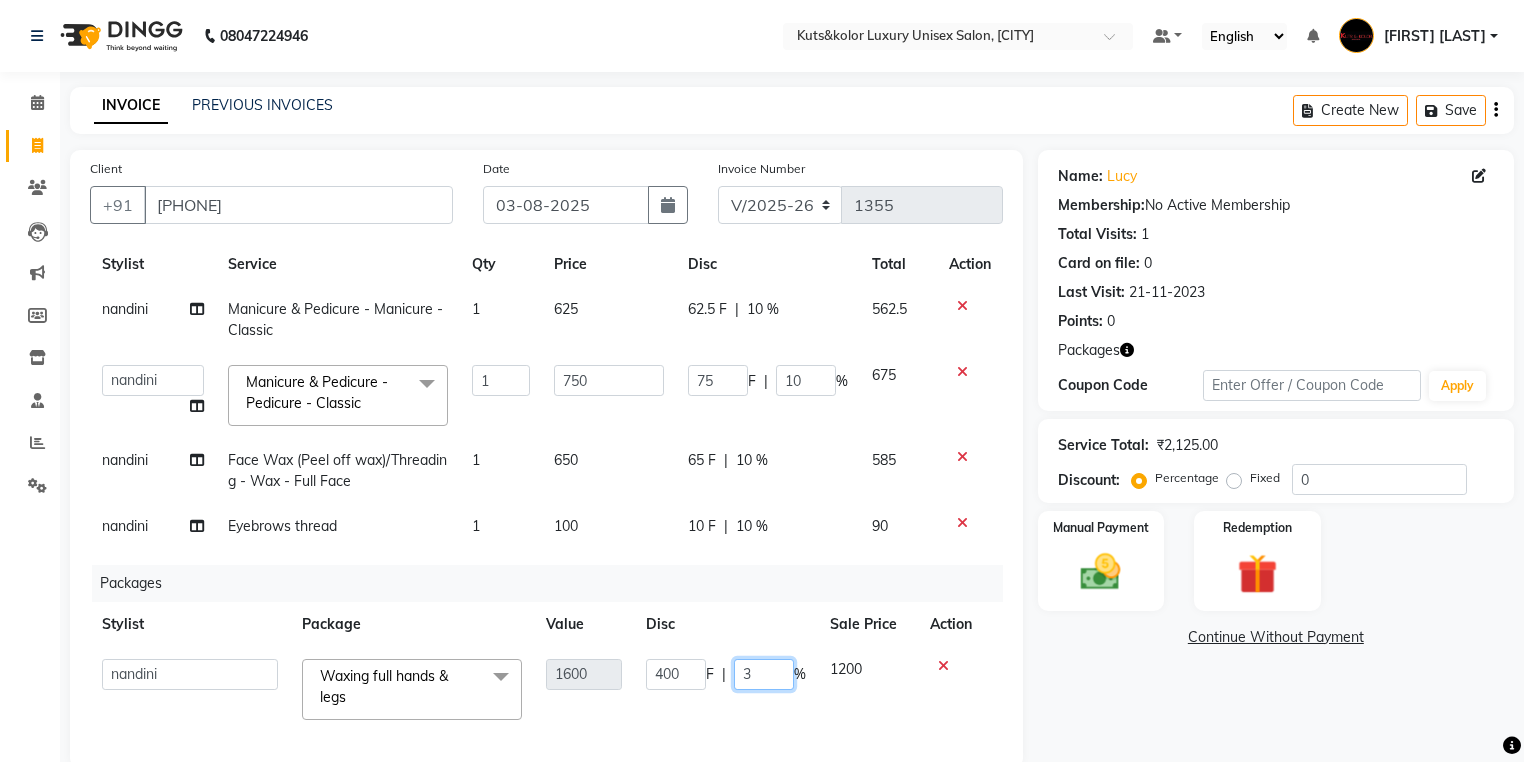 type on "35" 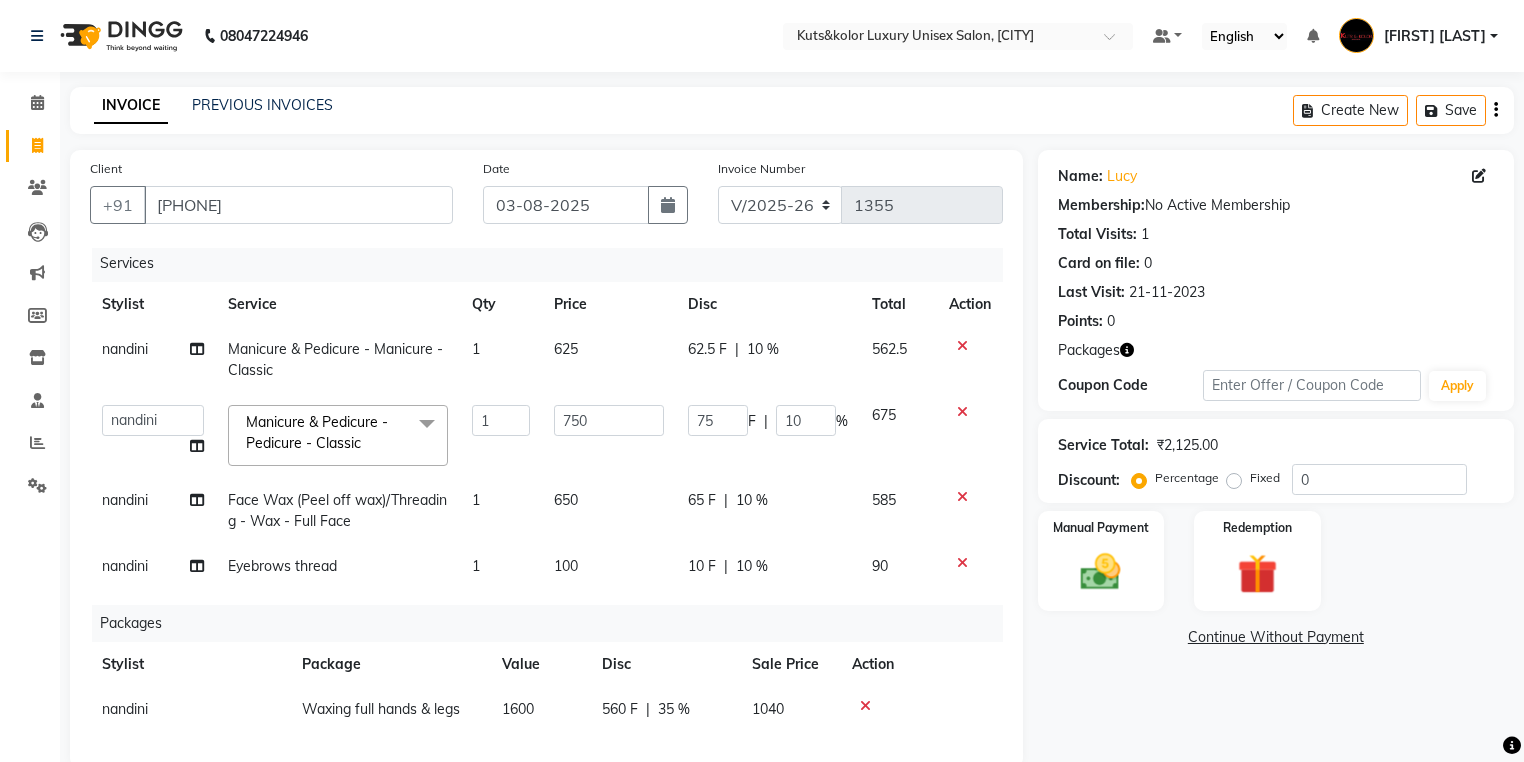 scroll, scrollTop: 14, scrollLeft: 0, axis: vertical 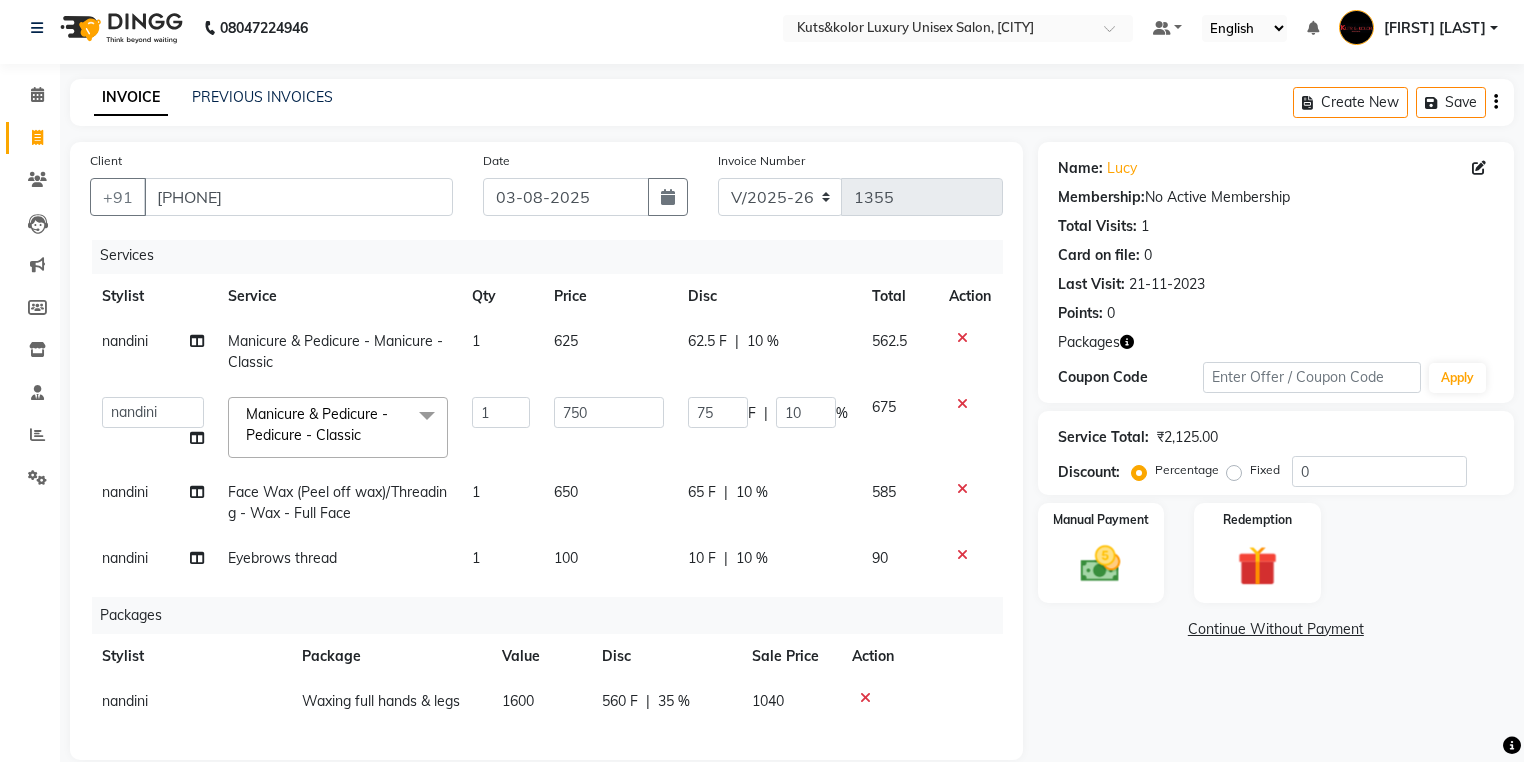 click on "625" 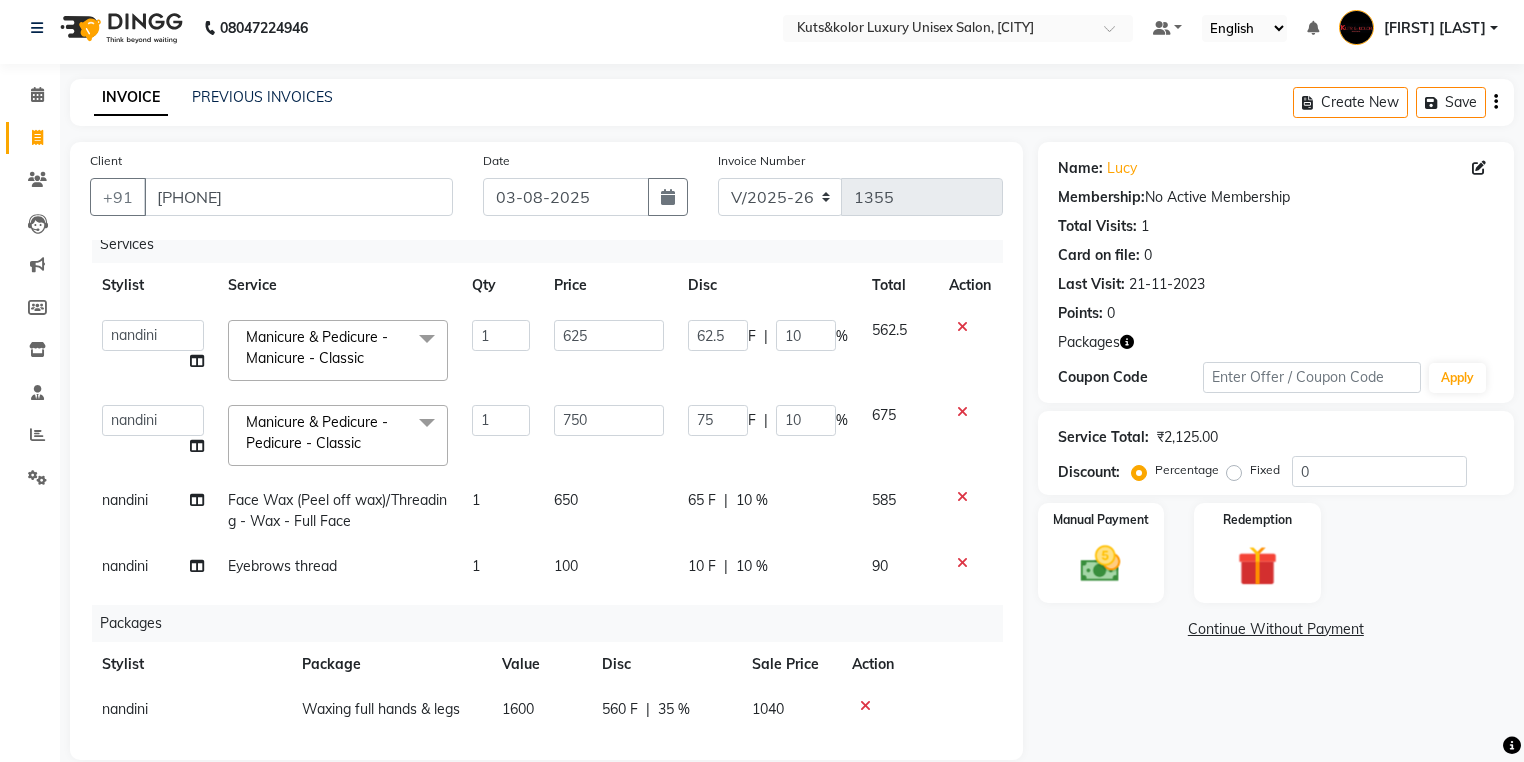 scroll, scrollTop: 32, scrollLeft: 0, axis: vertical 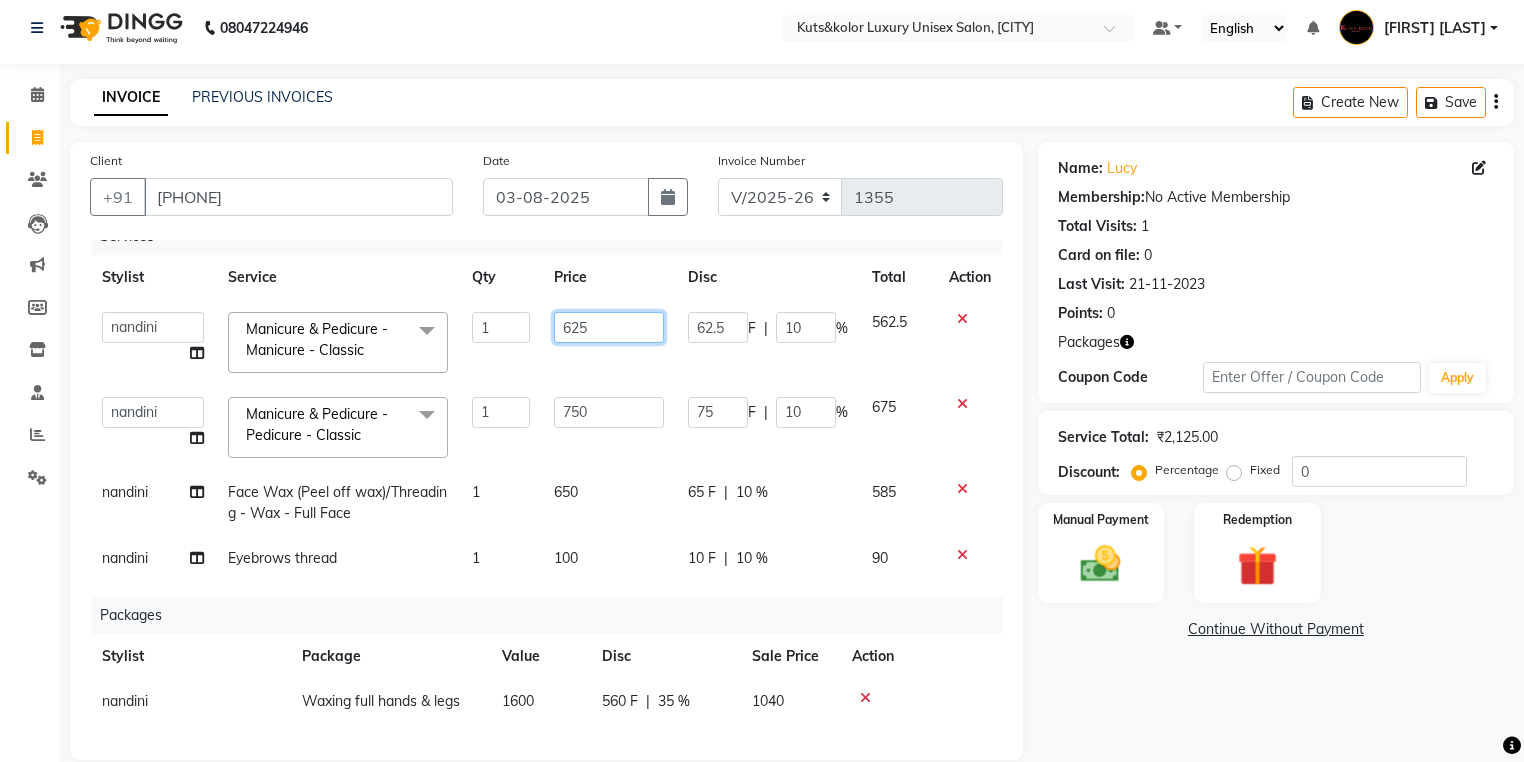 click on "625" 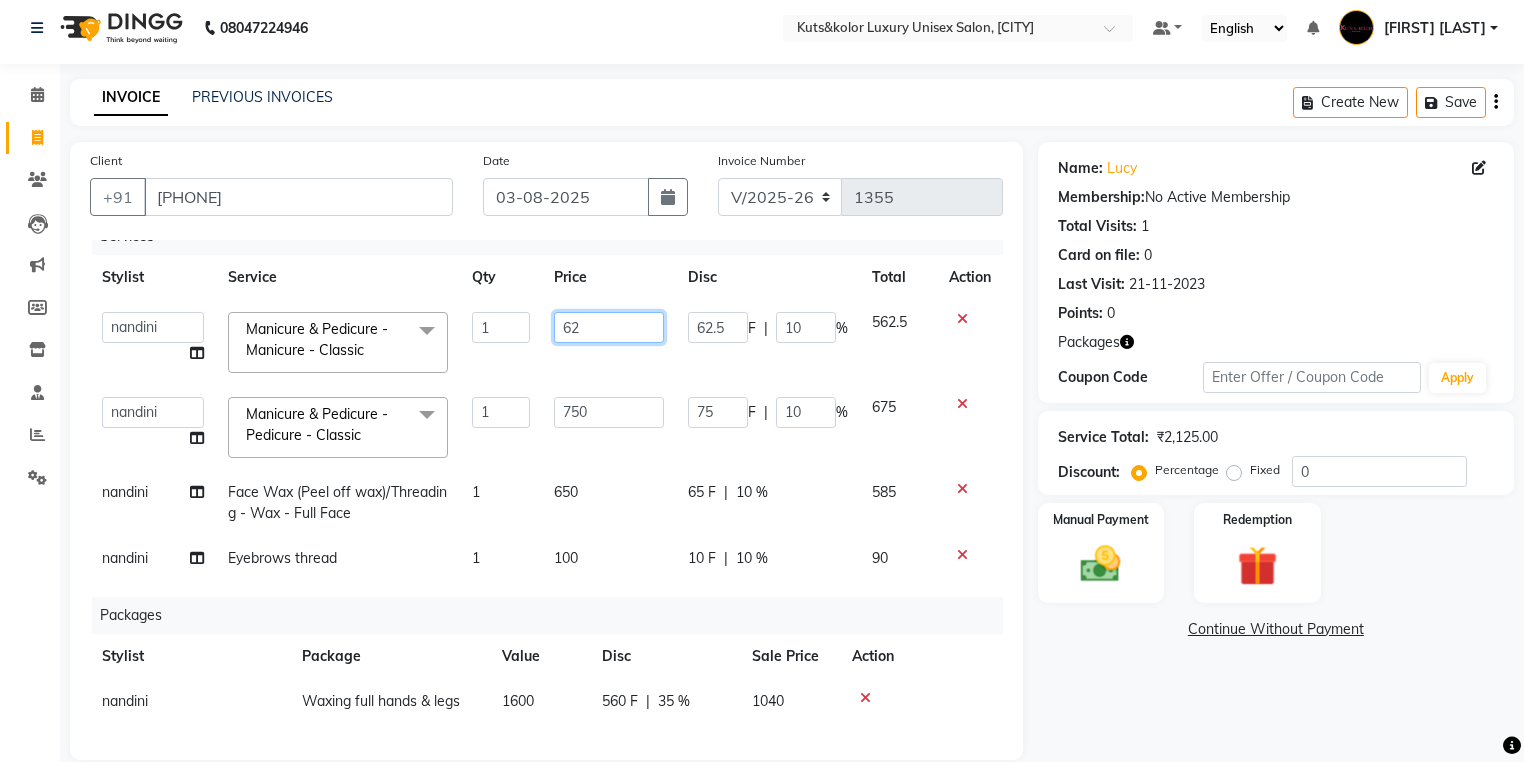 type on "6" 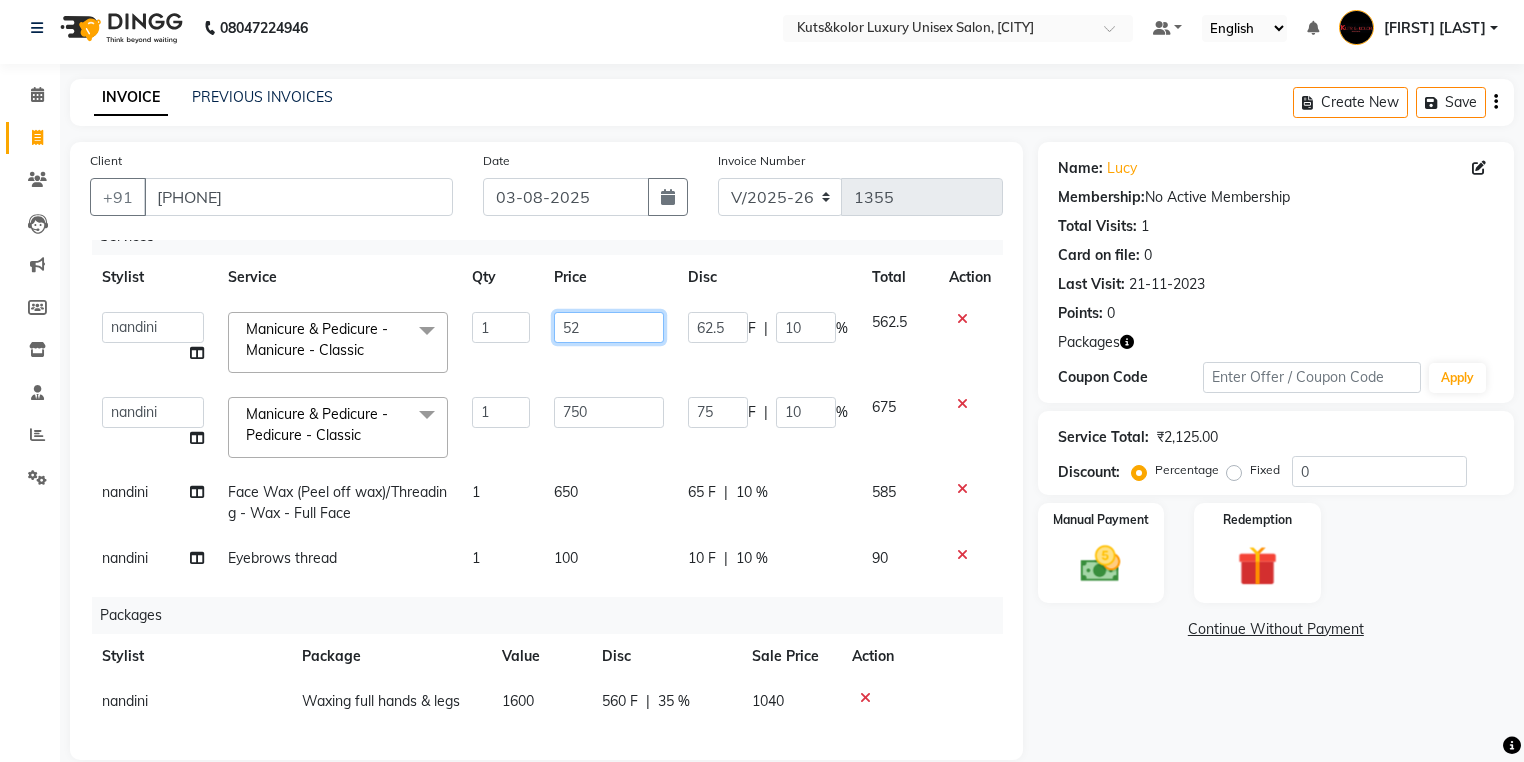 type on "525" 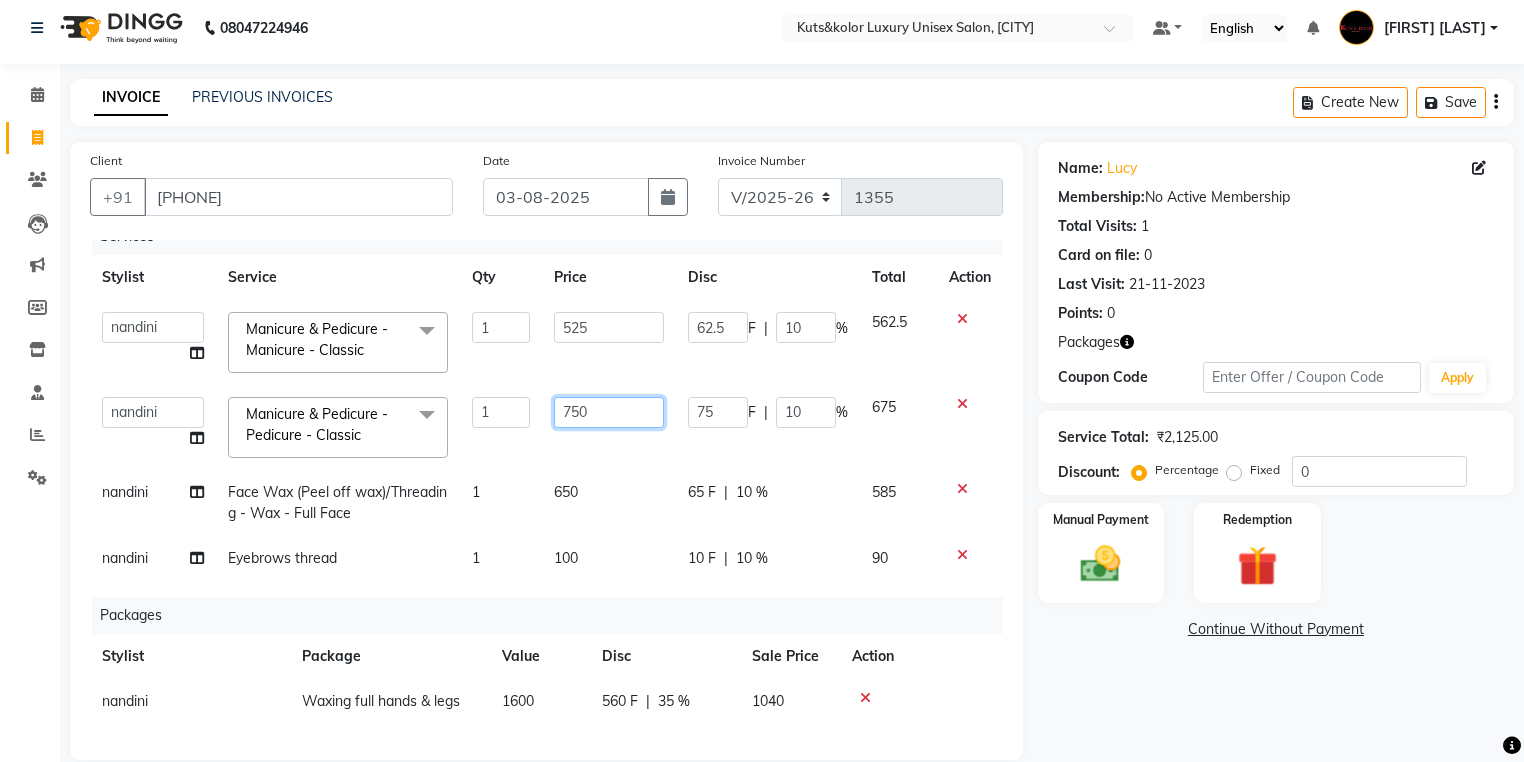 scroll, scrollTop: 14, scrollLeft: 0, axis: vertical 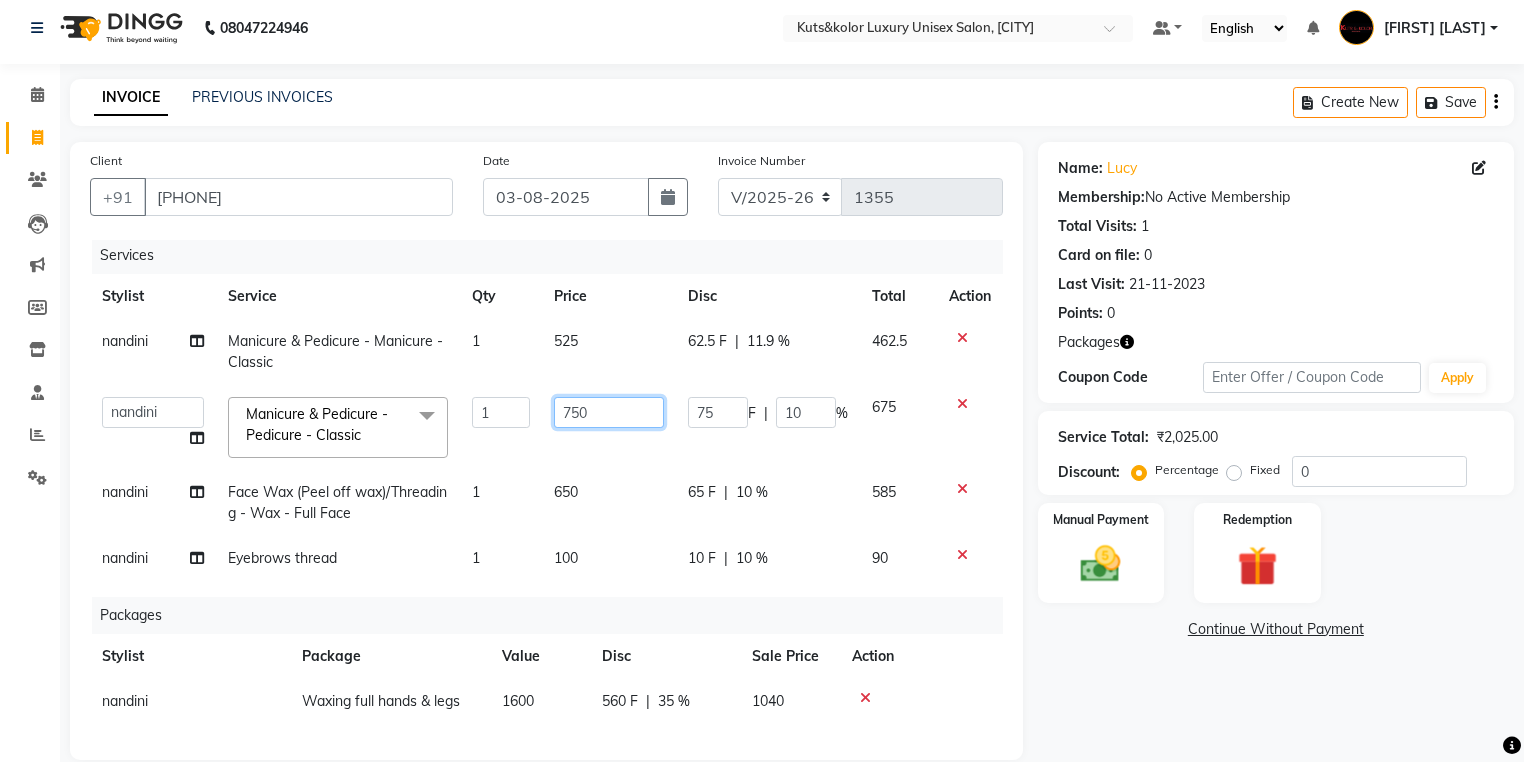 click on "750" 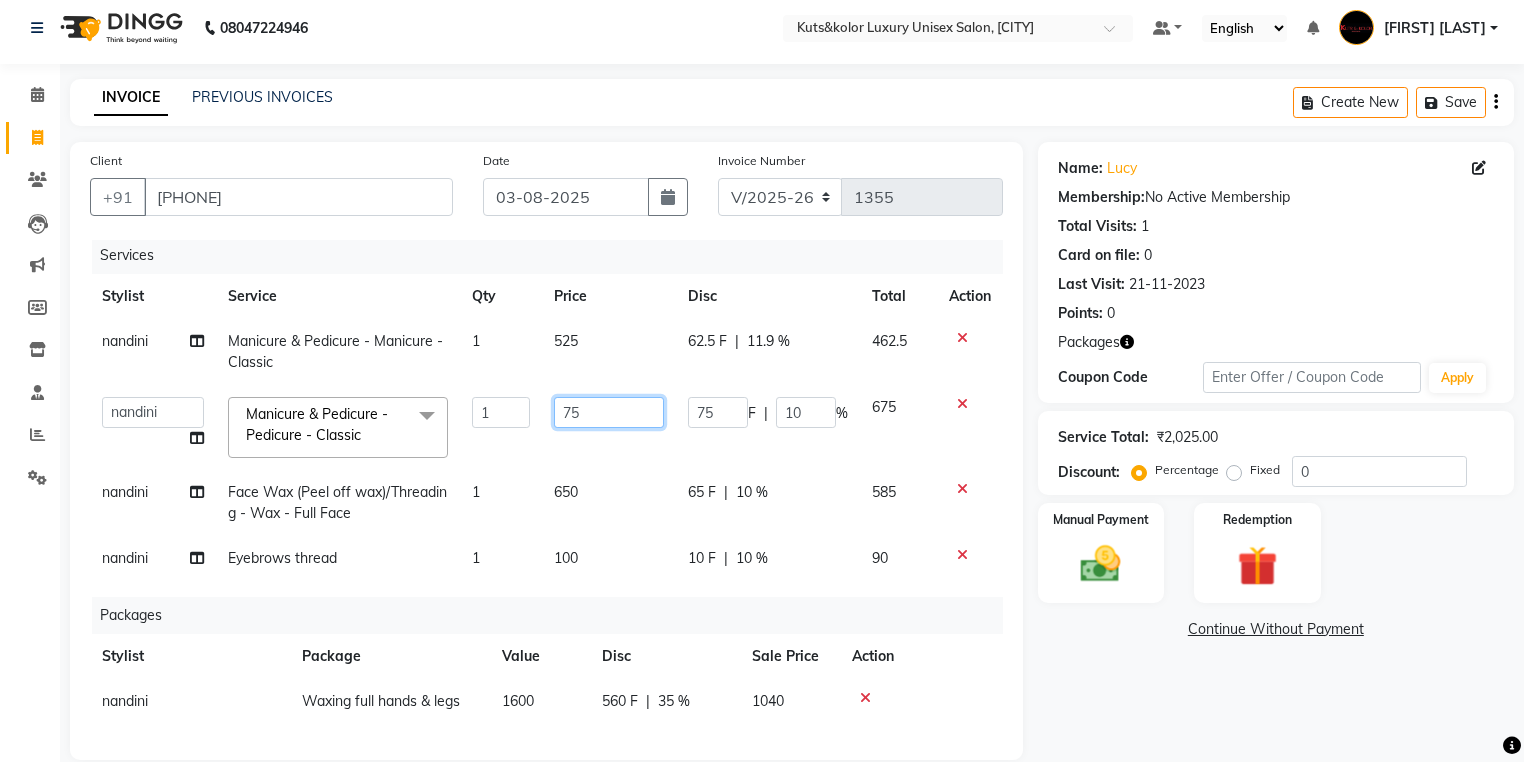 type on "7" 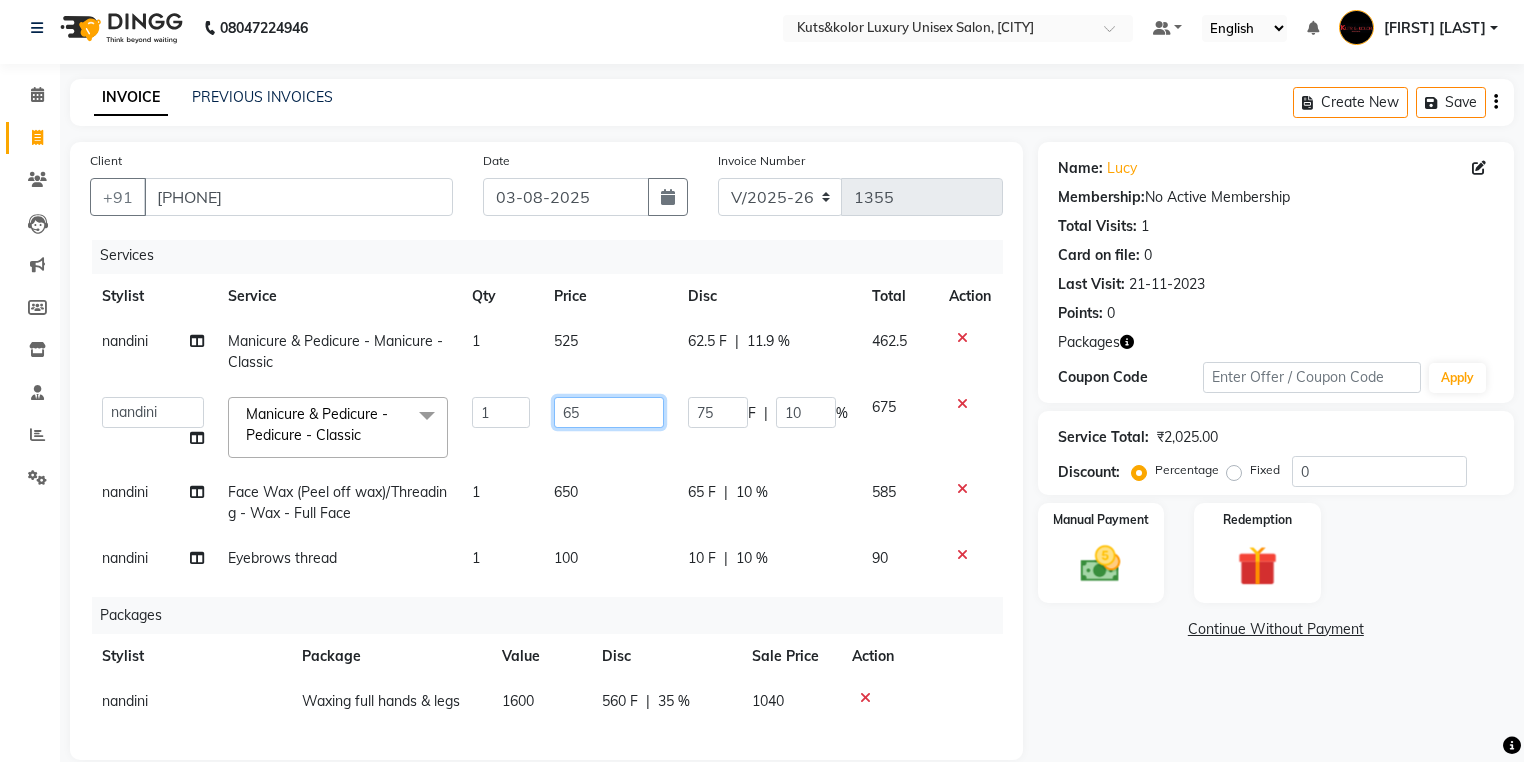 type on "650" 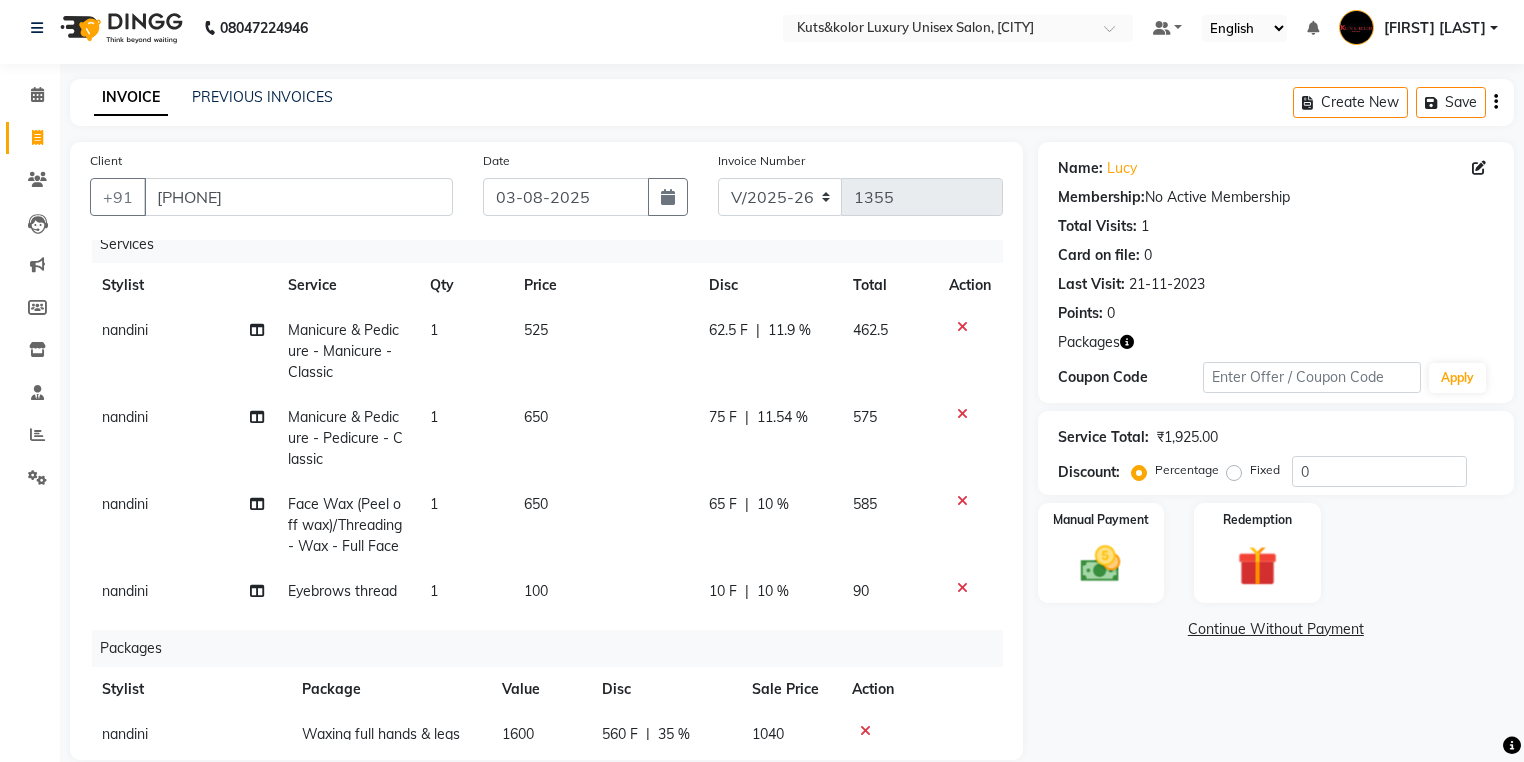 click on "650" 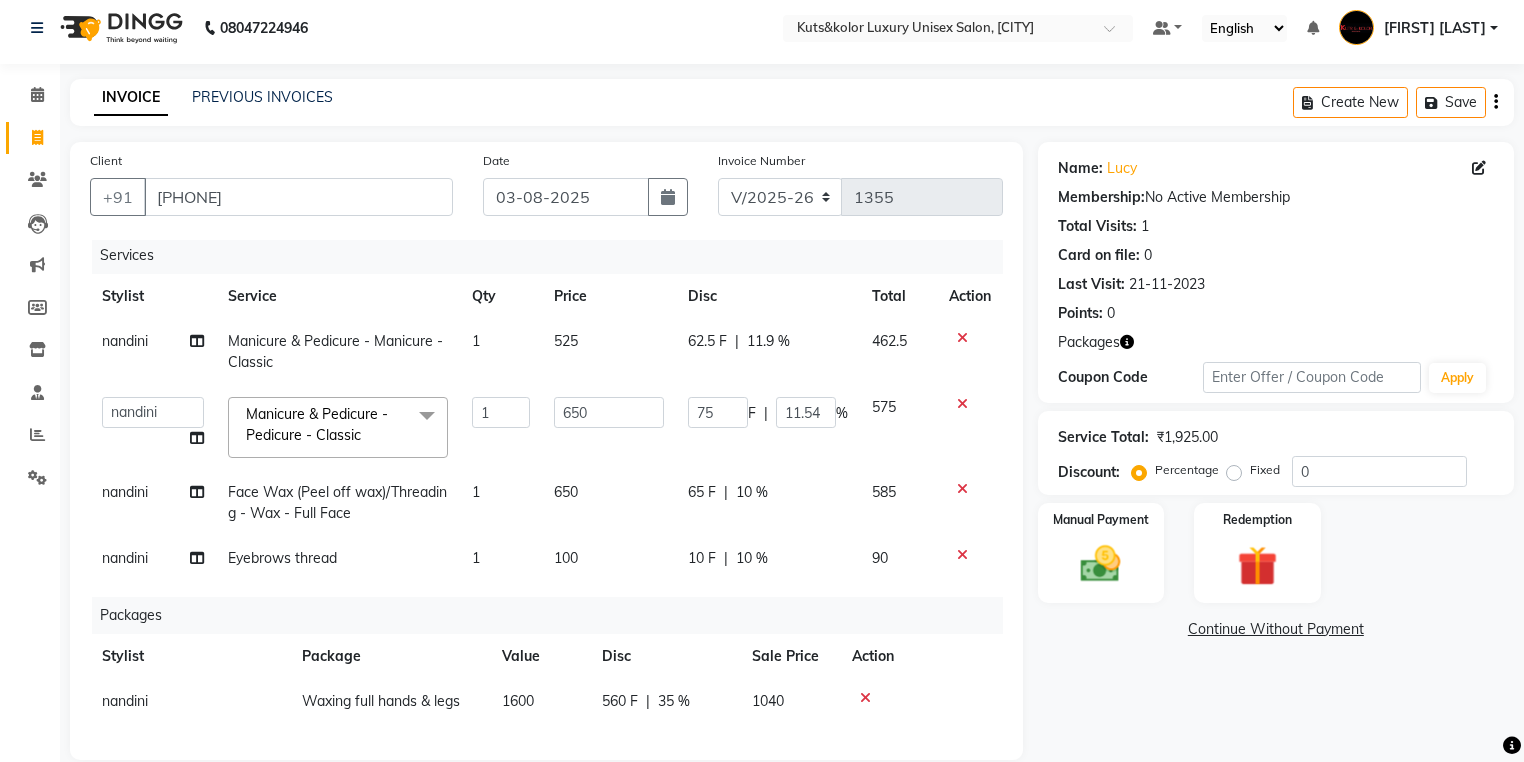 click on "650" 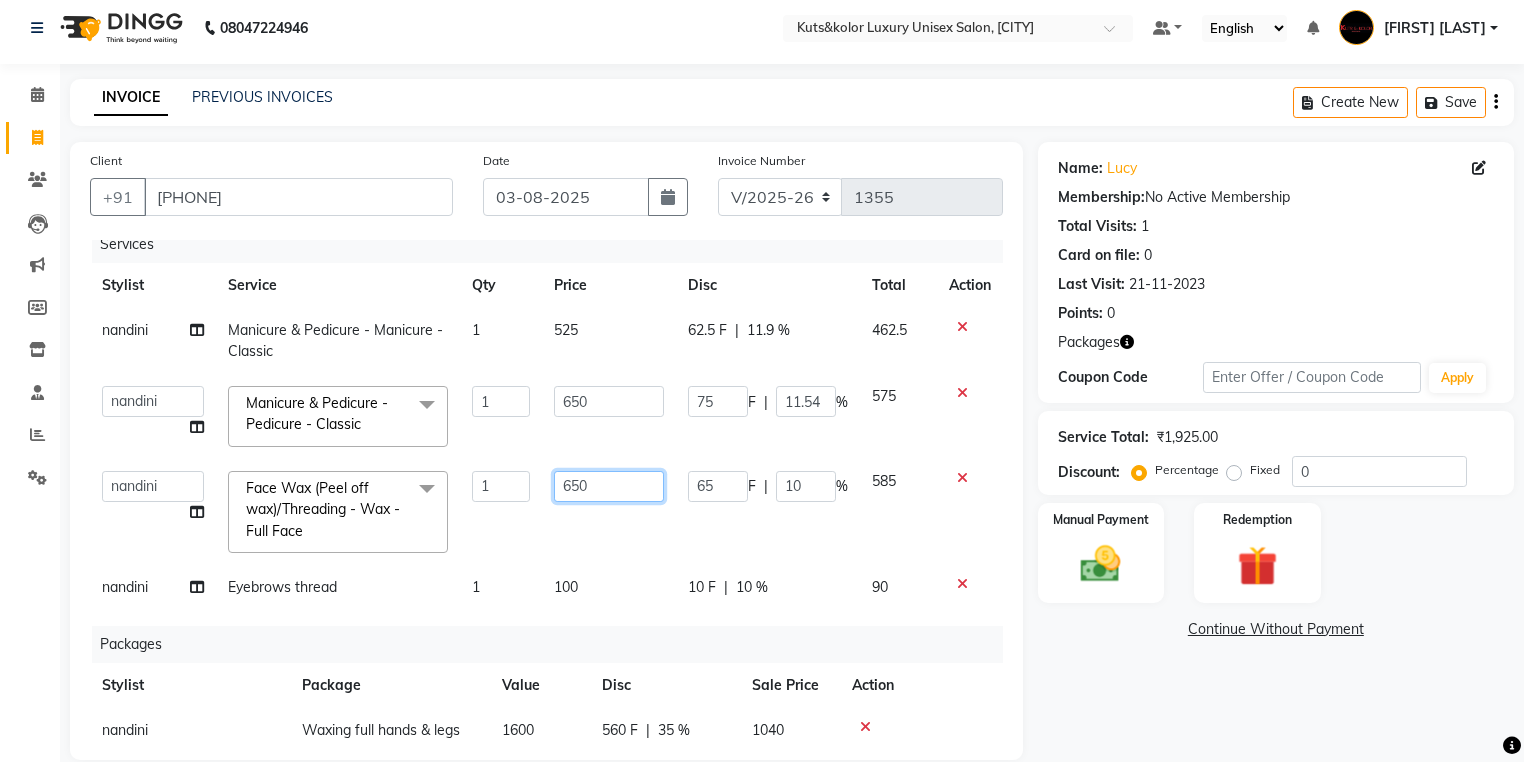 click on "650" 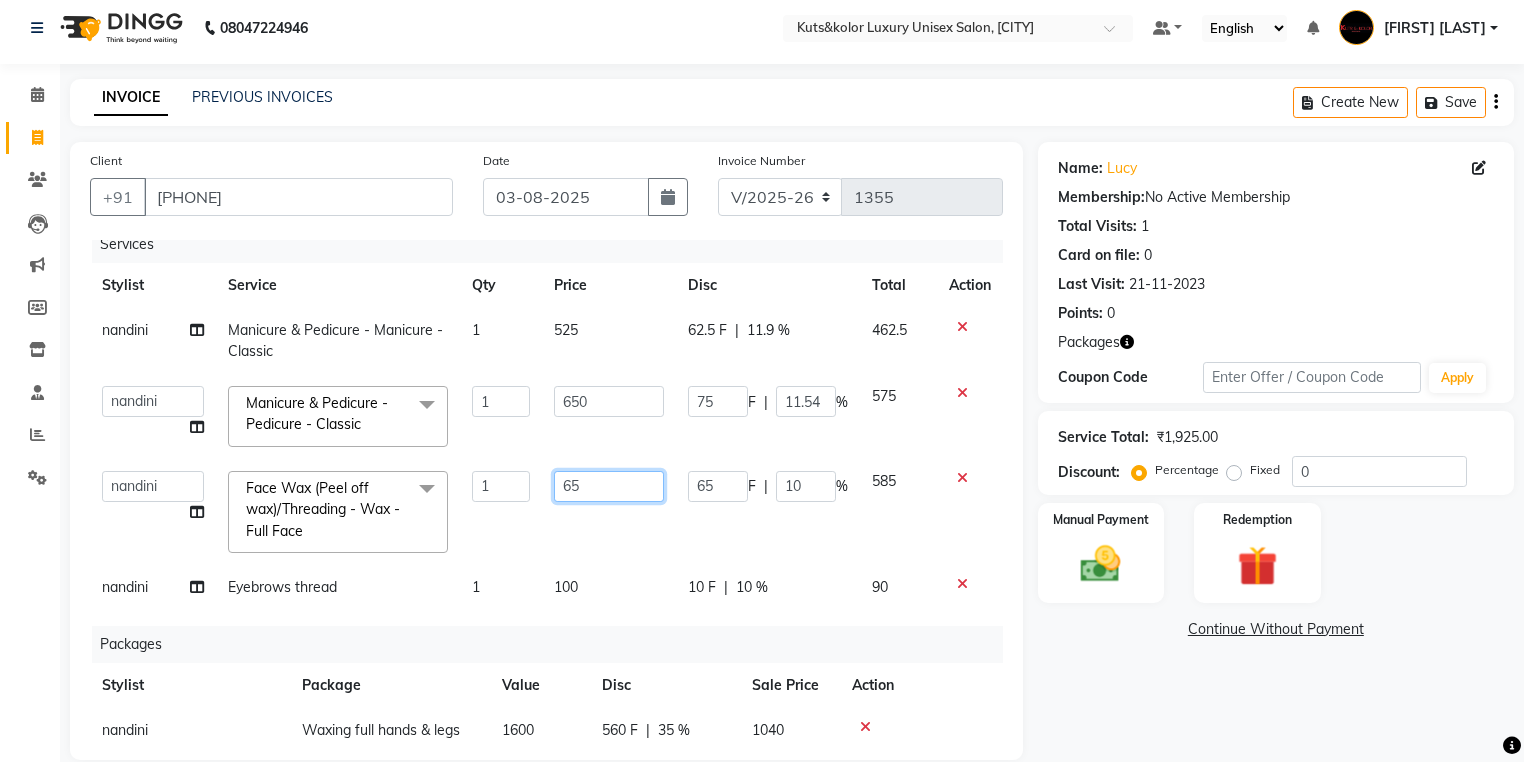 type on "6" 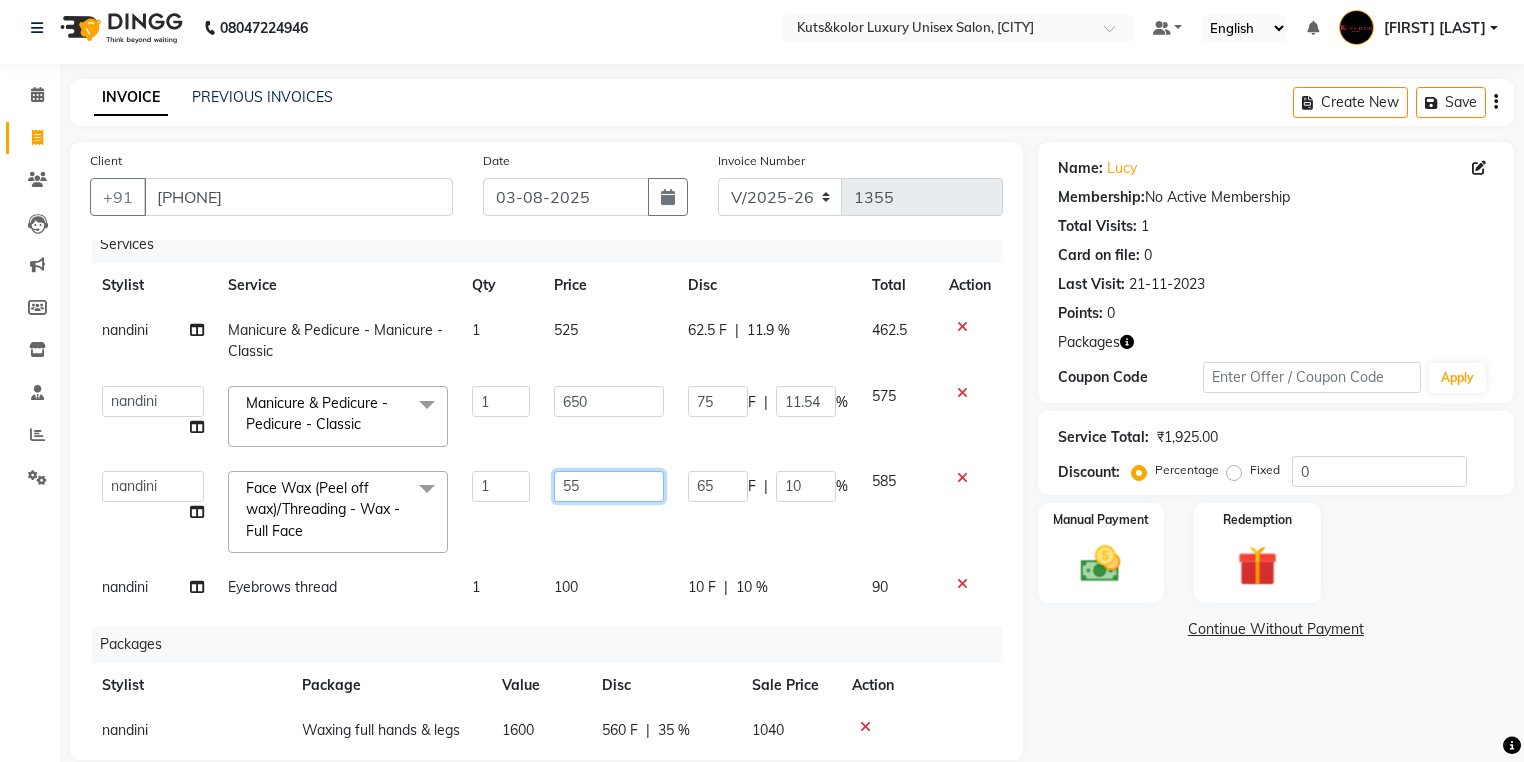 type on "558" 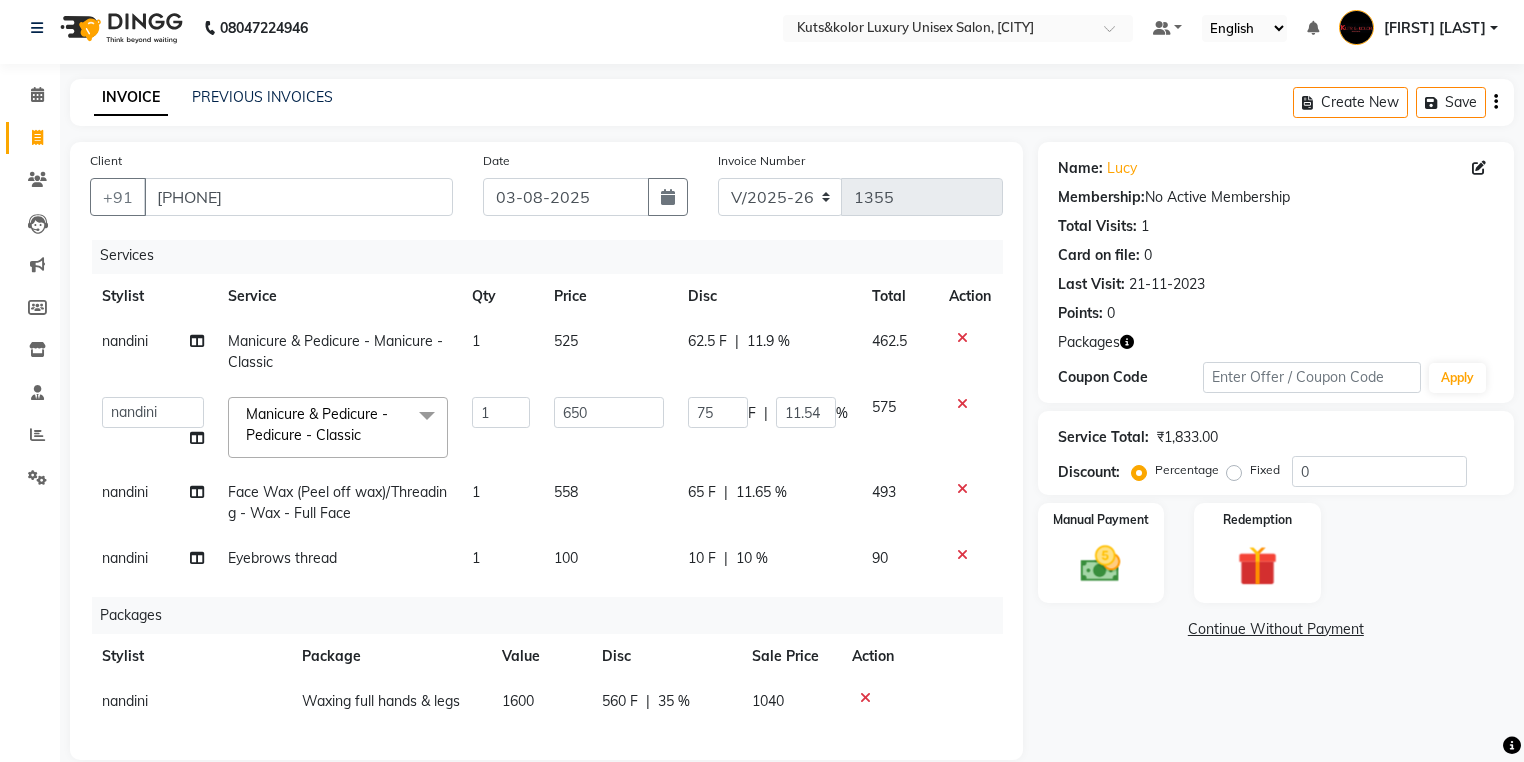 click on "[LAST] Manicure & Pedicure - Manicure - Classic 1 525 62.5 F | 11.9 % 462.5  [LAST]   [LAST]   [LAST]   [LAST]   [LAST]   [LAST]   [LAST]   [LAST]   [LAST]   [LAST]   [LAST]   [LAST]   [LAST]  Manicure & Pedicure - Pedicure - Classic  x Hair Wash (Normal )   -   MENS Hair Wash (Normal )   -   WOMEN'S Lower lip thread Eyebrows thread  Collagen spa Men  Collagen spa Women  Shea butterv spa Men  Shea butter spa Women Eyebrows wax Haircut - Stylist Haircut - Hair Expert Haircut - Creative Head ([FIRST]/[FIRST]) Haircut - Fringes/Flicks cuts (Onwards) Wash and Blowdry - Upto Shoulder Wash and Blowdry - Below Shoulder Wash and Blowdry - Upto waist Styling - Only Blowdry Upto Shoulder Styling - Only Blowdry Below Shoulder Styling - Only Blowdry Upto Waist Ironing/Tongs Curl/Wavy Texture - Upto Shoulder Ironing/Tongs Curl/Wavy Texture - Below Shoulder Ironing/Tongs Curl/Wavy Texture - Upto Waist Splitend Removal - Splitend Removal Scalp Detox - Scalp Detox 1 650 75 F |" 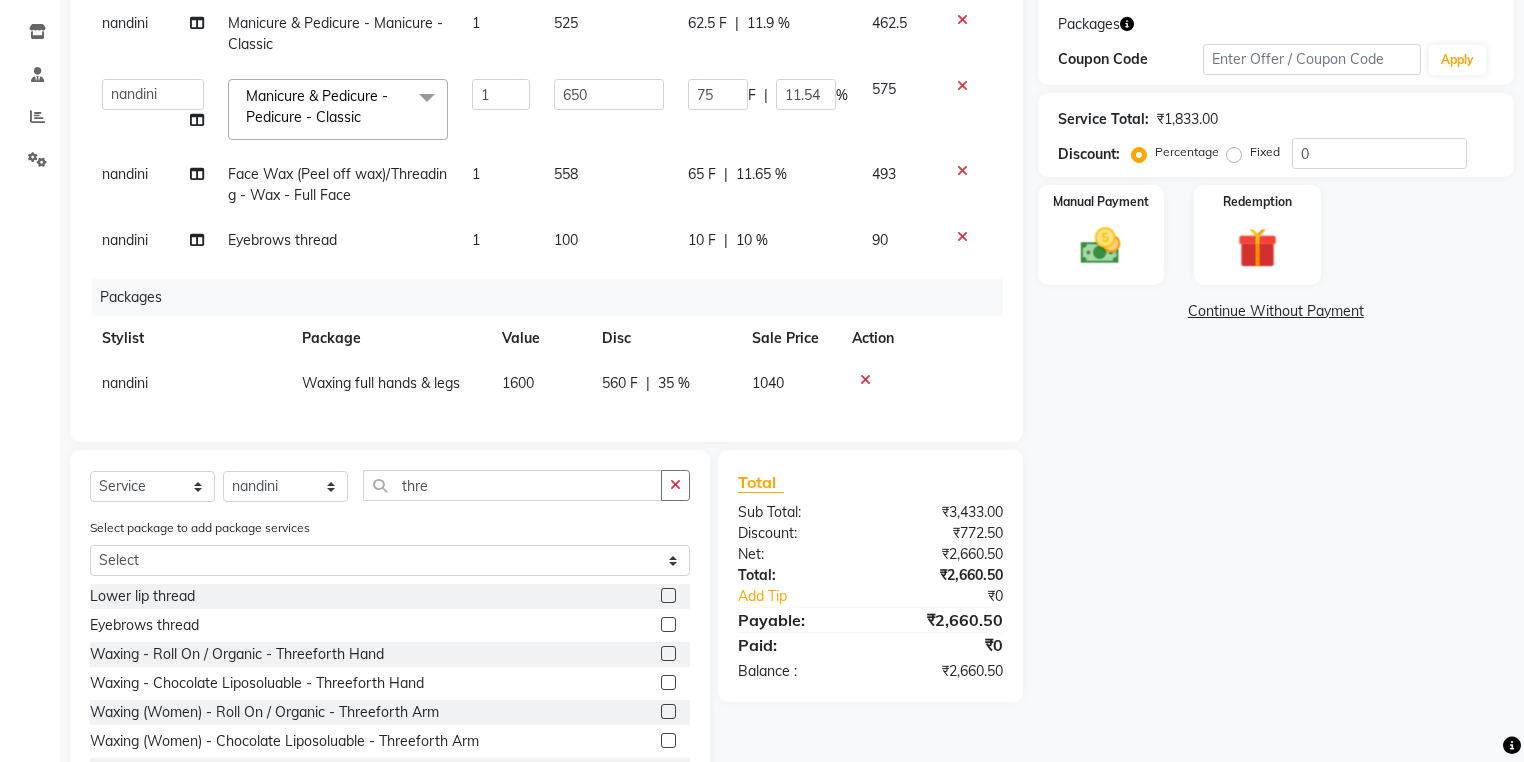 scroll, scrollTop: 328, scrollLeft: 0, axis: vertical 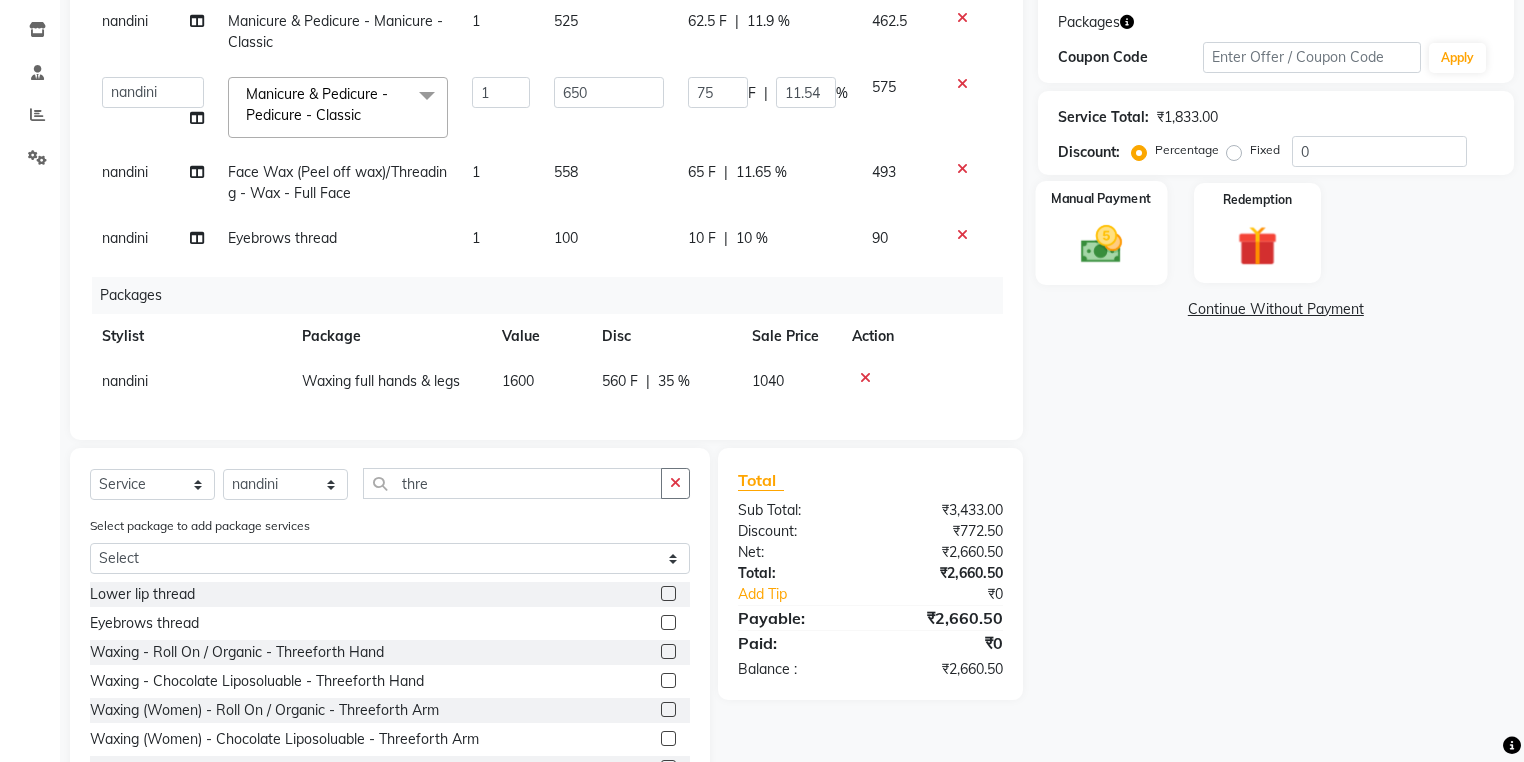 click 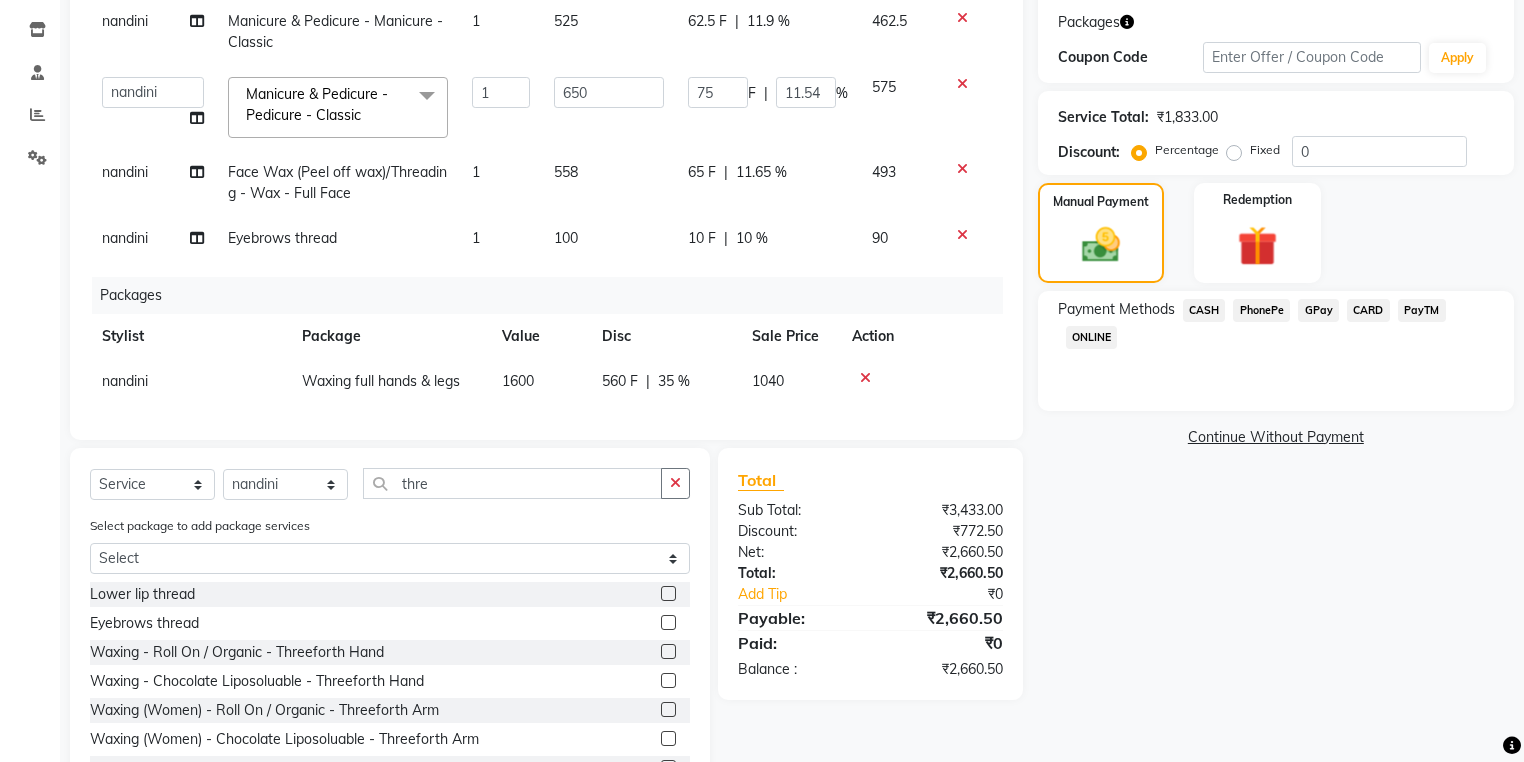 click on "GPay" 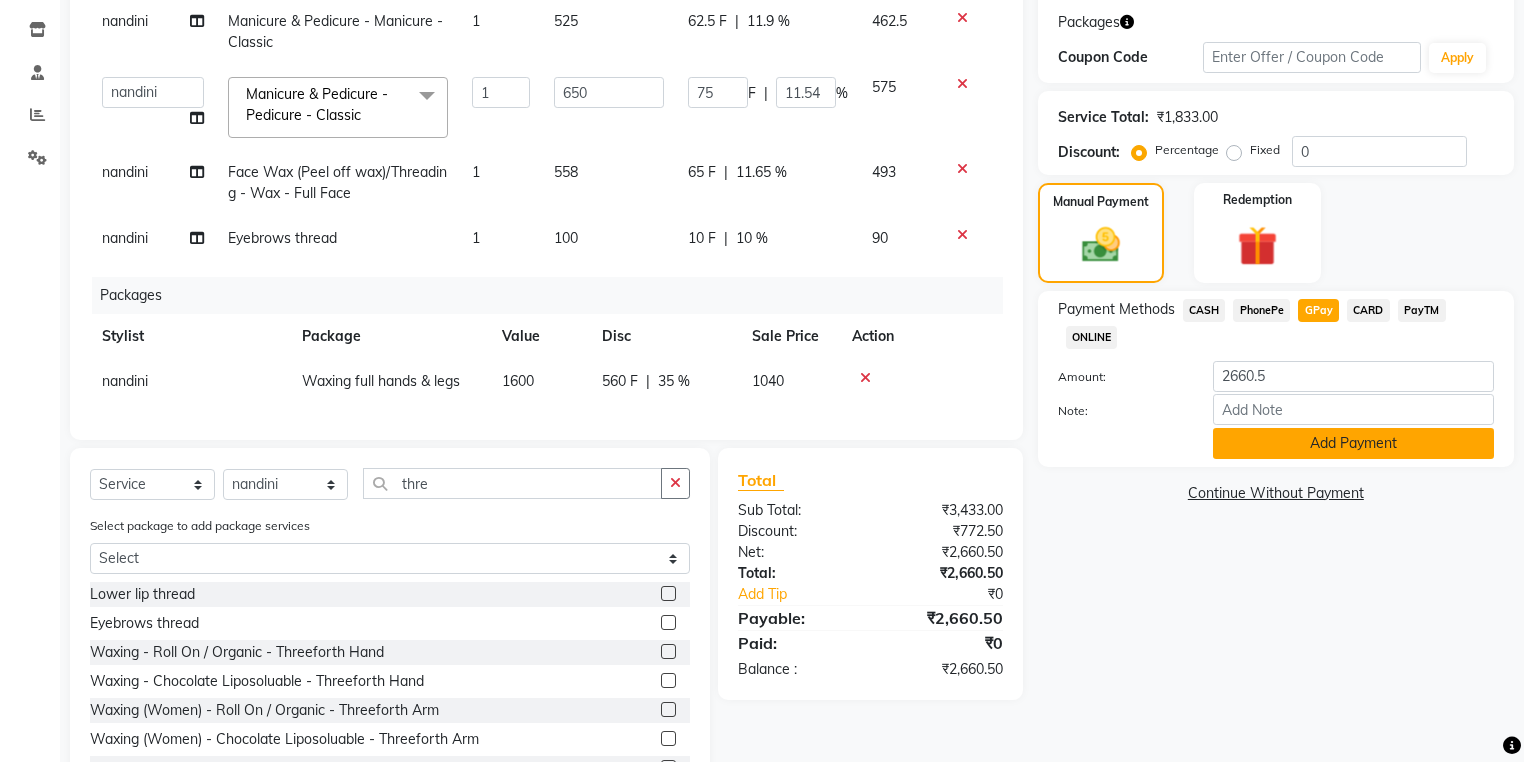 click on "Add Payment" 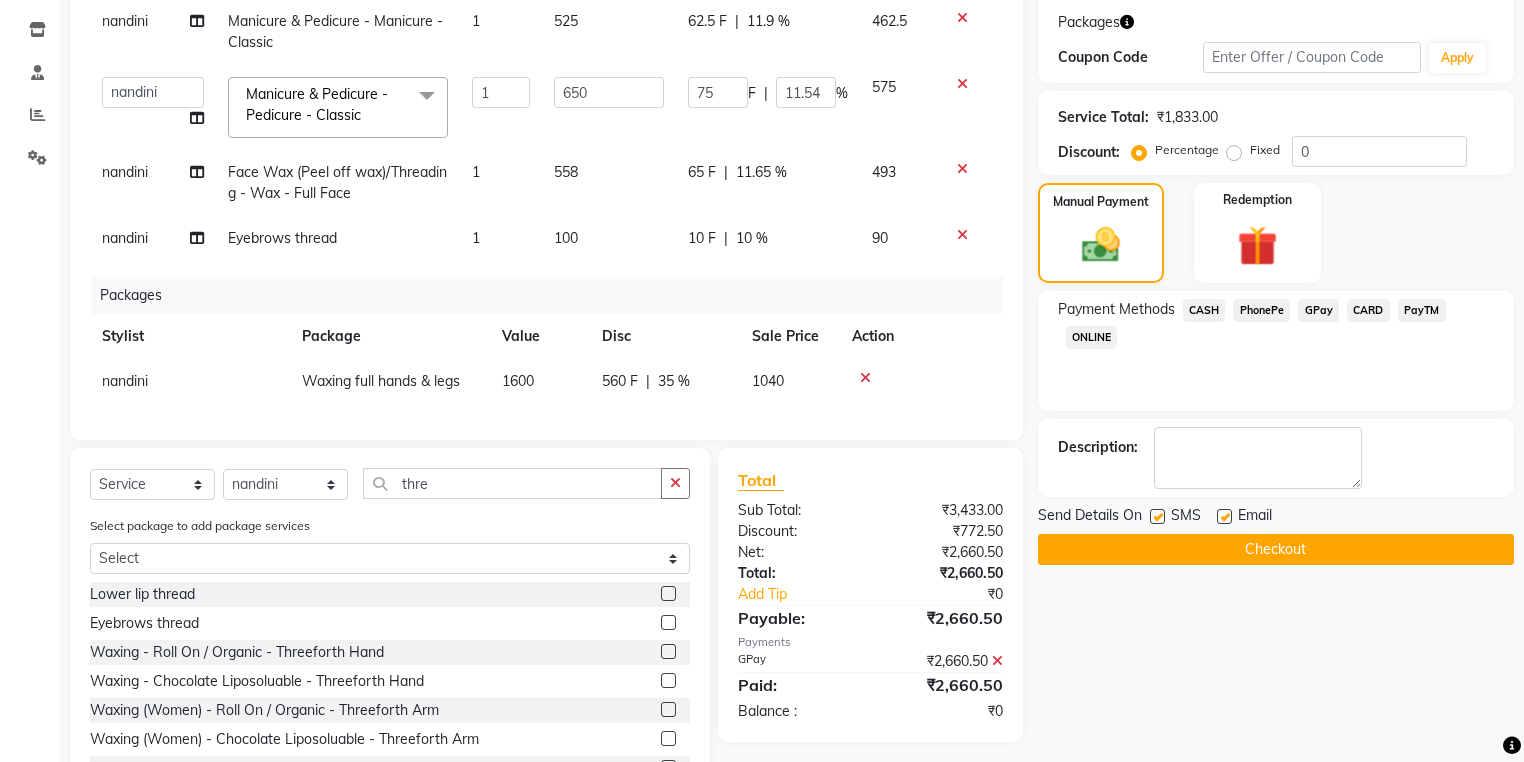 scroll, scrollTop: 408, scrollLeft: 0, axis: vertical 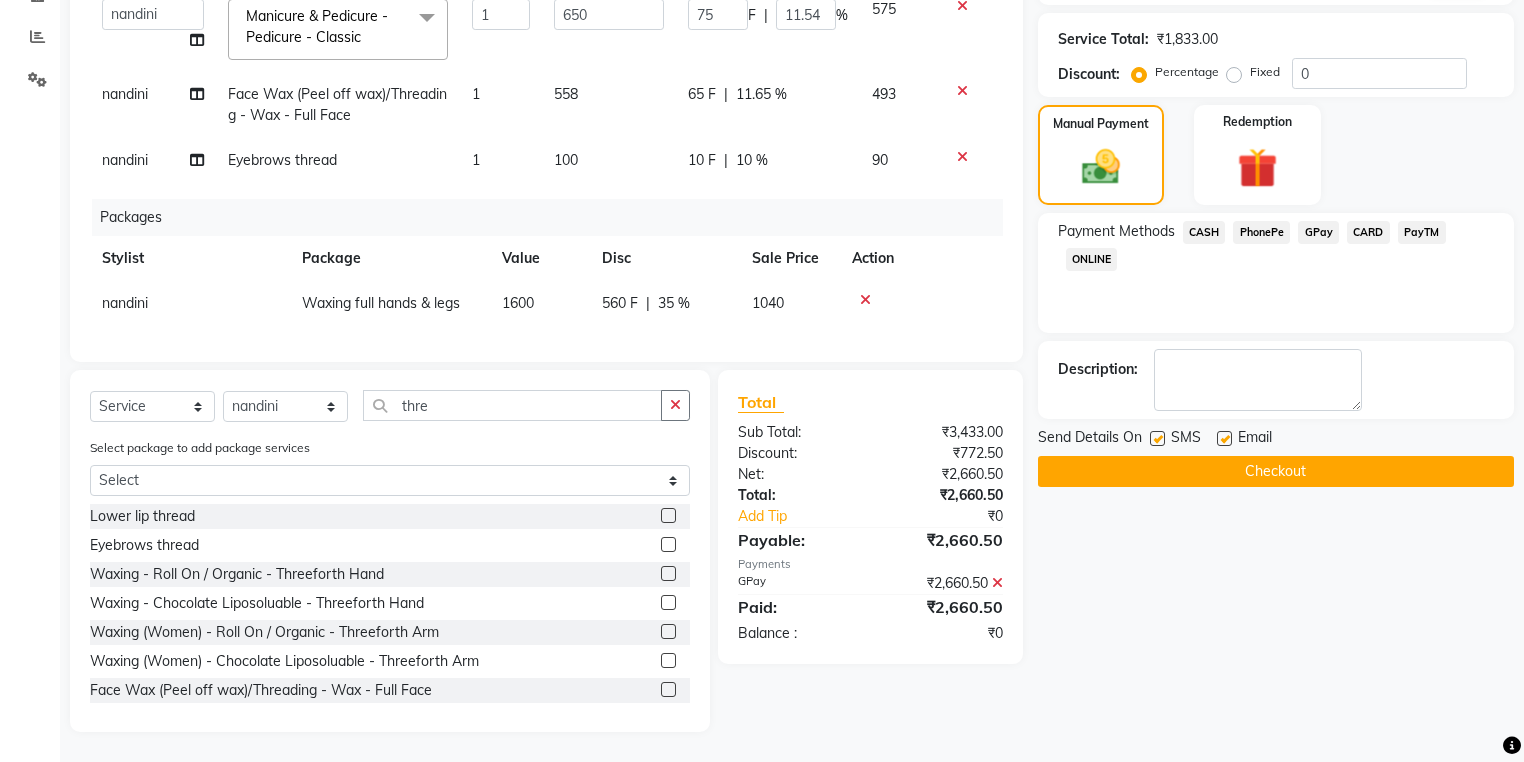 click 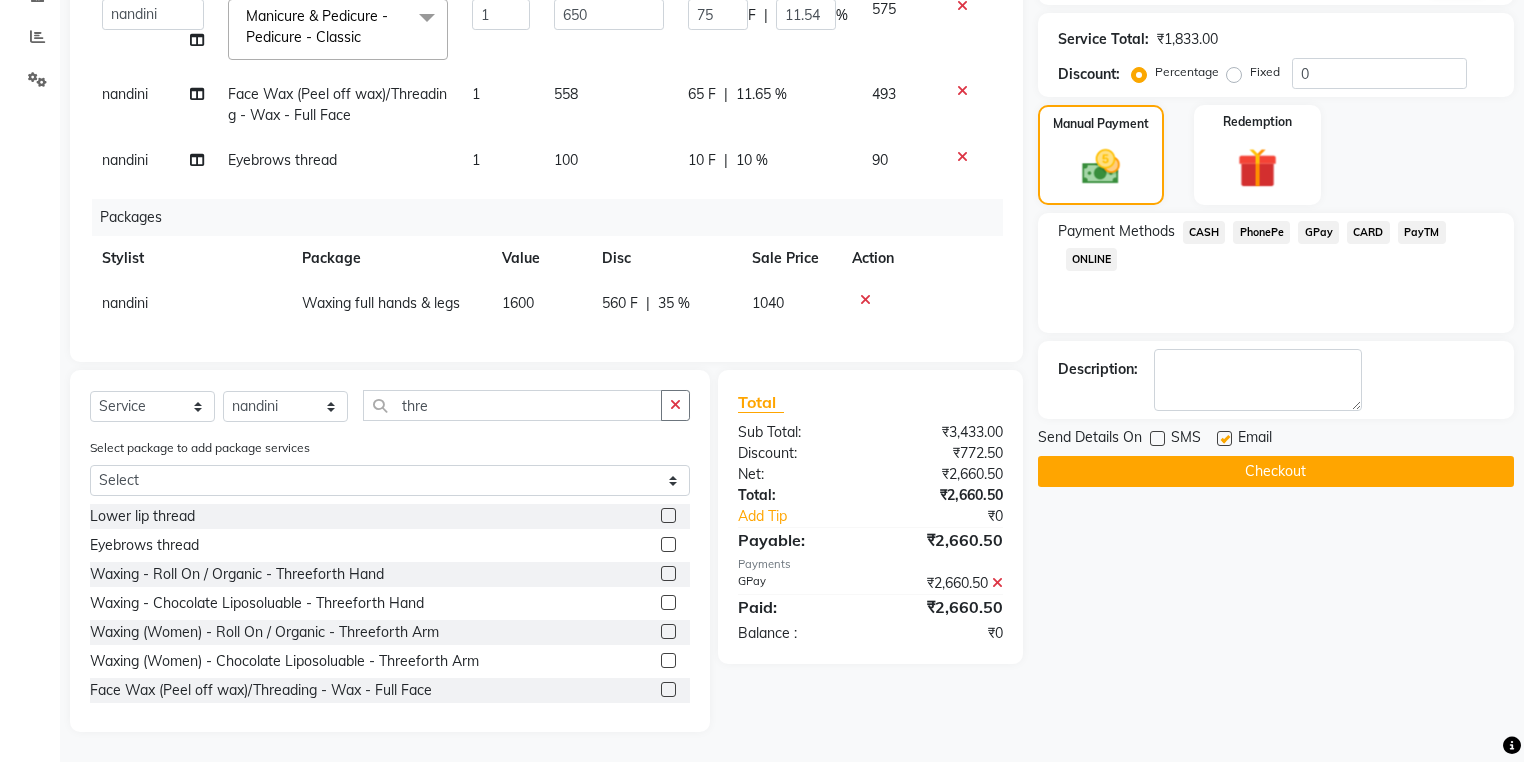 click on "Checkout" 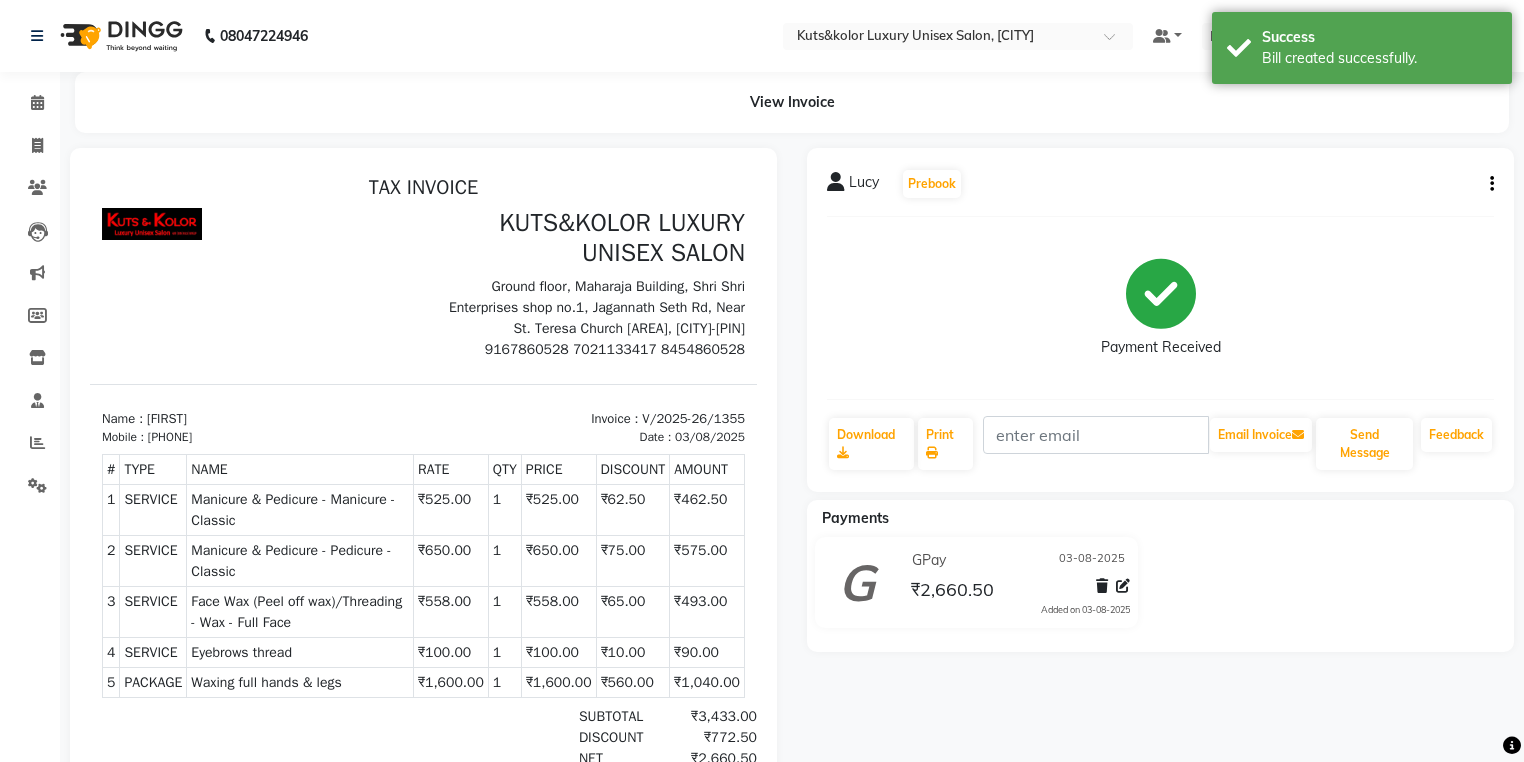 scroll, scrollTop: 0, scrollLeft: 0, axis: both 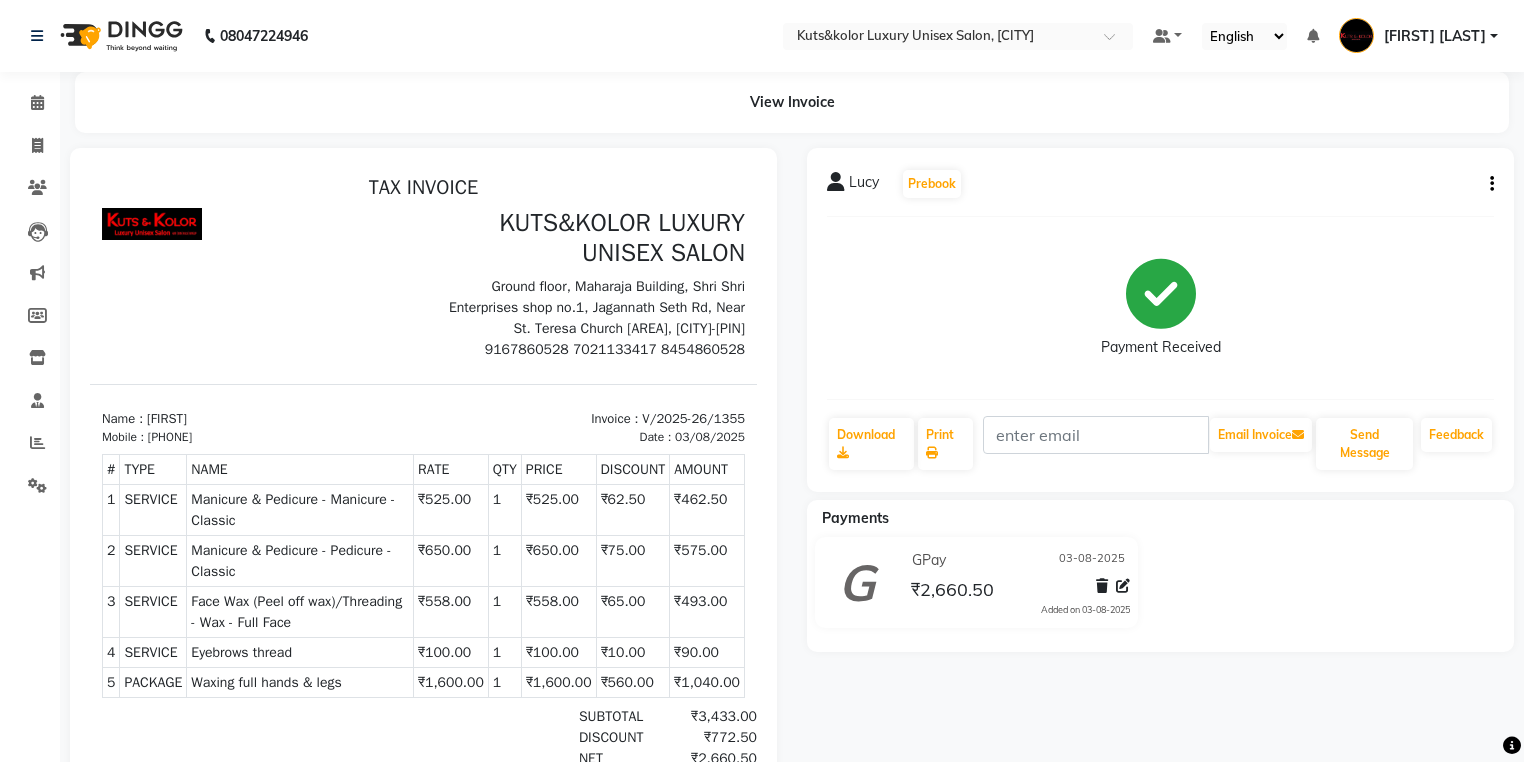 select on "7374" 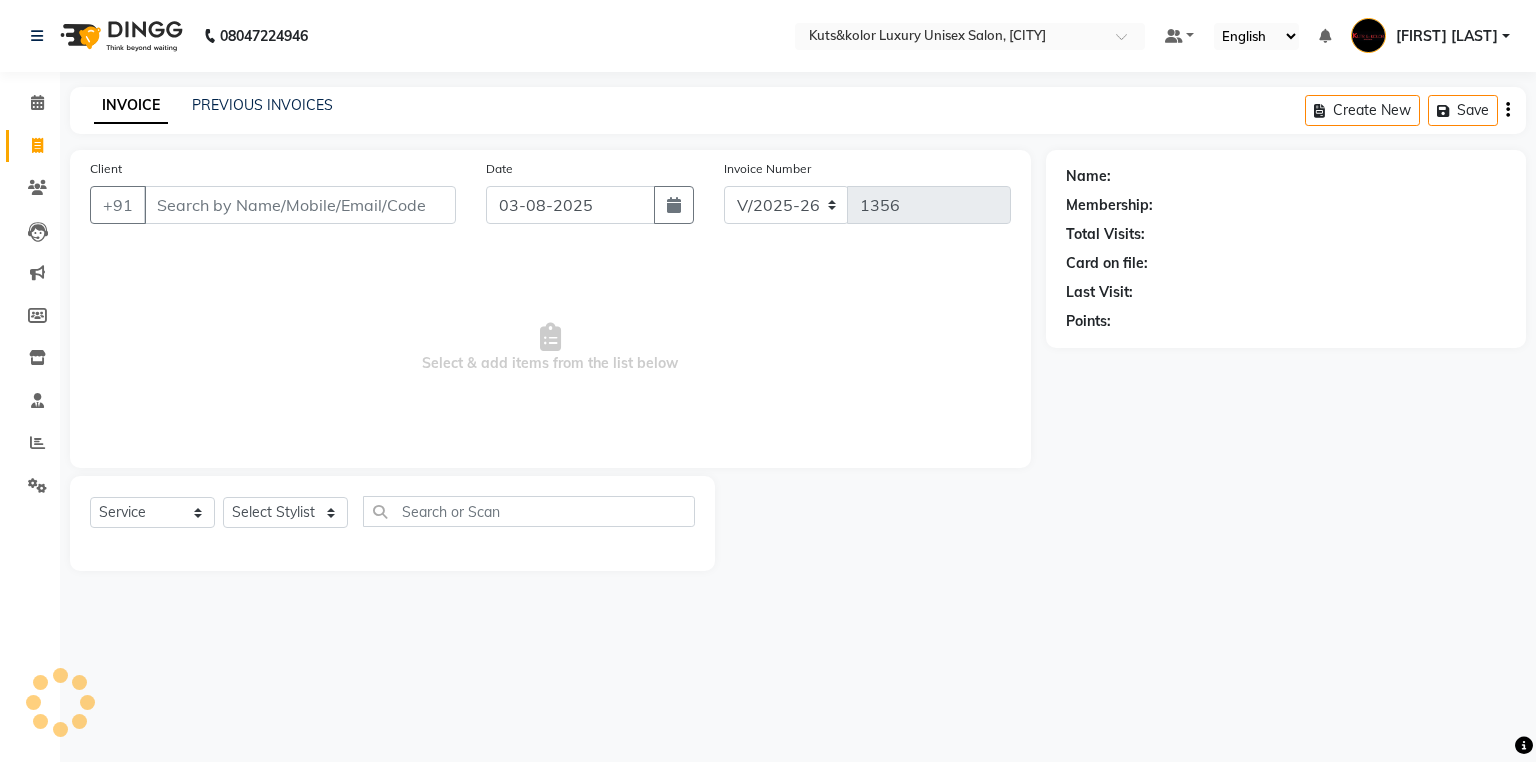 click on "Client" at bounding box center (300, 205) 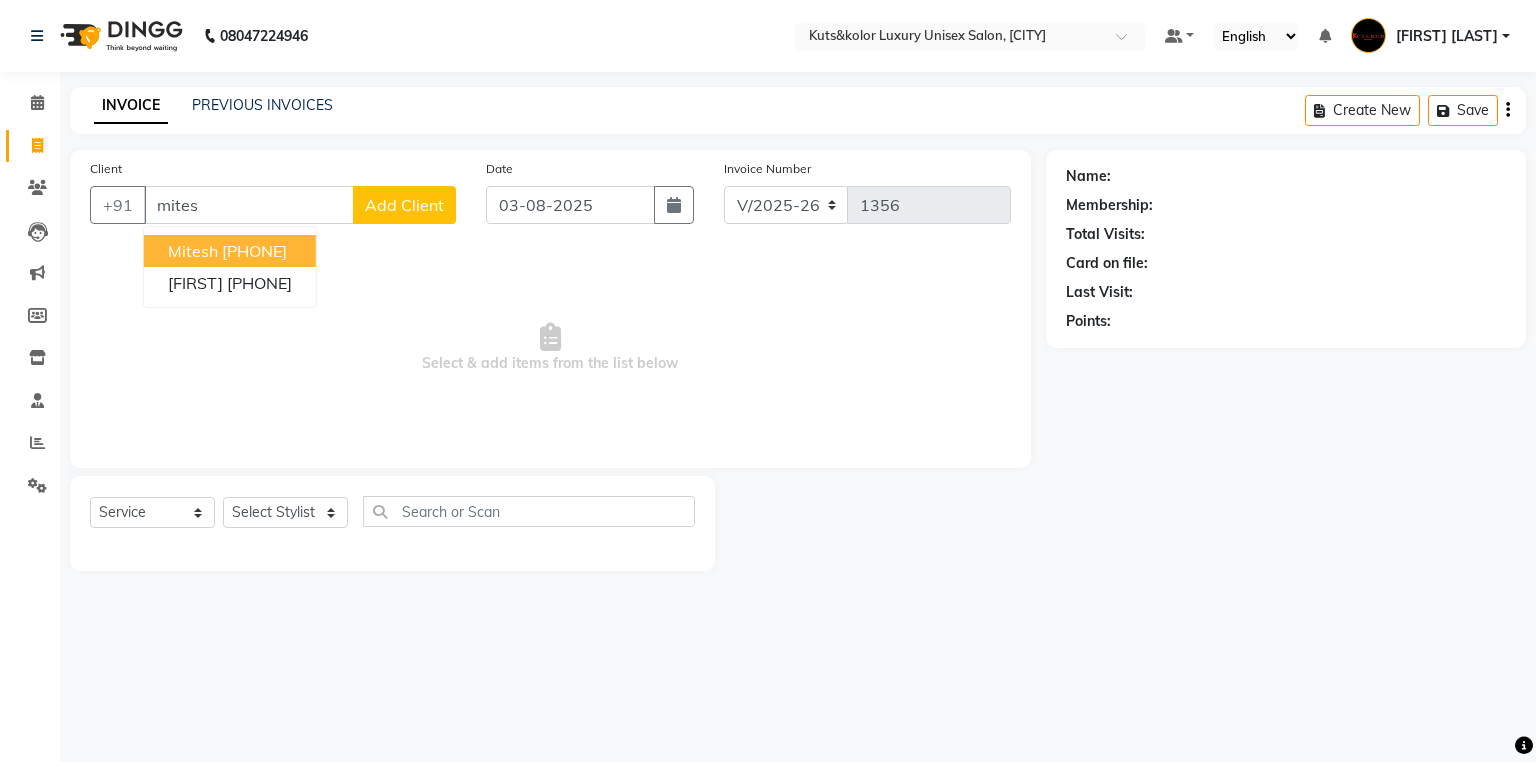 click on "[PHONE]" at bounding box center [254, 251] 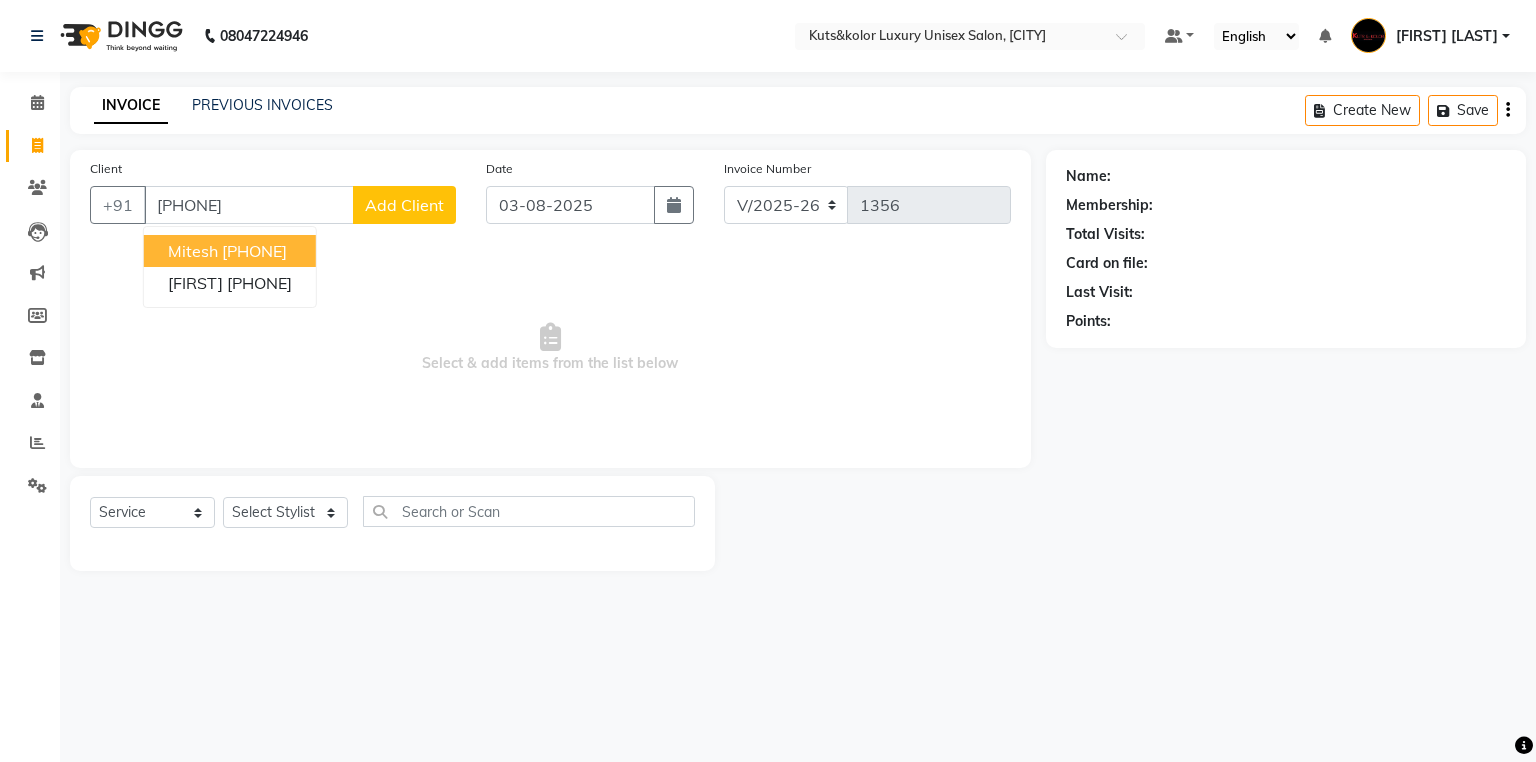type on "[PHONE]" 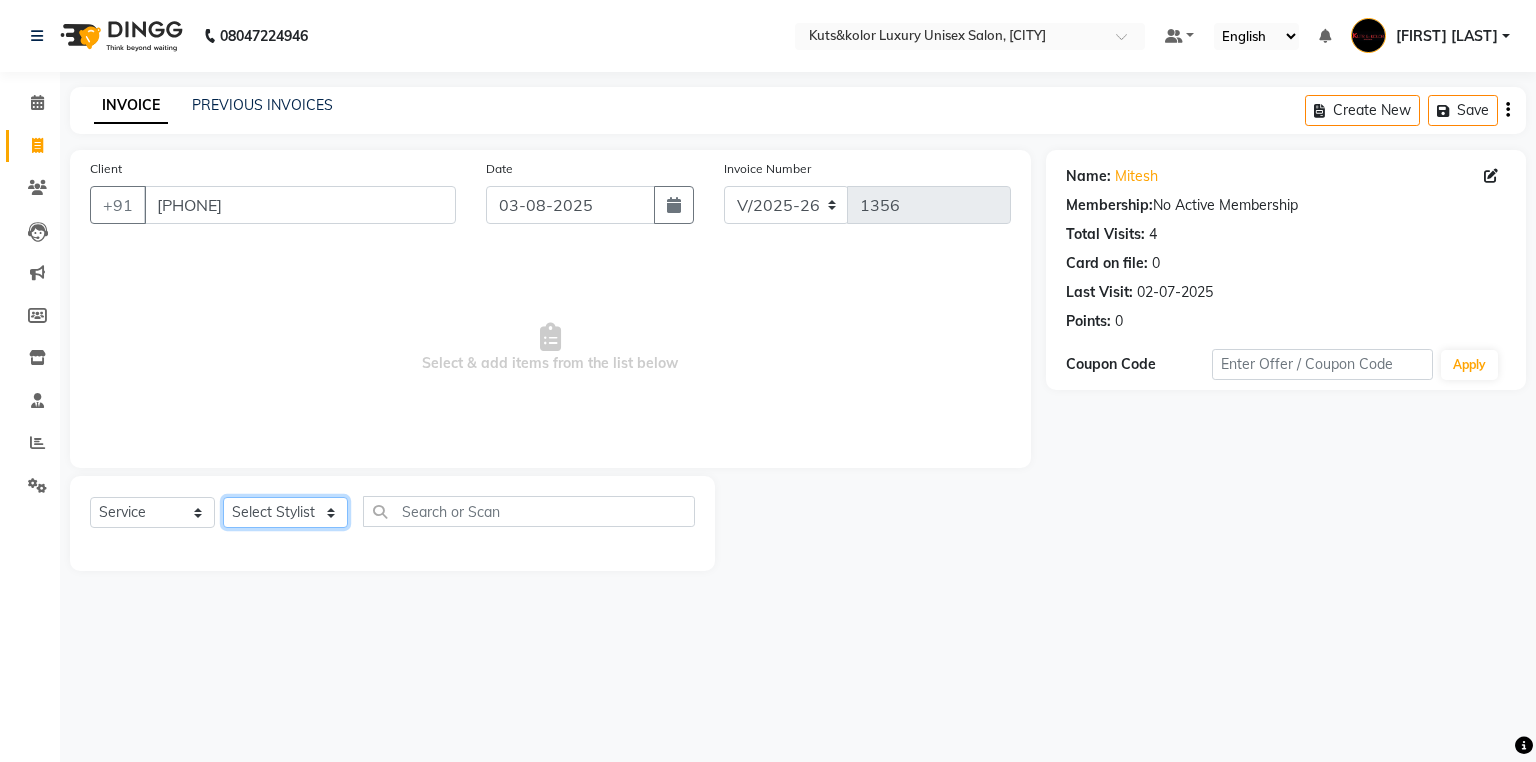 click on "Select Stylist [FIRST] [FIRST] [FIRST] [FIRST] [LAST] [LAST] [LAST] [LAST] [LAST] [LAST] [LAST] [LAST] [LAST] [LAST]" 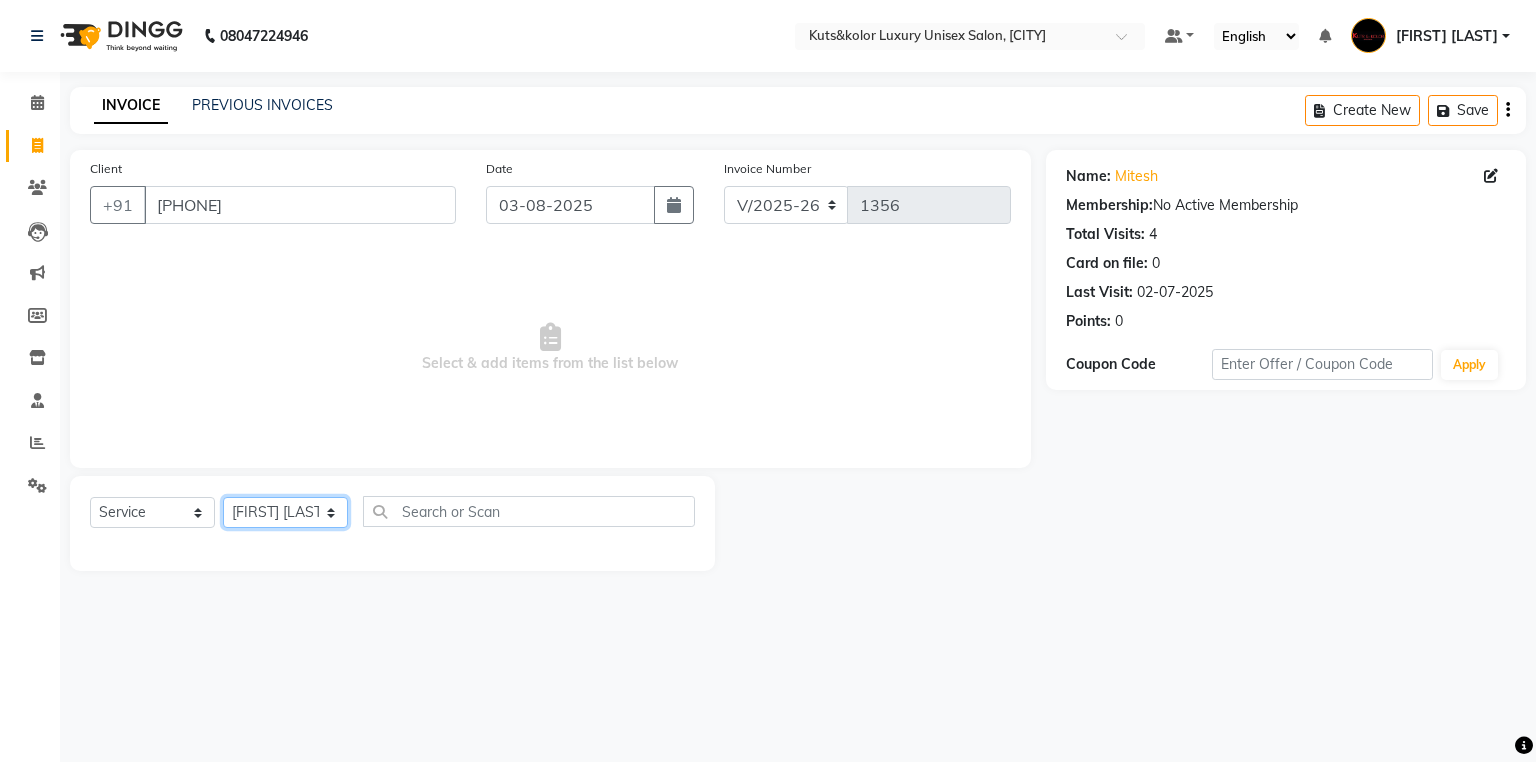 click on "Select Stylist [FIRST] [FIRST] [FIRST] [FIRST] [LAST] [LAST] [LAST] [LAST] [LAST] [LAST] [LAST] [LAST] [LAST] [LAST]" 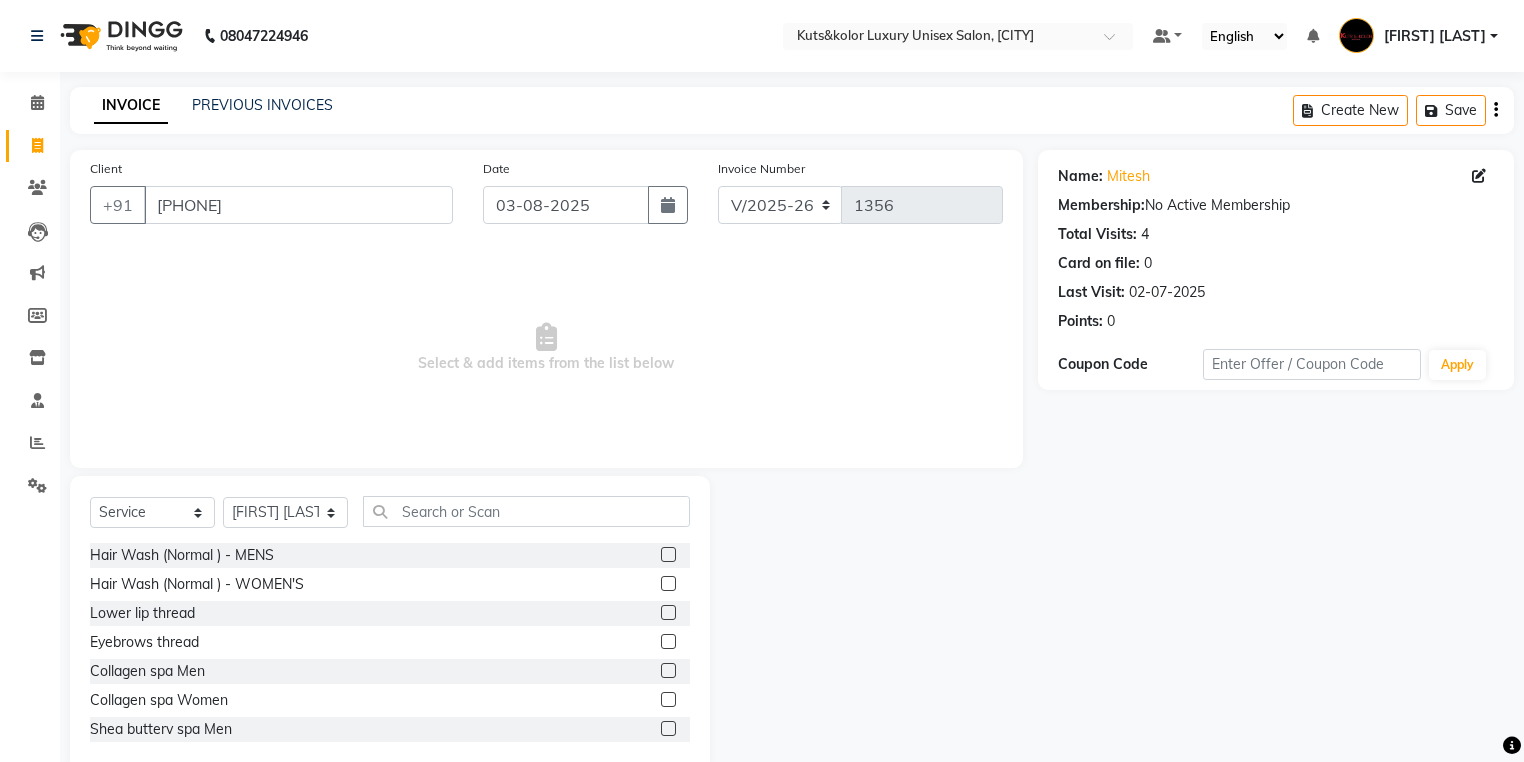 click 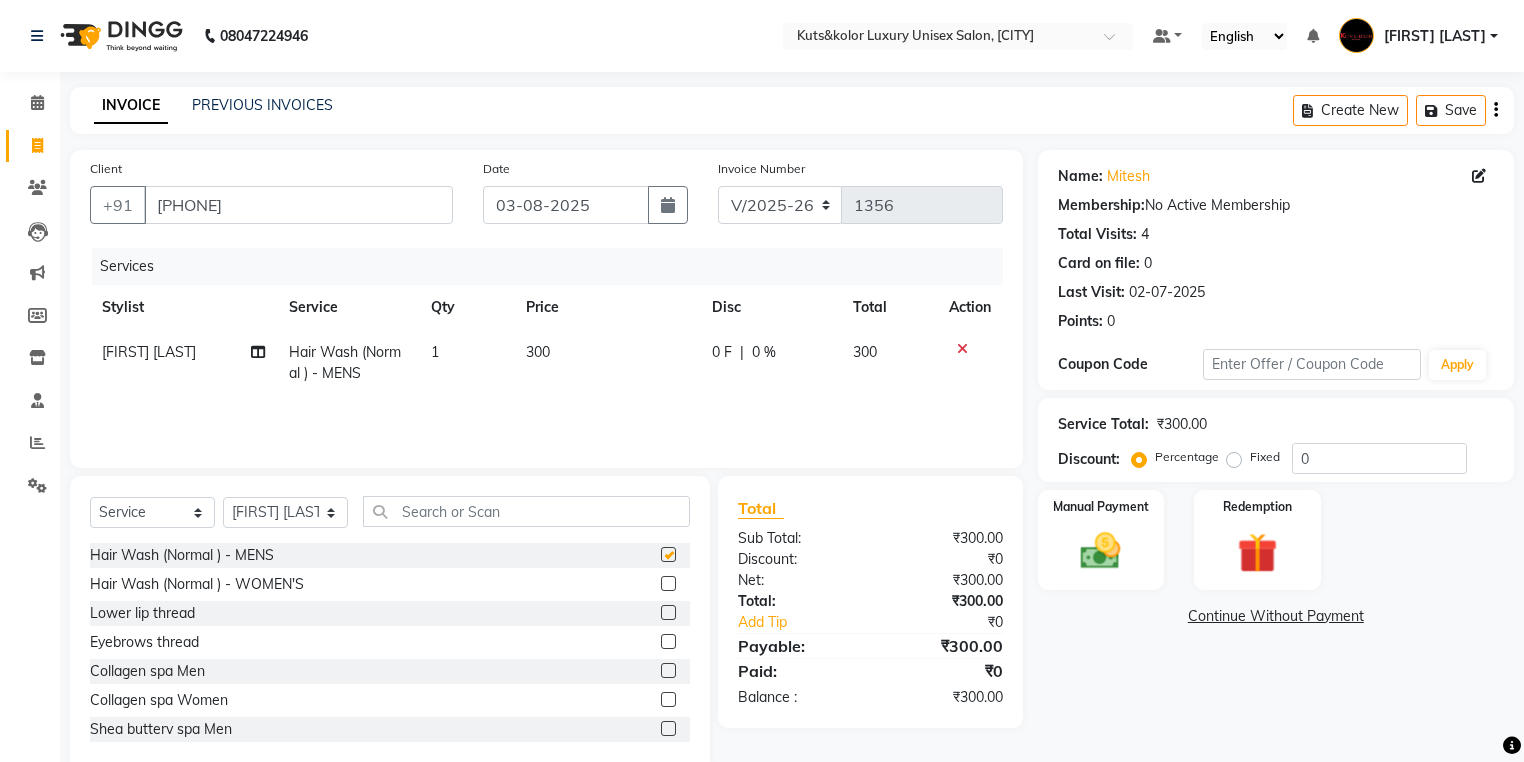 checkbox on "false" 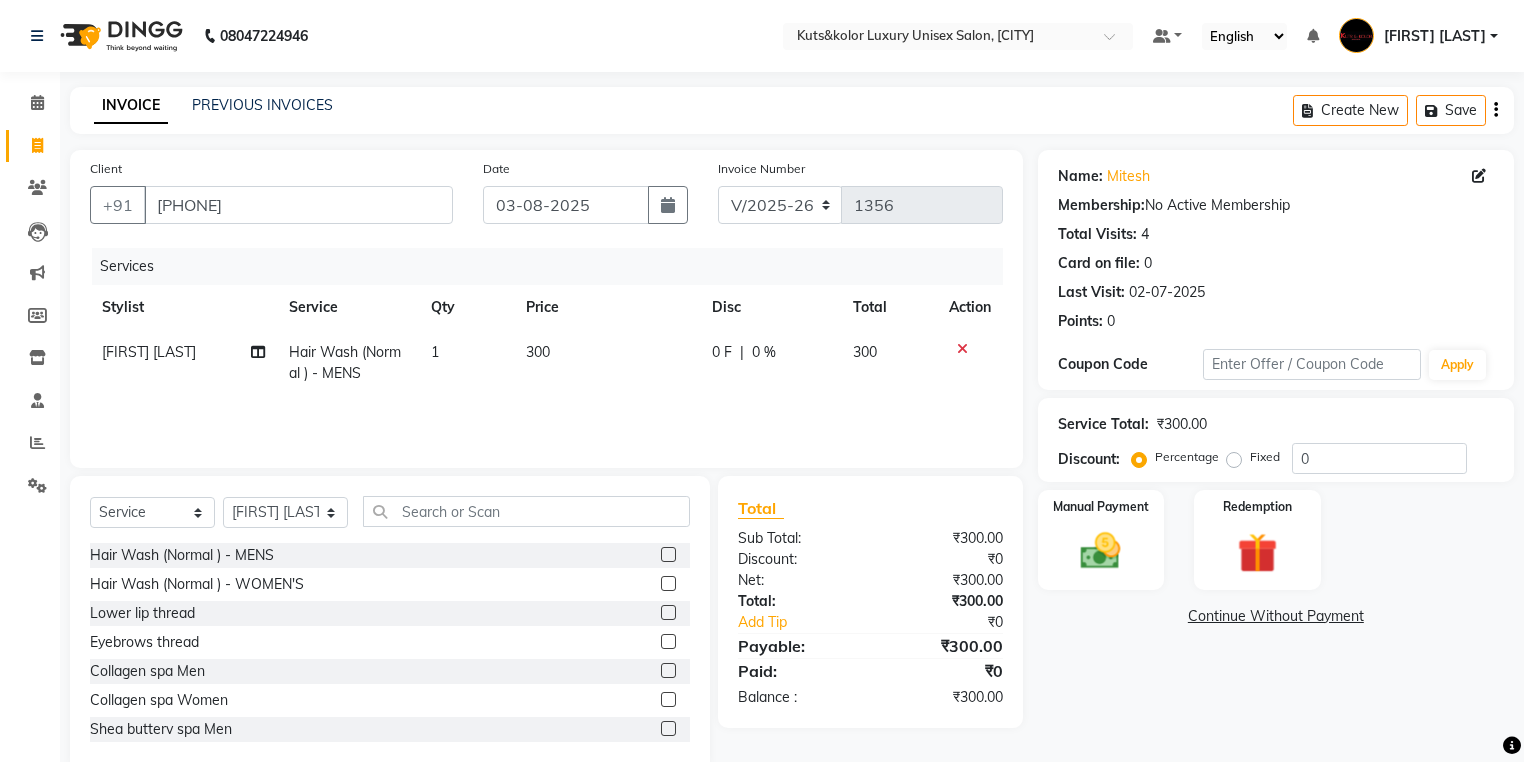 click on "300" 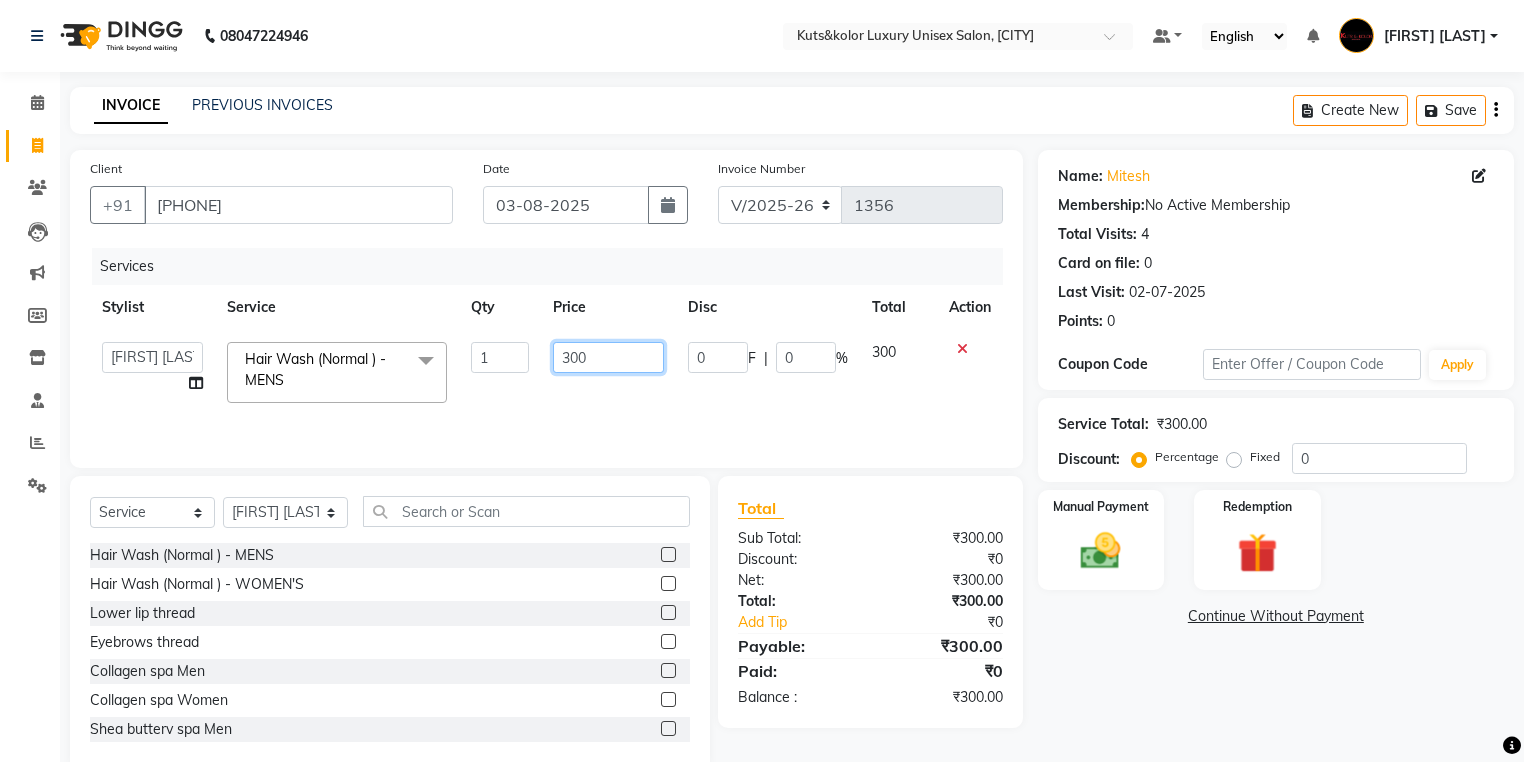 click on "300" 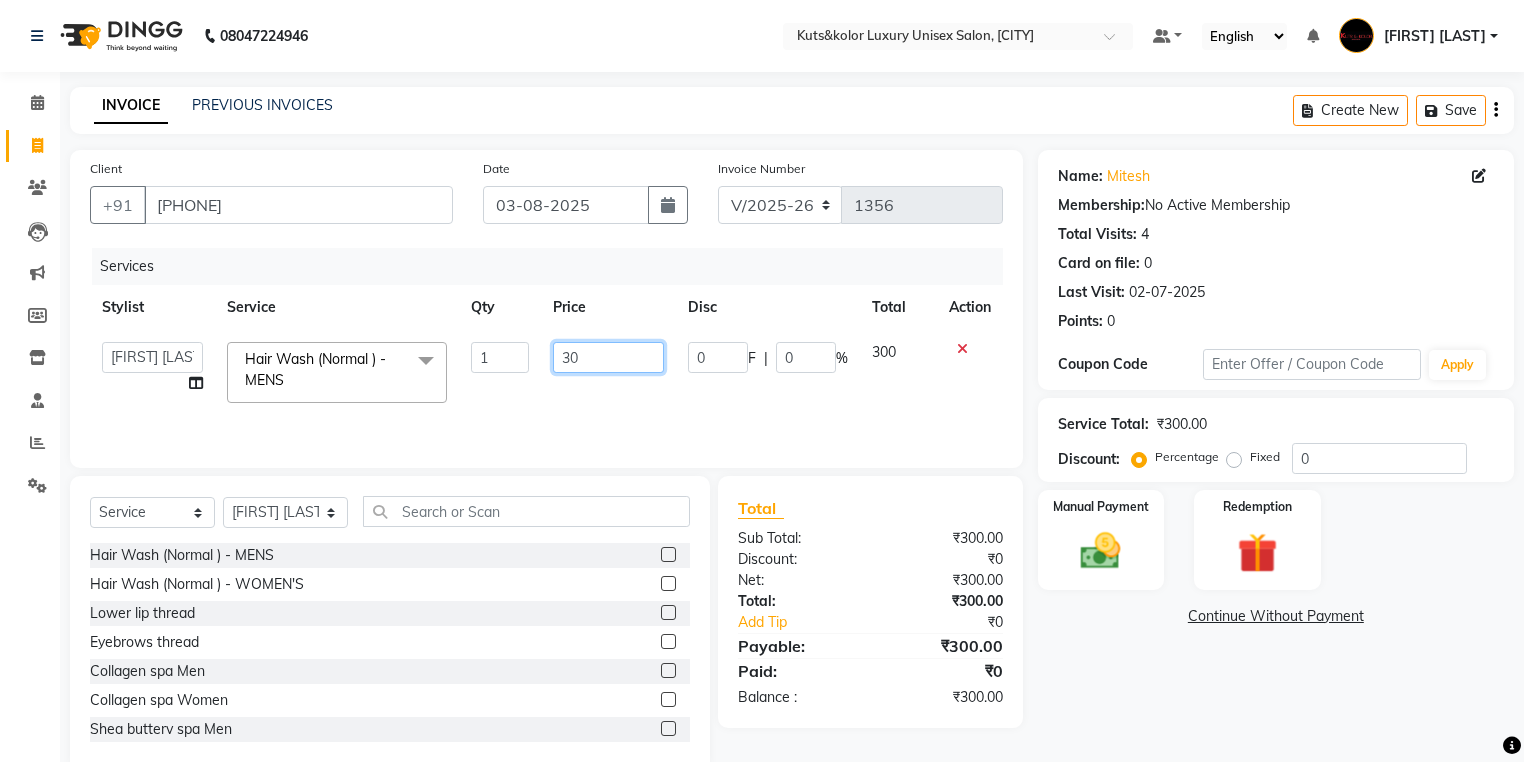 type on "3" 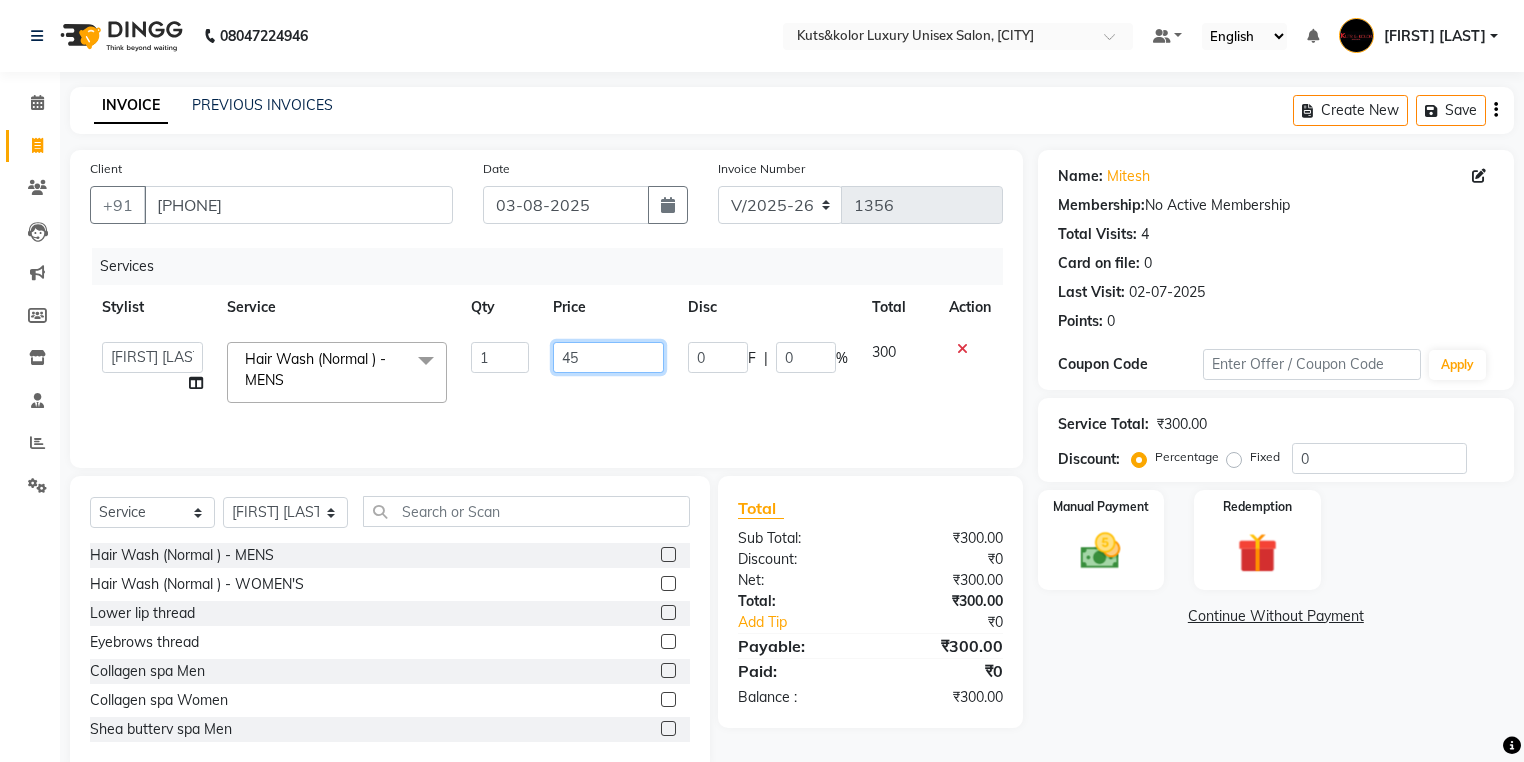 type on "450" 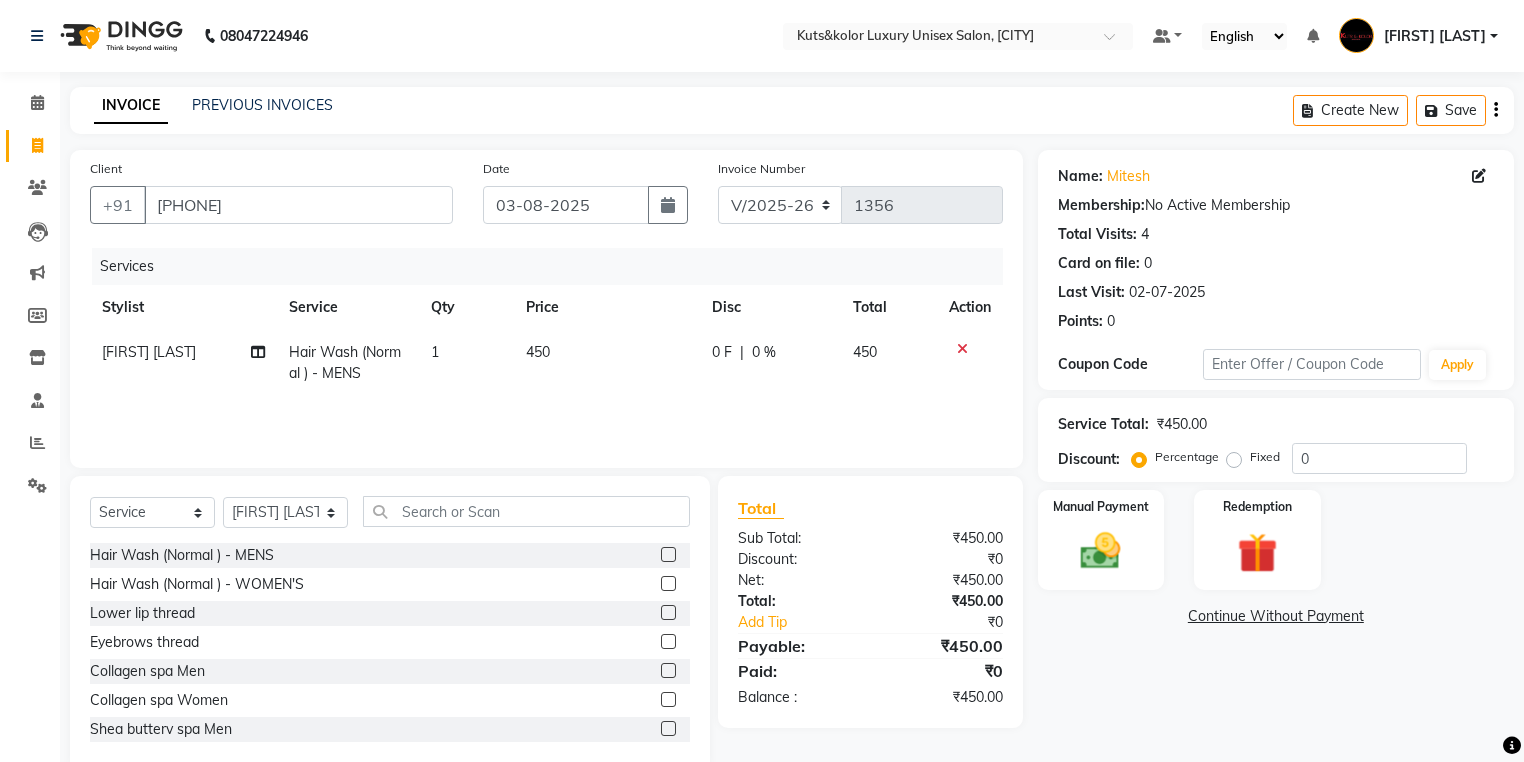 click on "Client +[PHONE] Date 03-08-2025 Invoice Number V/2025 V/2025-26 1356 Services Stylist Service Qty Price Disc Total Action [LAST] Hair Wash (Normal )   -   MENS 1 450 0 F | 0 % 450" 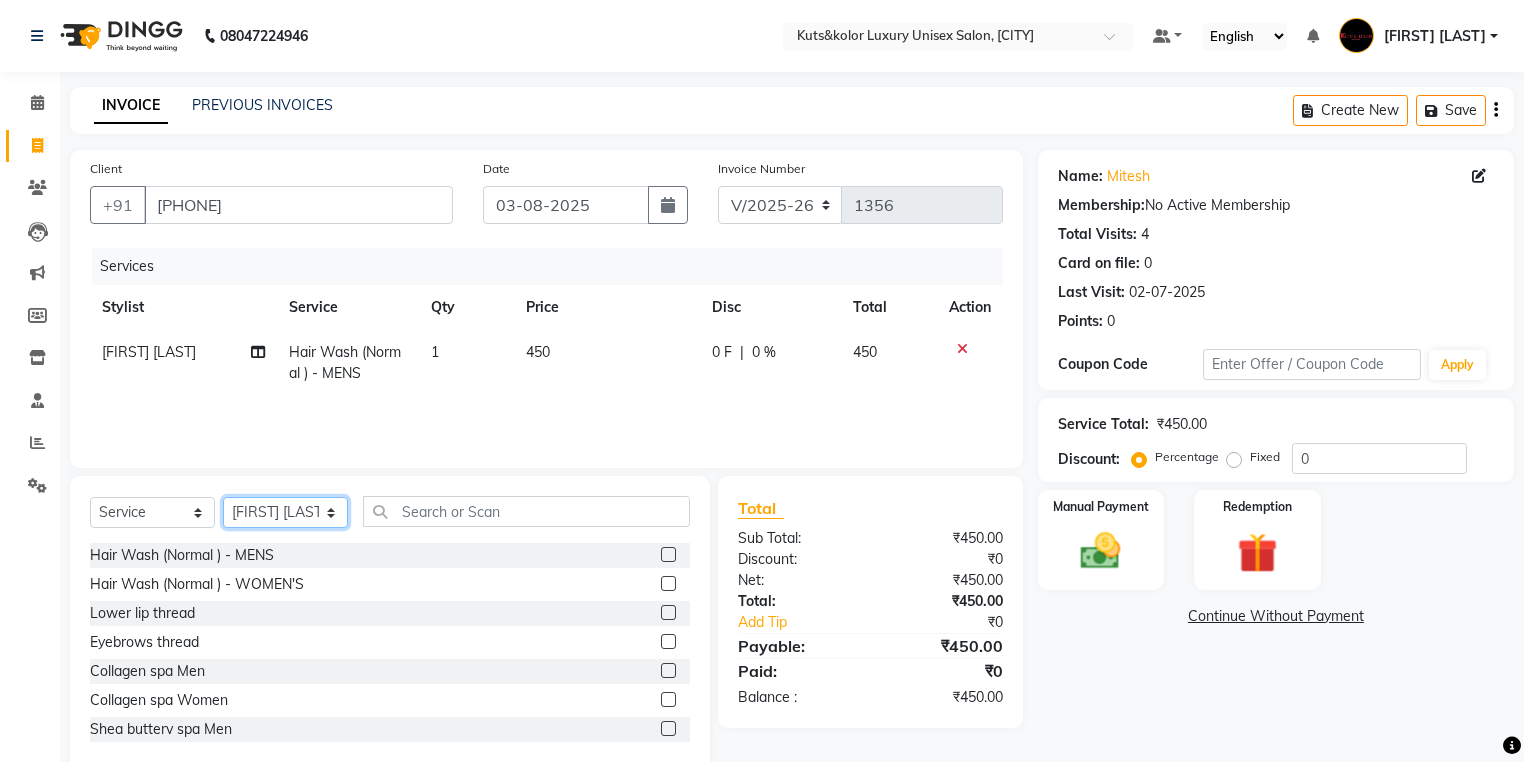 click on "Select Stylist [FIRST] [FIRST] [FIRST] [FIRST] [LAST] [LAST] [LAST] [LAST] [LAST] [LAST] [LAST] [LAST] [LAST] [LAST]" 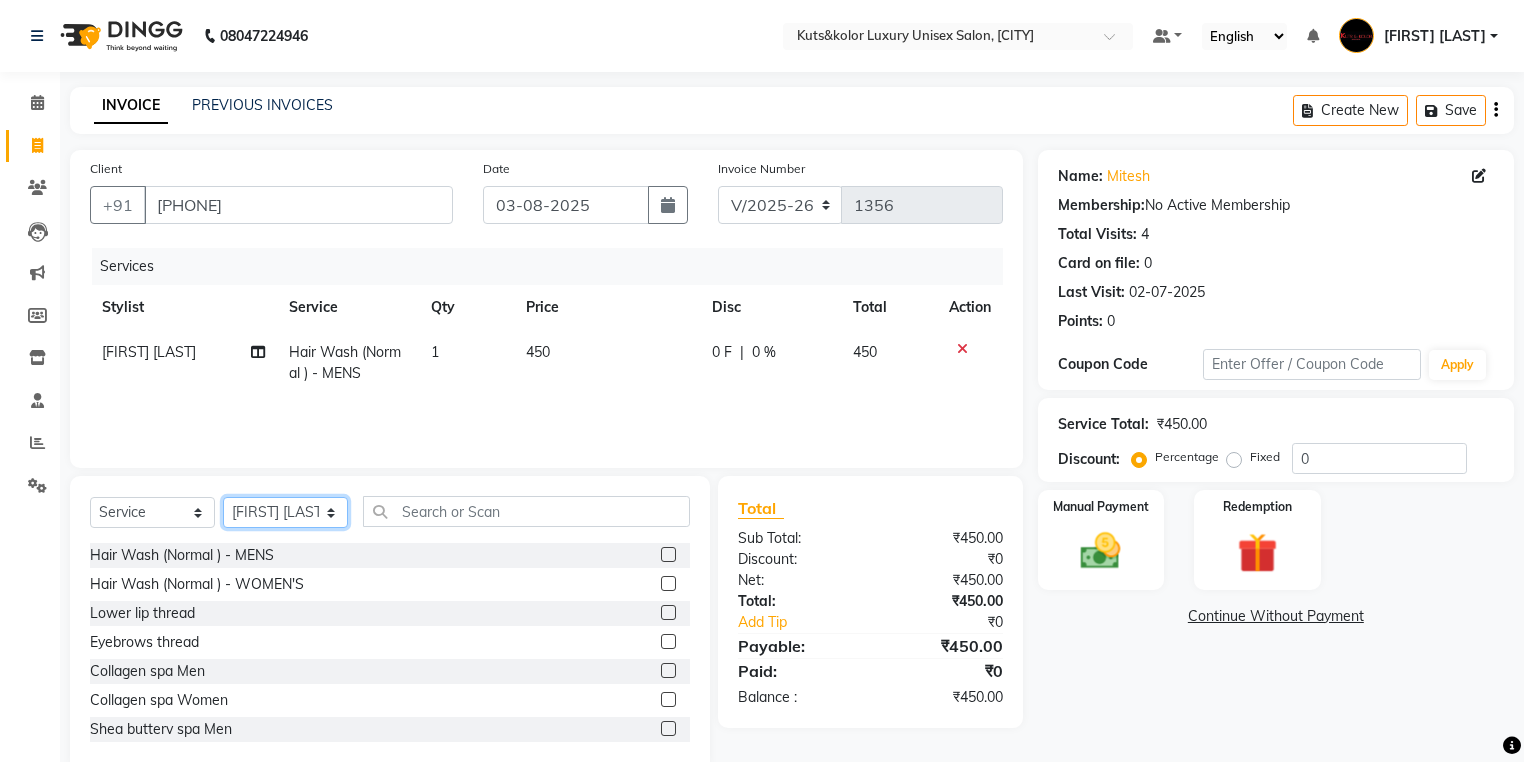 select on "67688" 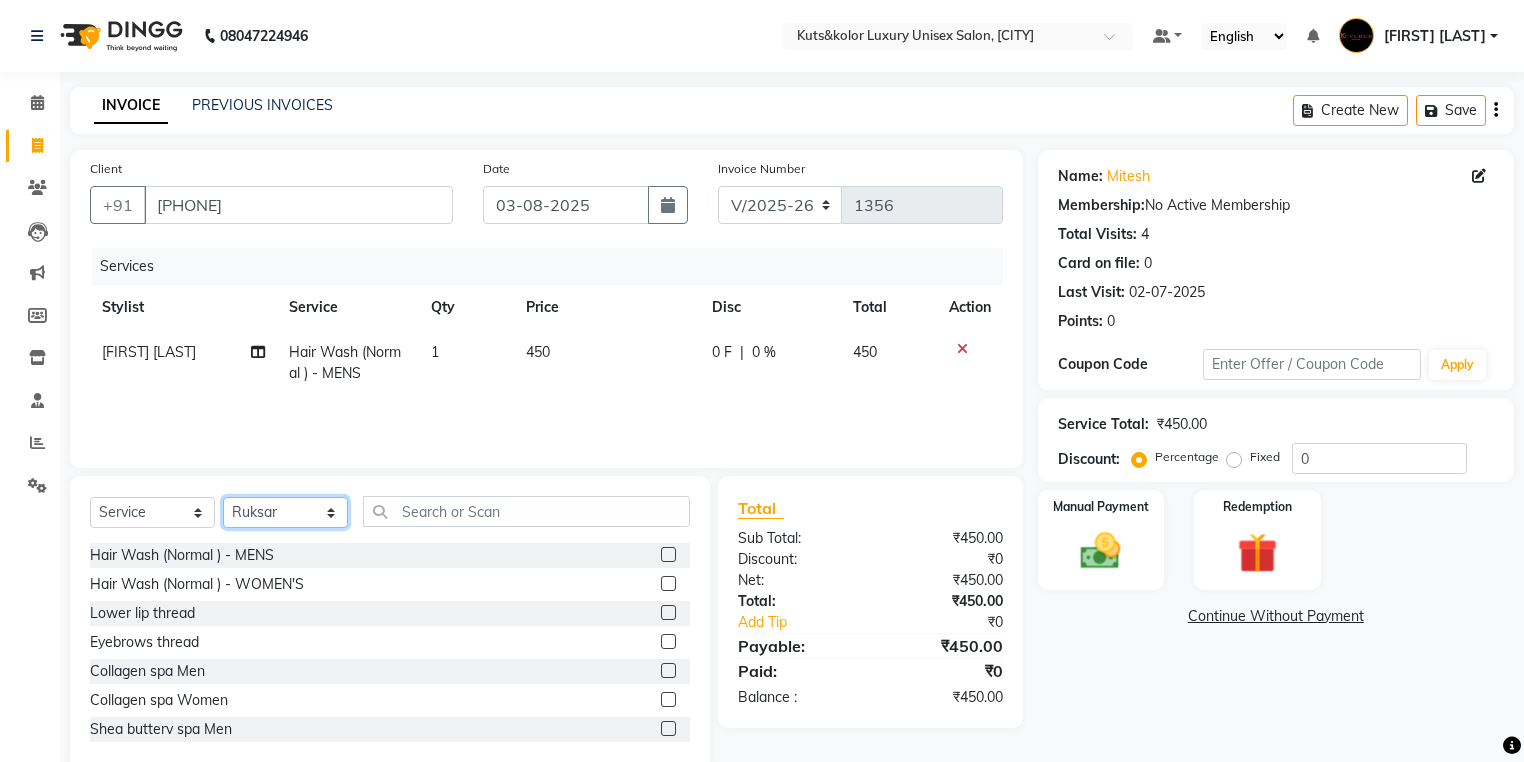 click on "Select Stylist [FIRST] [FIRST] [FIRST] [FIRST] [LAST] [LAST] [LAST] [LAST] [LAST] [LAST] [LAST] [LAST] [LAST] [LAST]" 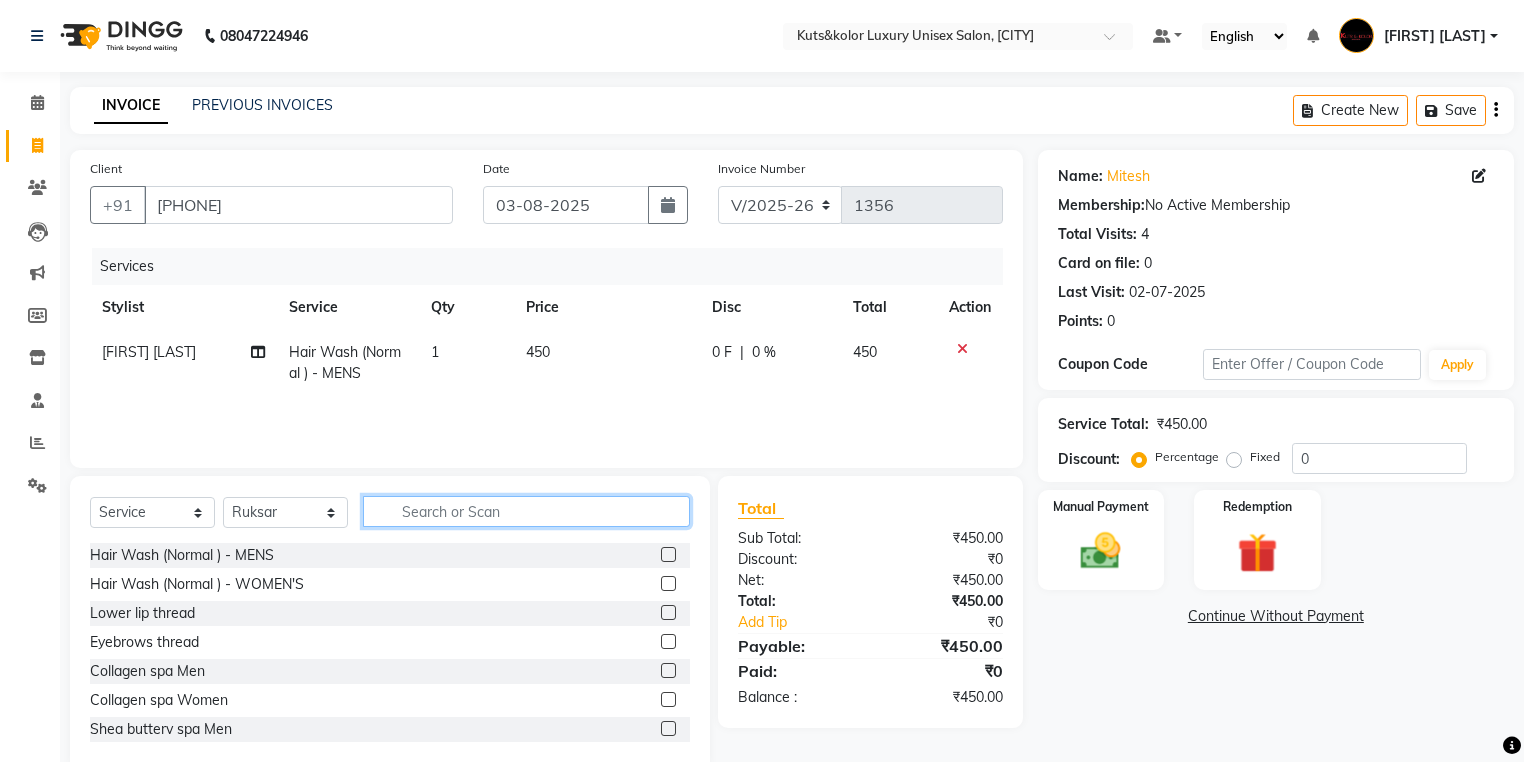 click 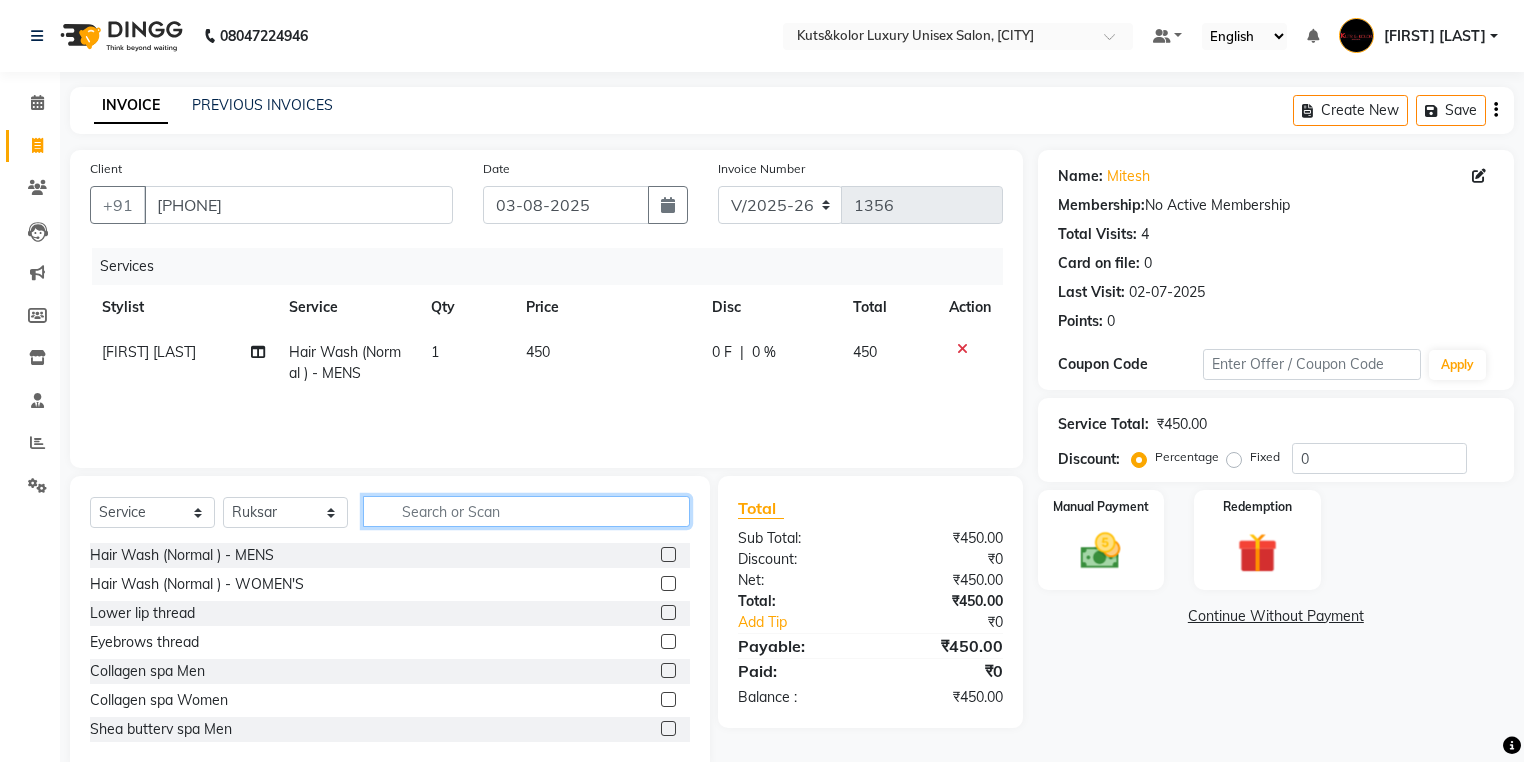 type on "c" 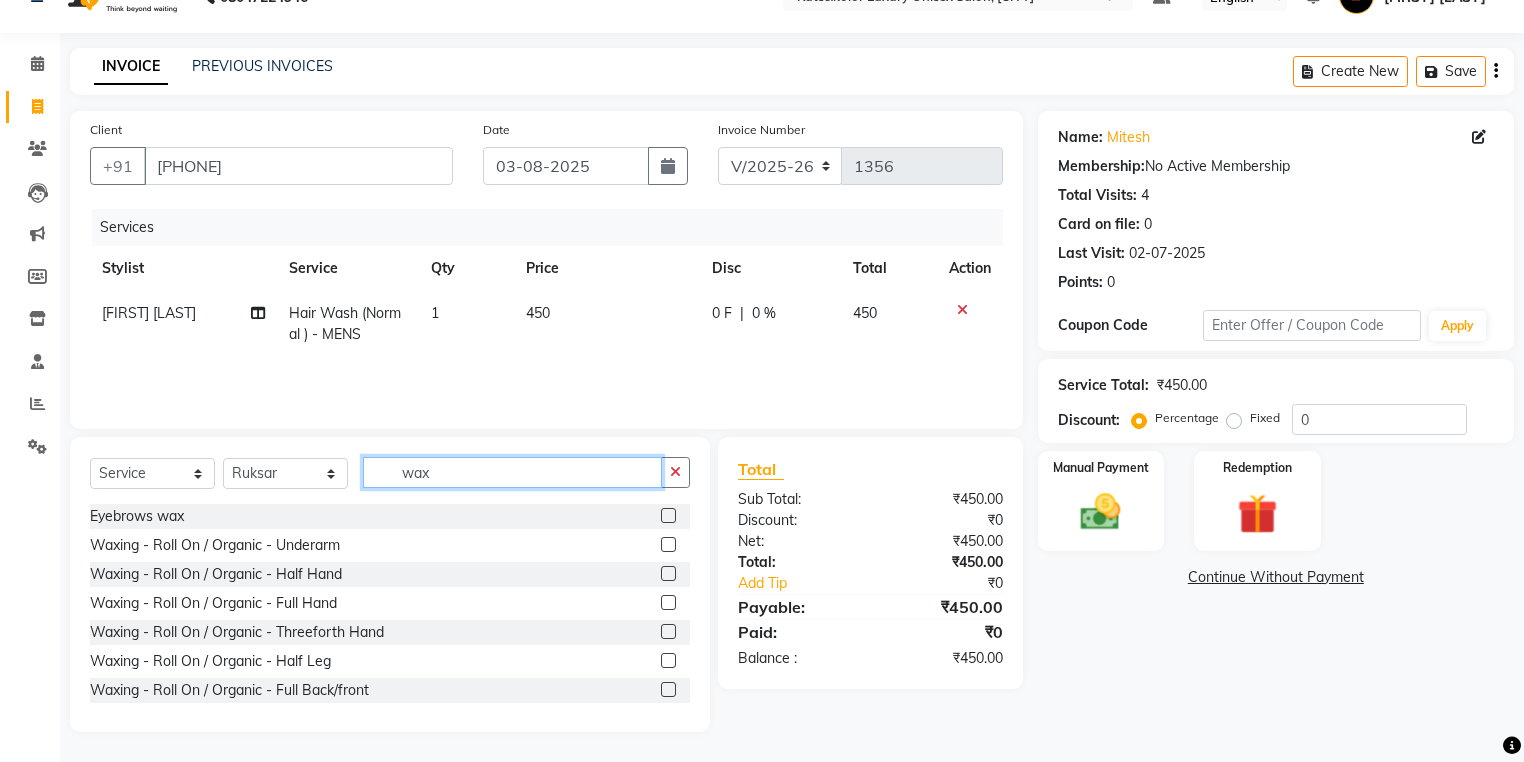 scroll, scrollTop: 0, scrollLeft: 0, axis: both 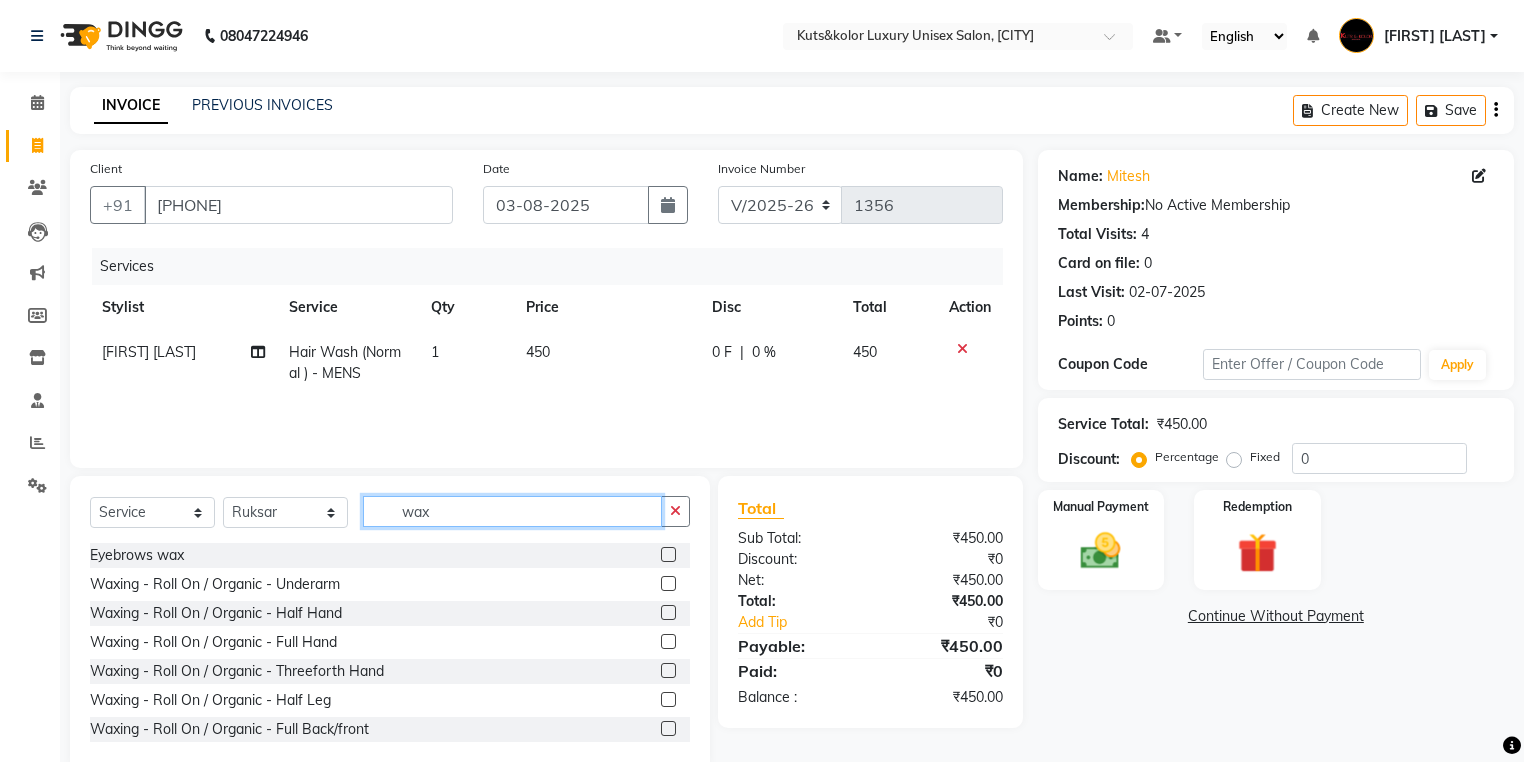 click on "wax" 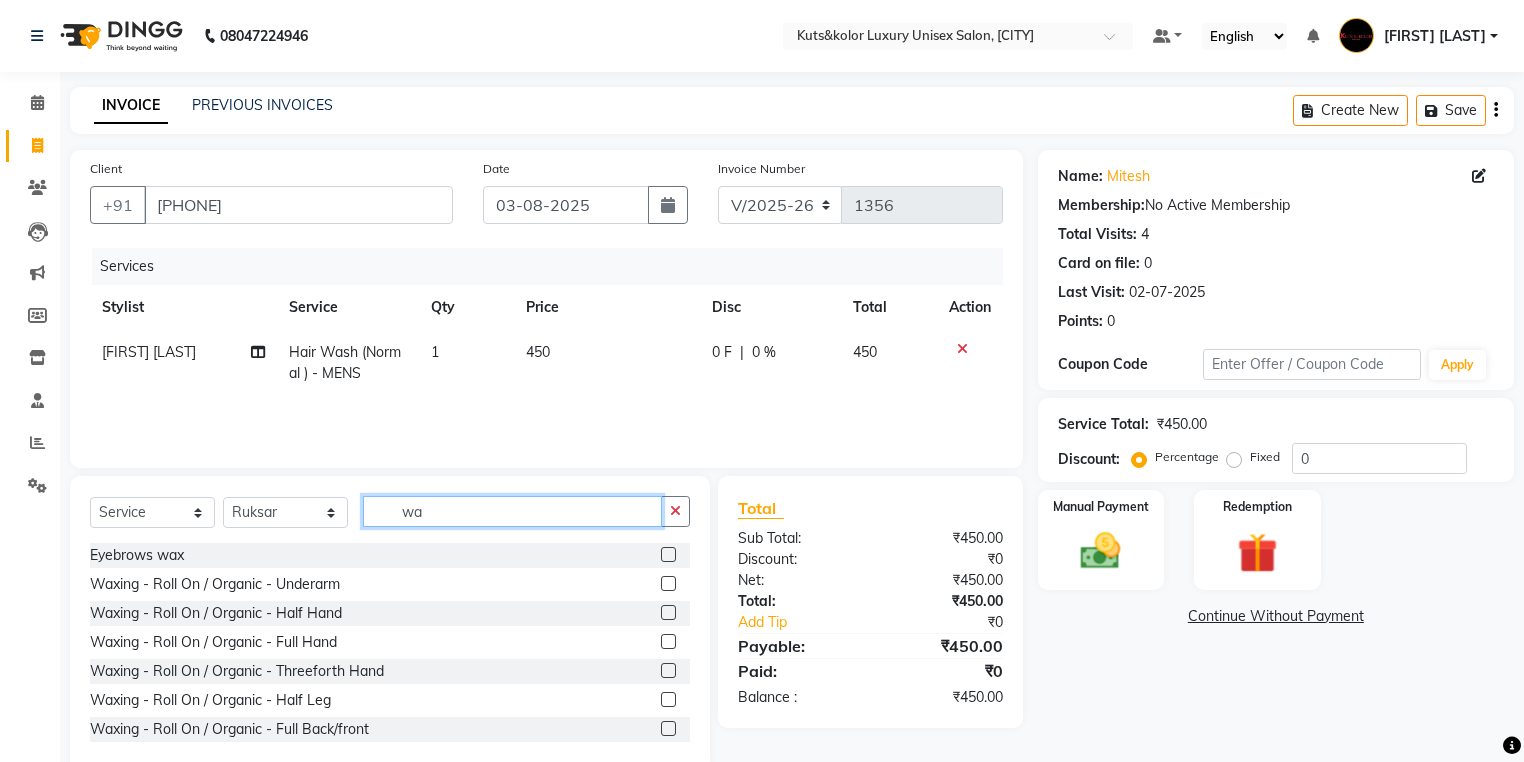 type on "w" 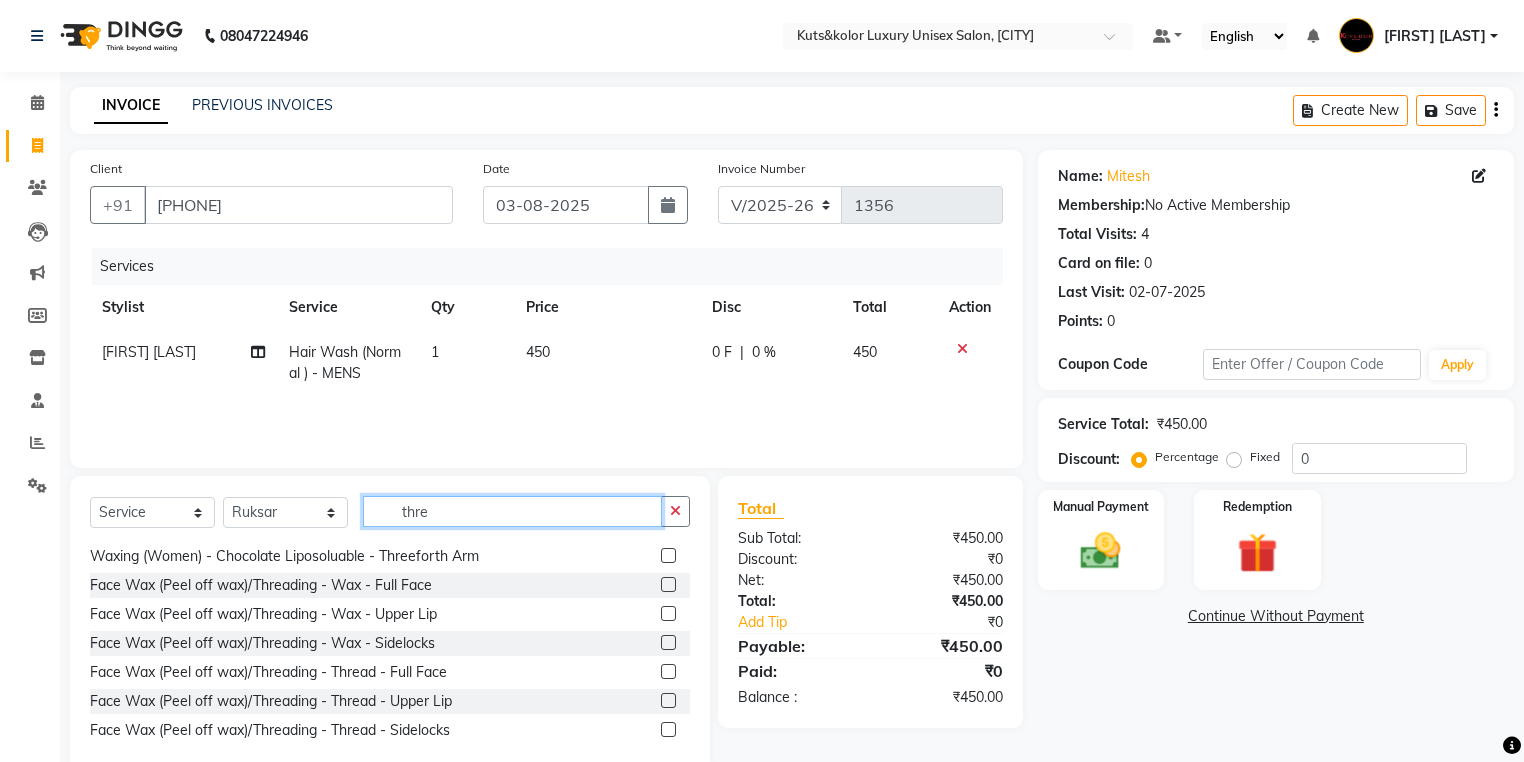 scroll, scrollTop: 148, scrollLeft: 0, axis: vertical 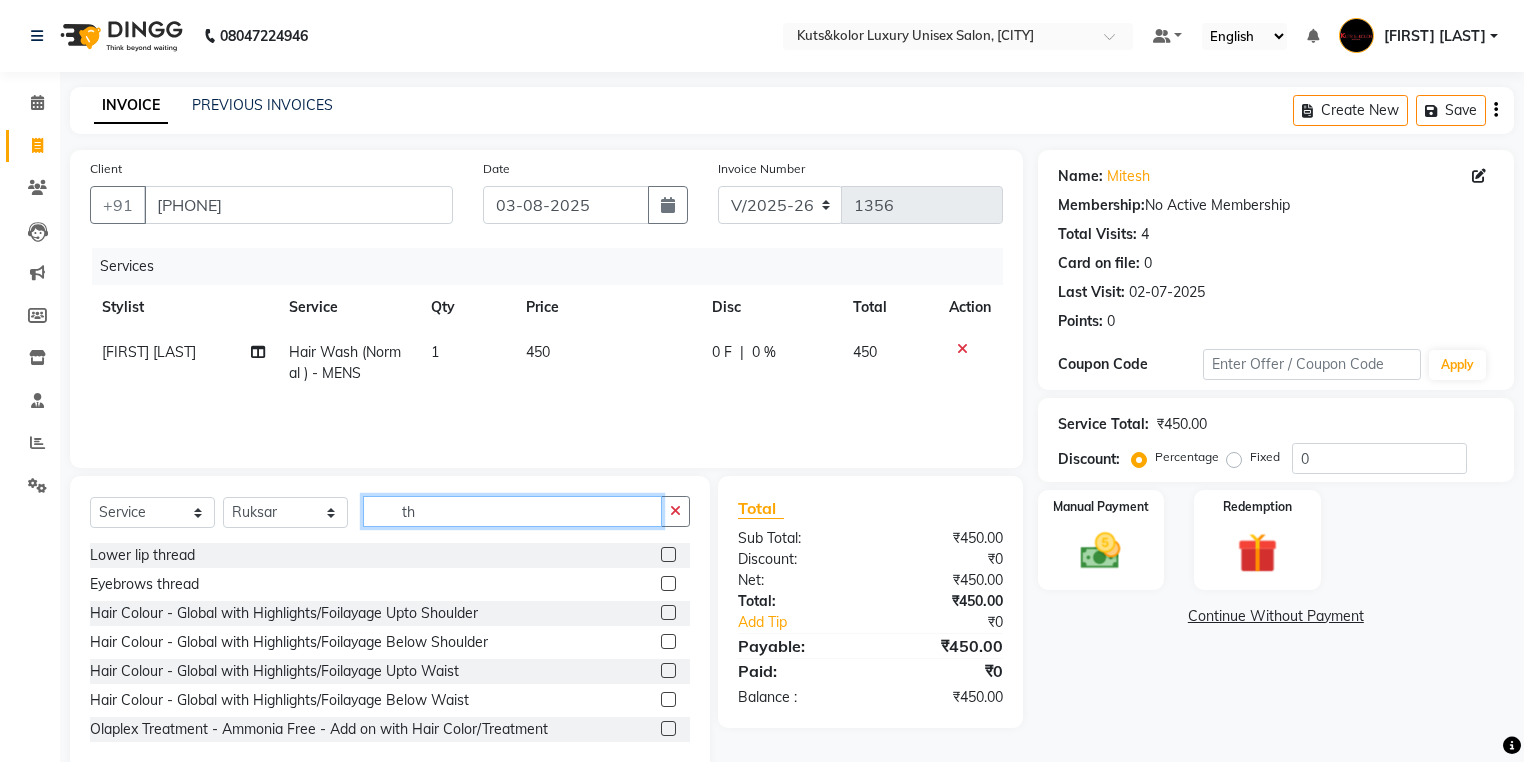 type on "t" 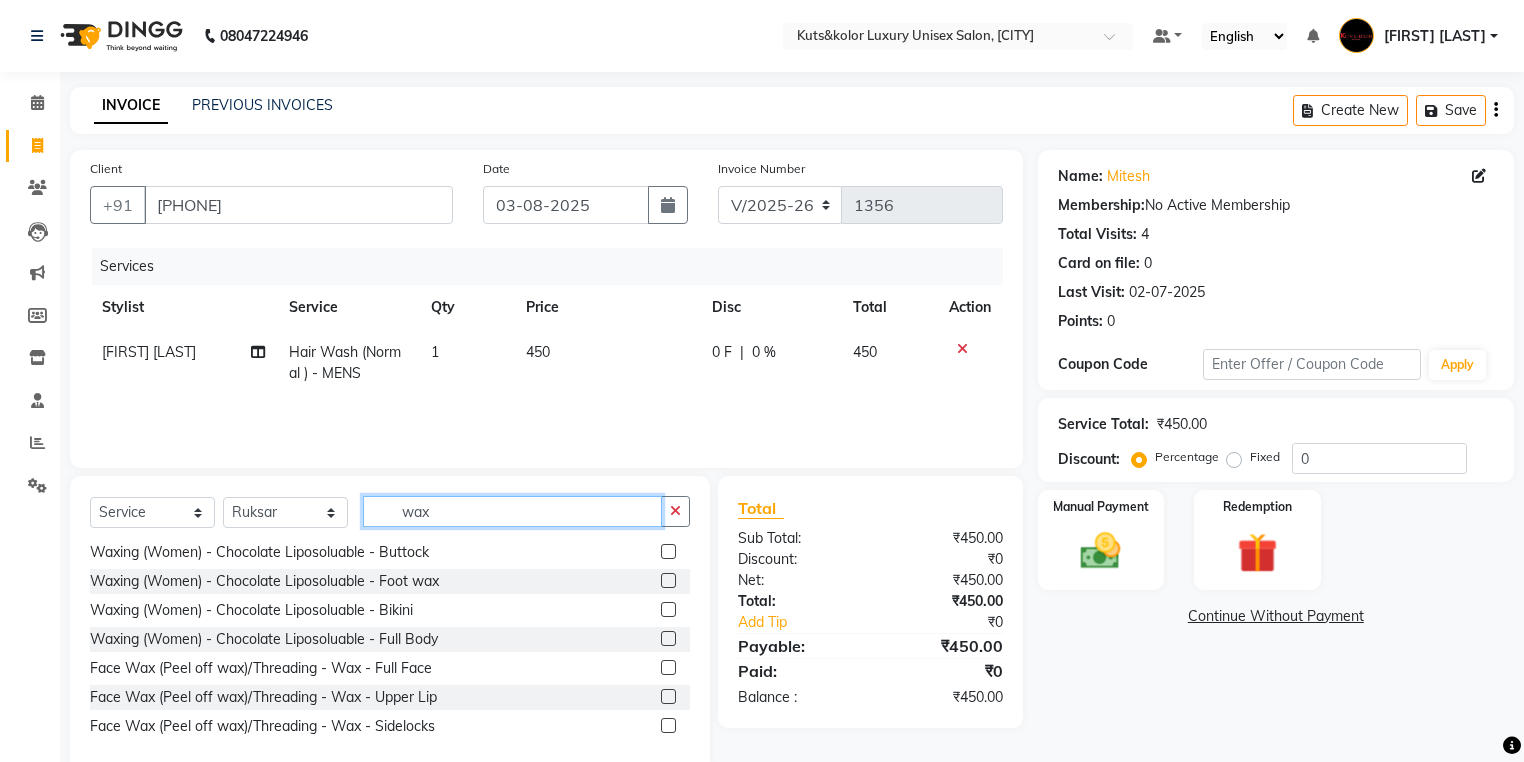 scroll, scrollTop: 1040, scrollLeft: 0, axis: vertical 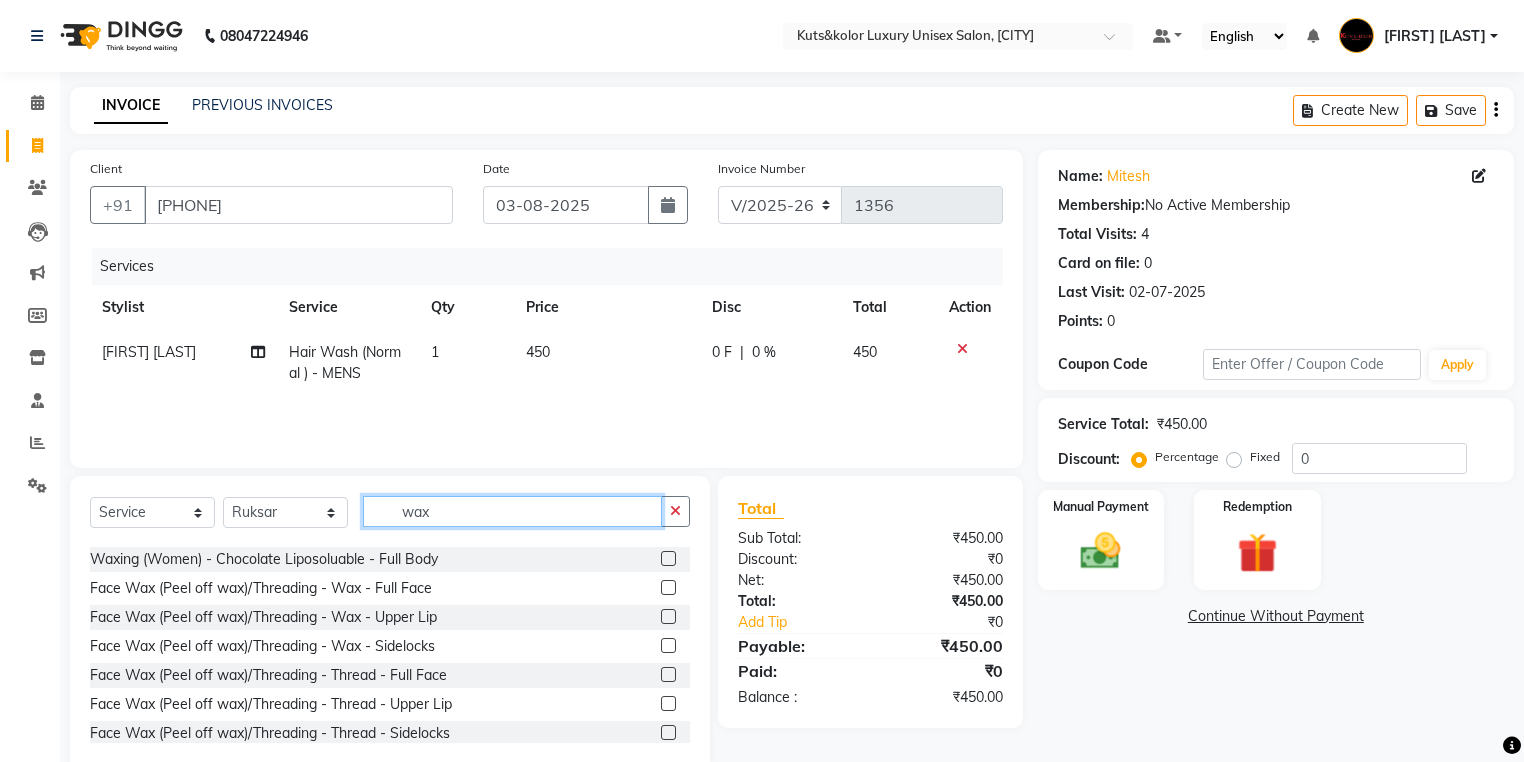 type on "wax" 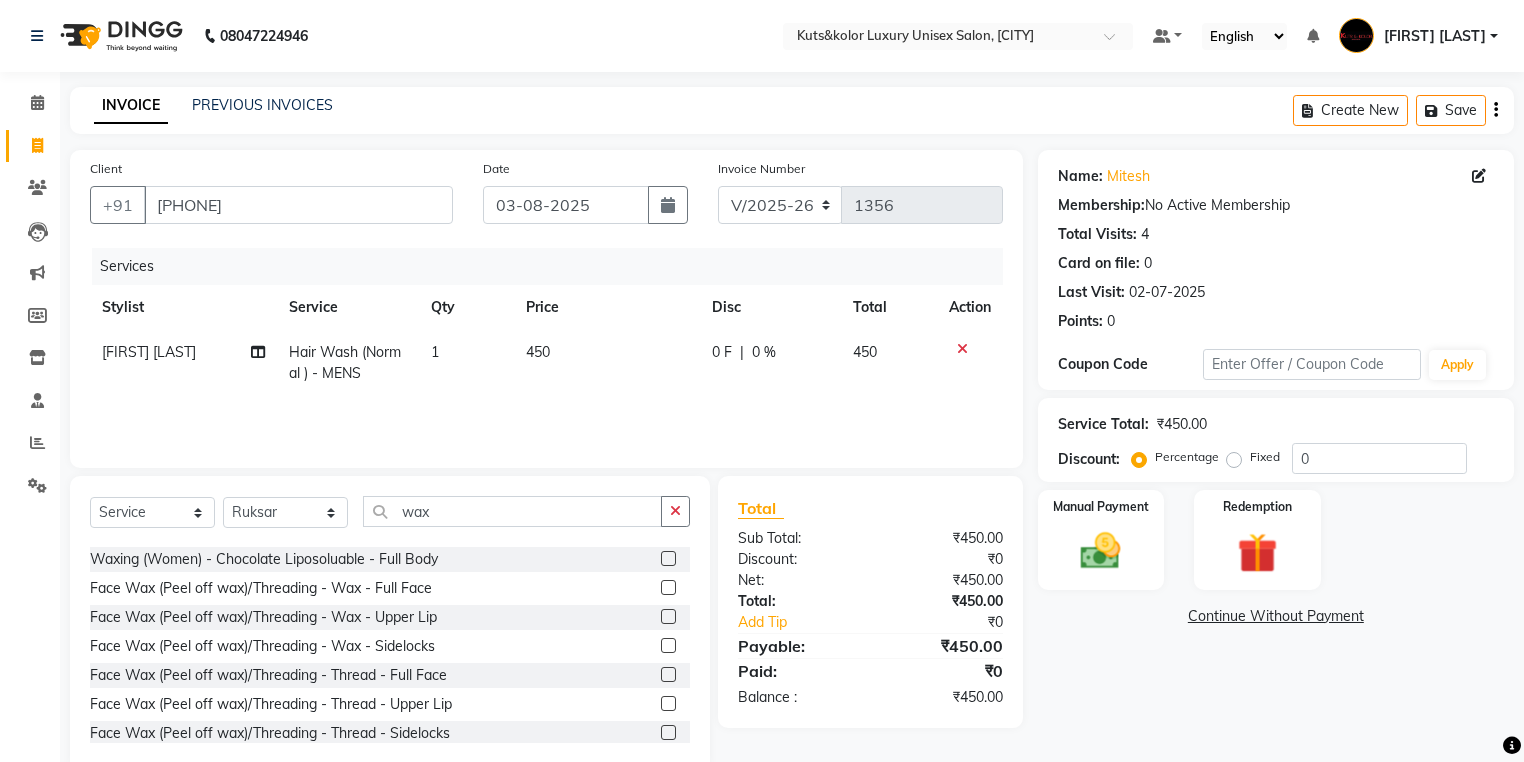 click 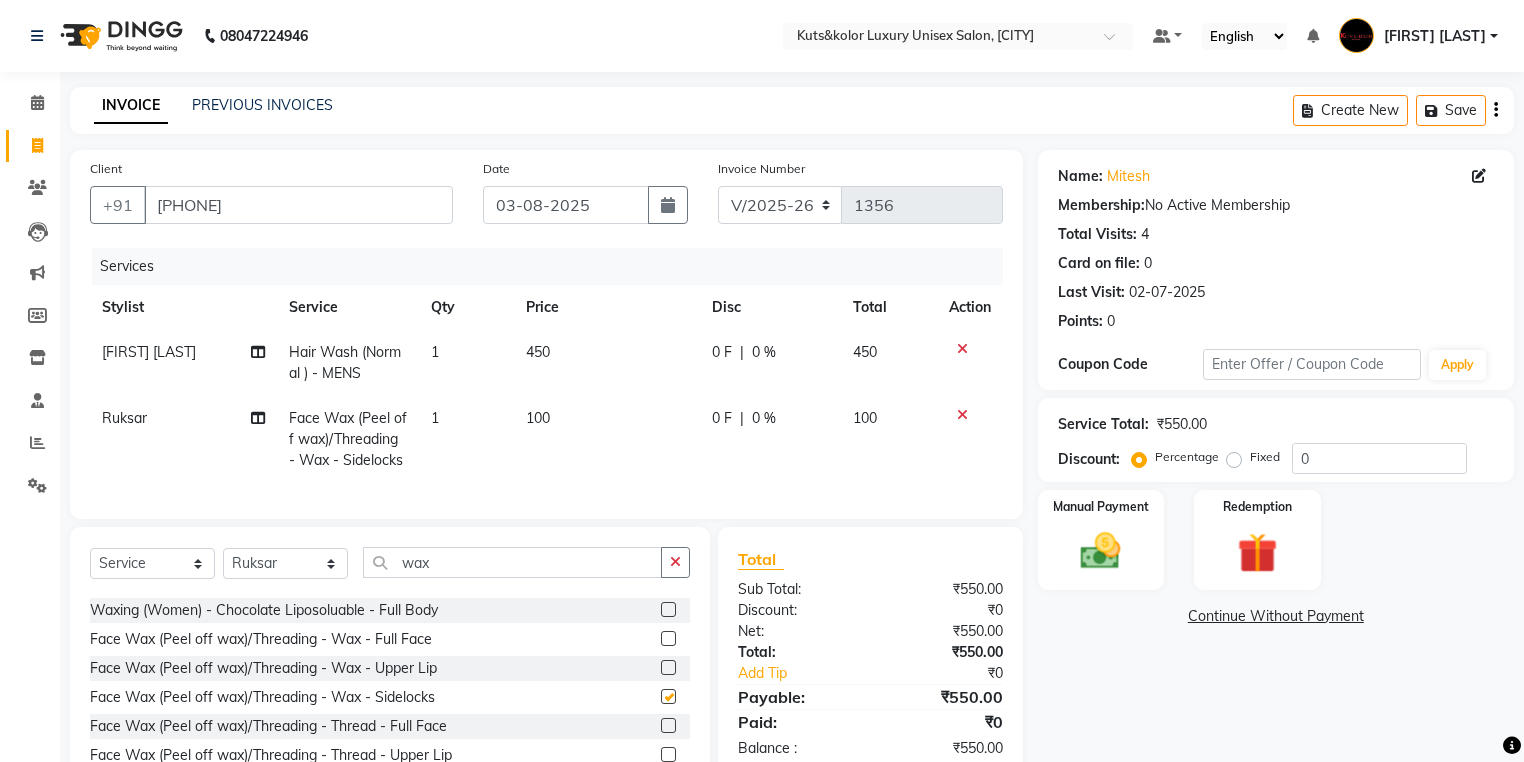 checkbox on "false" 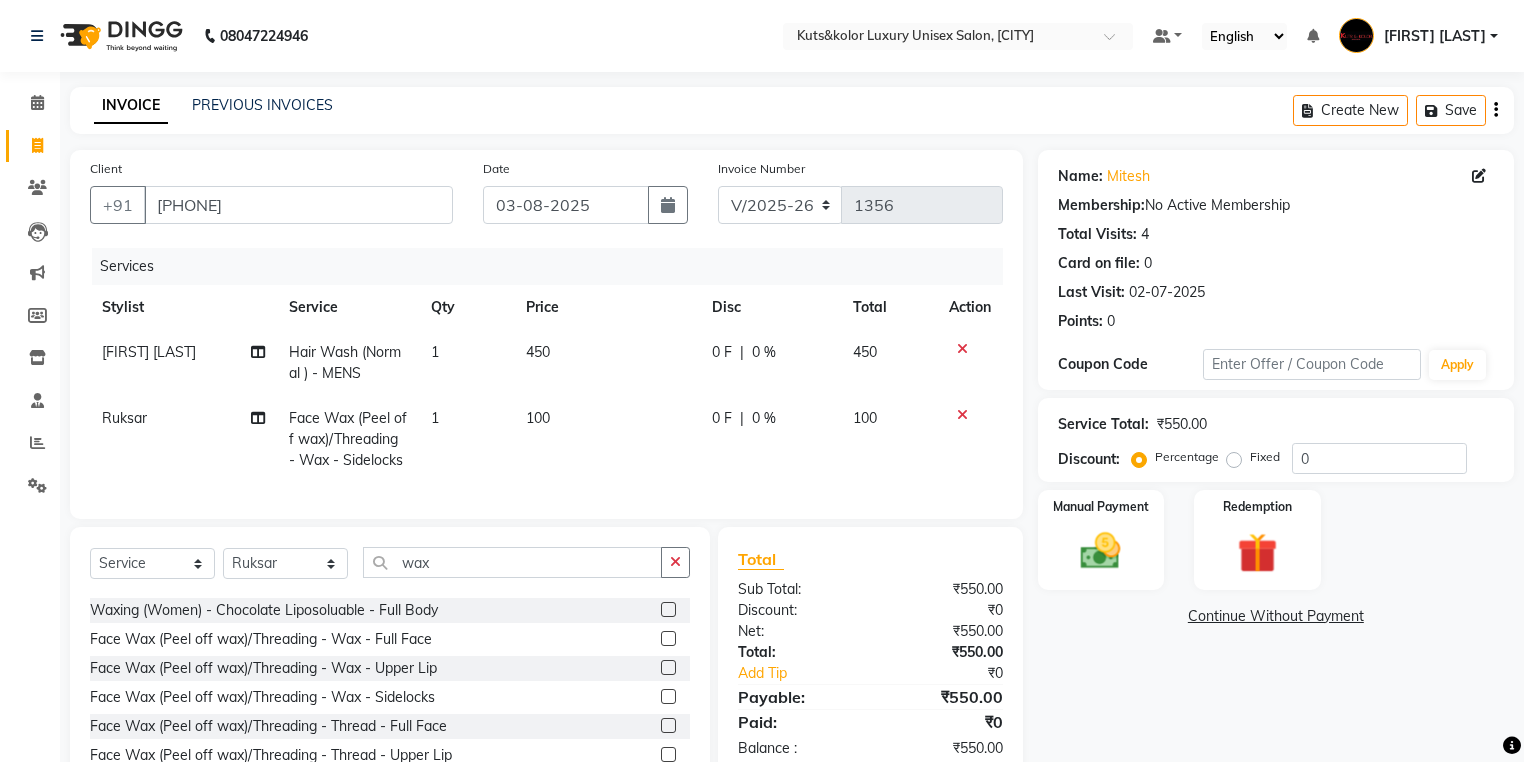 click on "100" 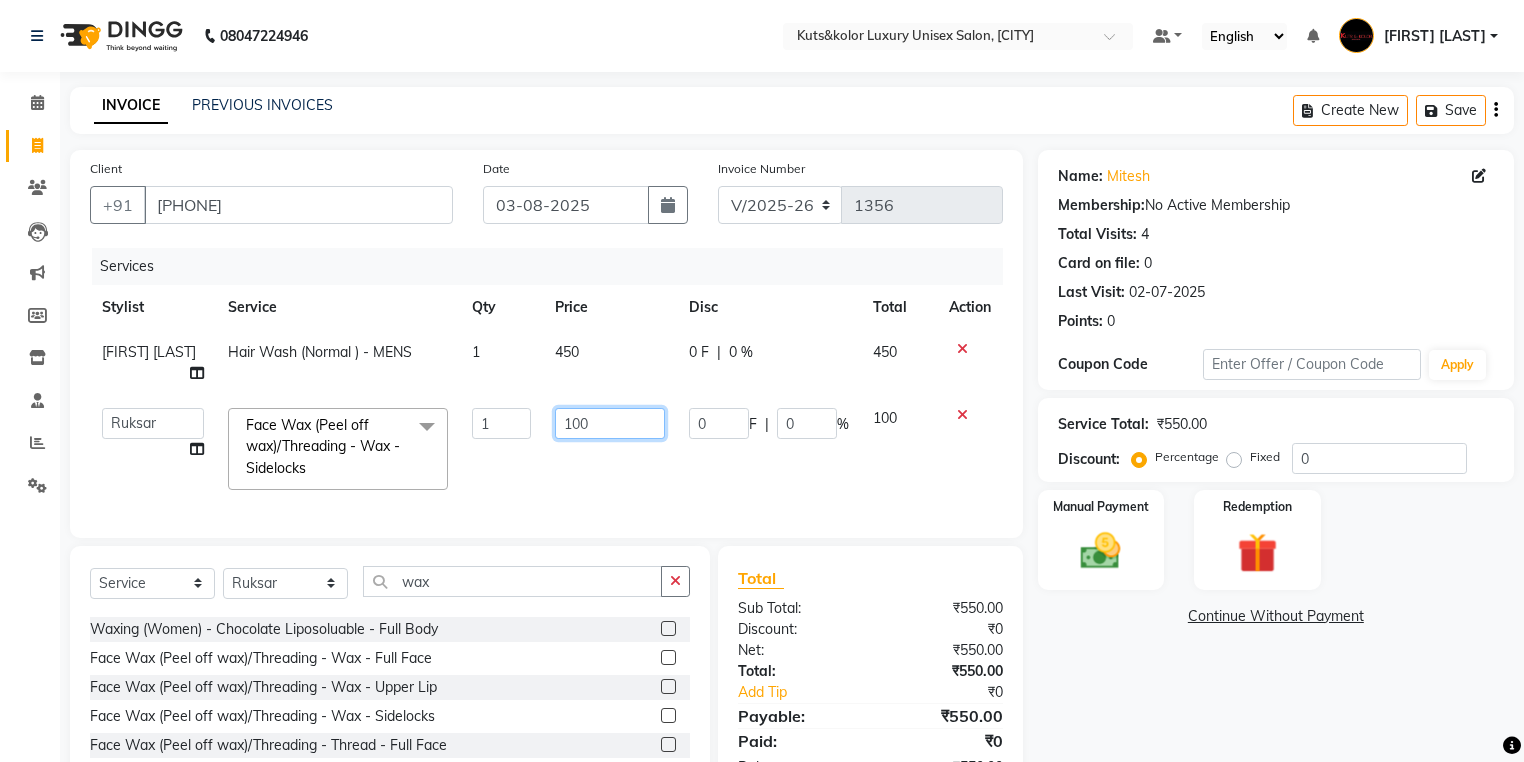 click on "100" 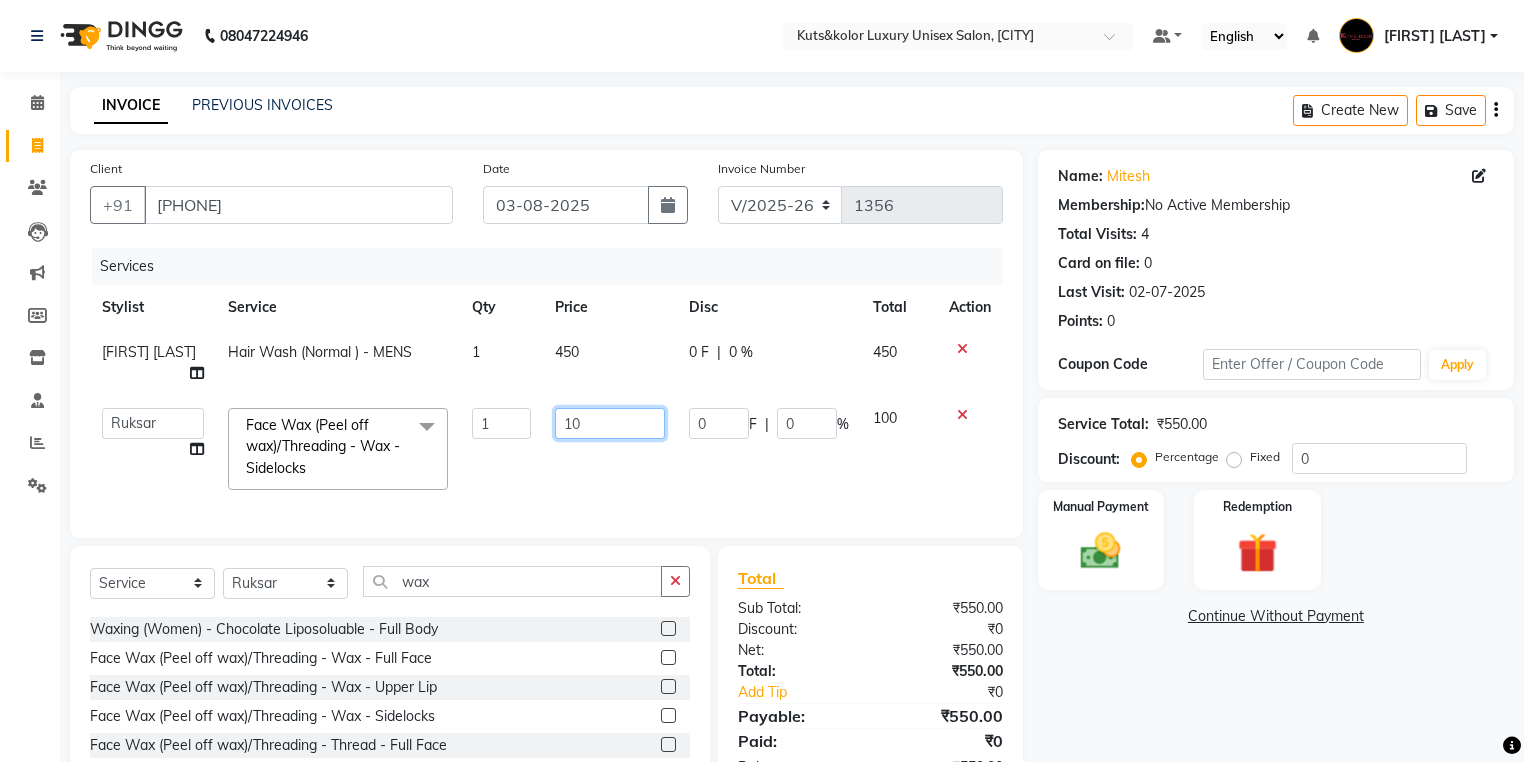 type on "1" 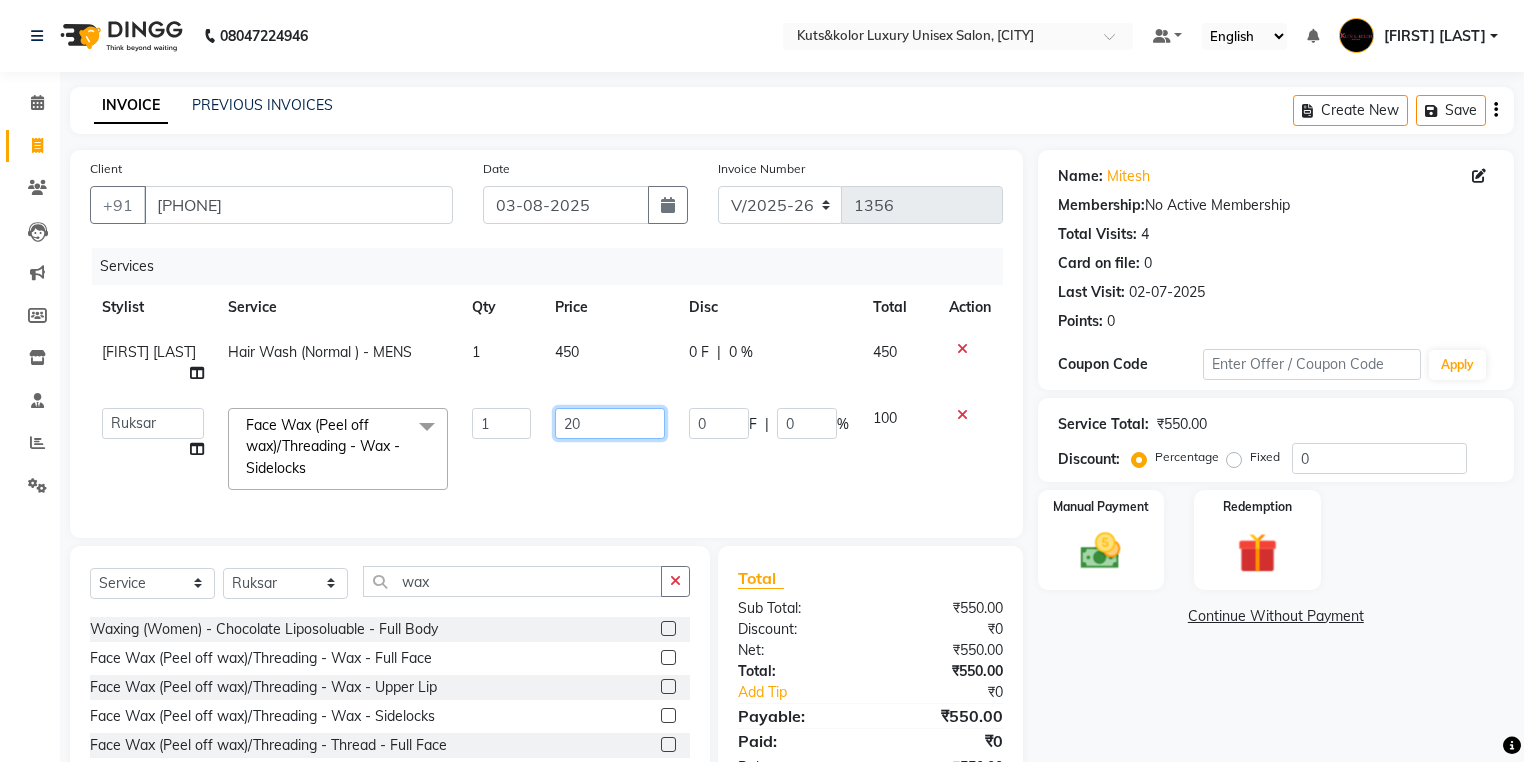 type on "200" 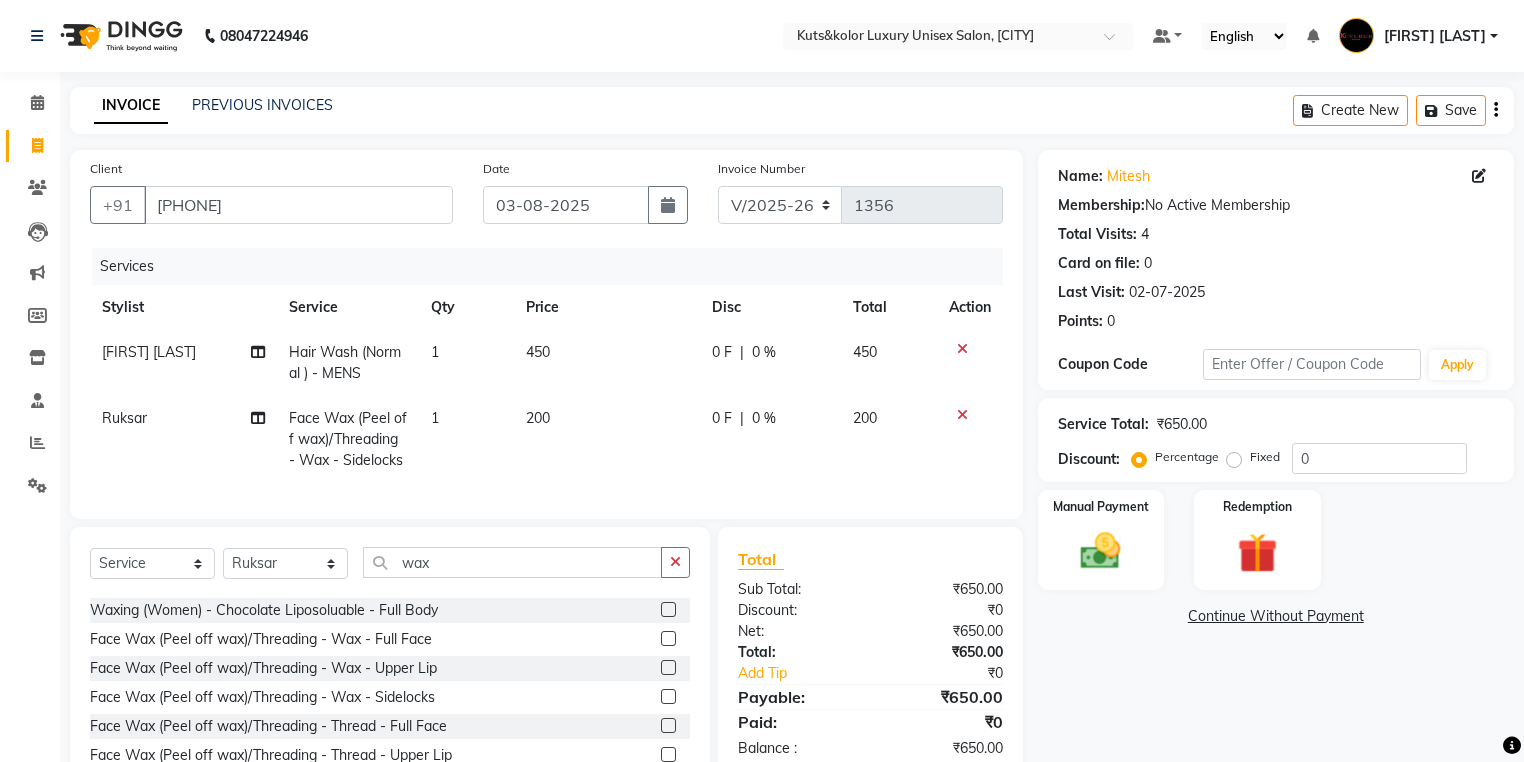 click on "Services Stylist Service Qty Price Disc Total Action [LAST] Hair Wash (Normal )   -   MENS 1 450 0 F | 0 % 450 [LAST] Face Wax (Peel off wax)/Threading - Wax - Sidelocks 1 200 0 F | 0 % 200" 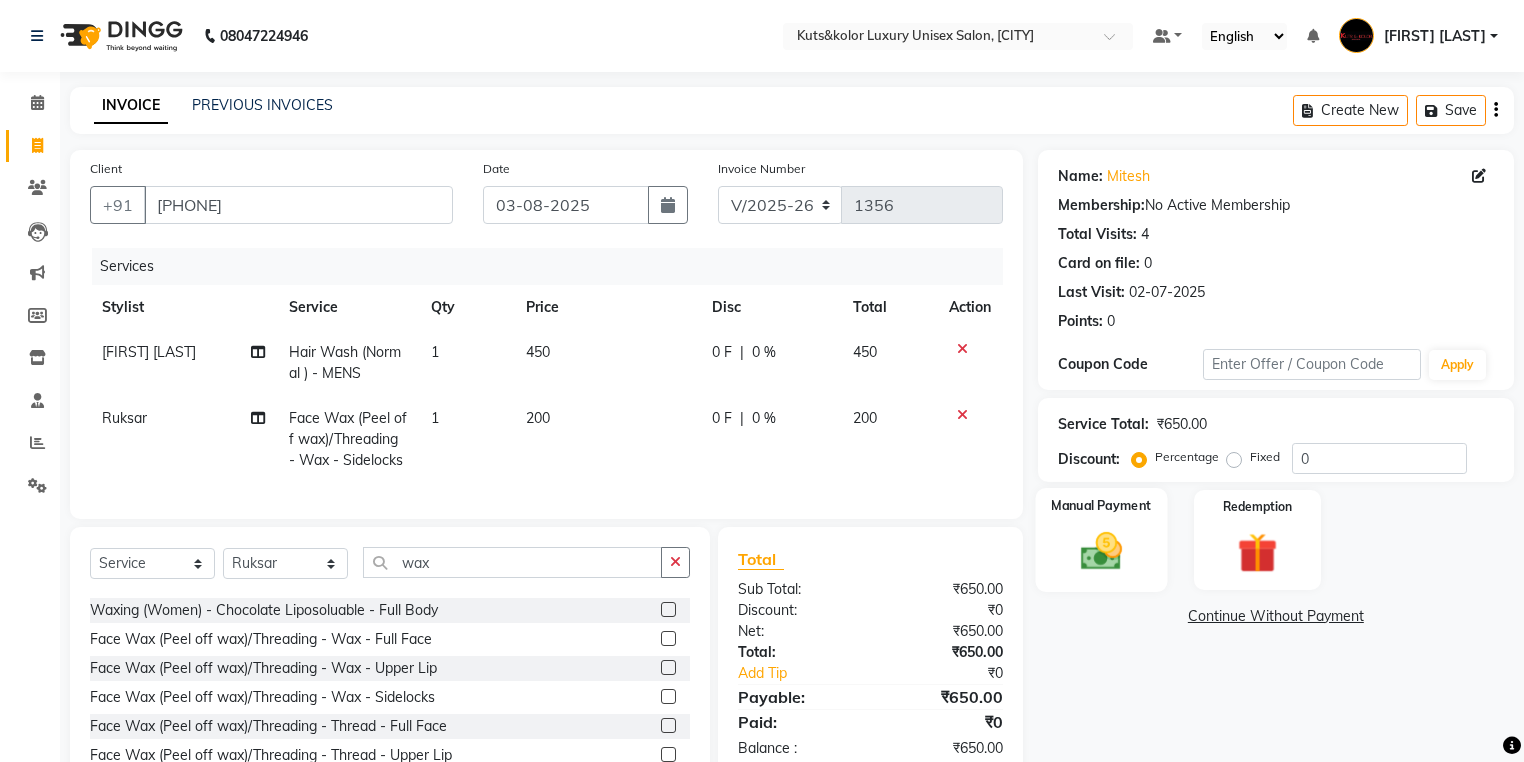 click 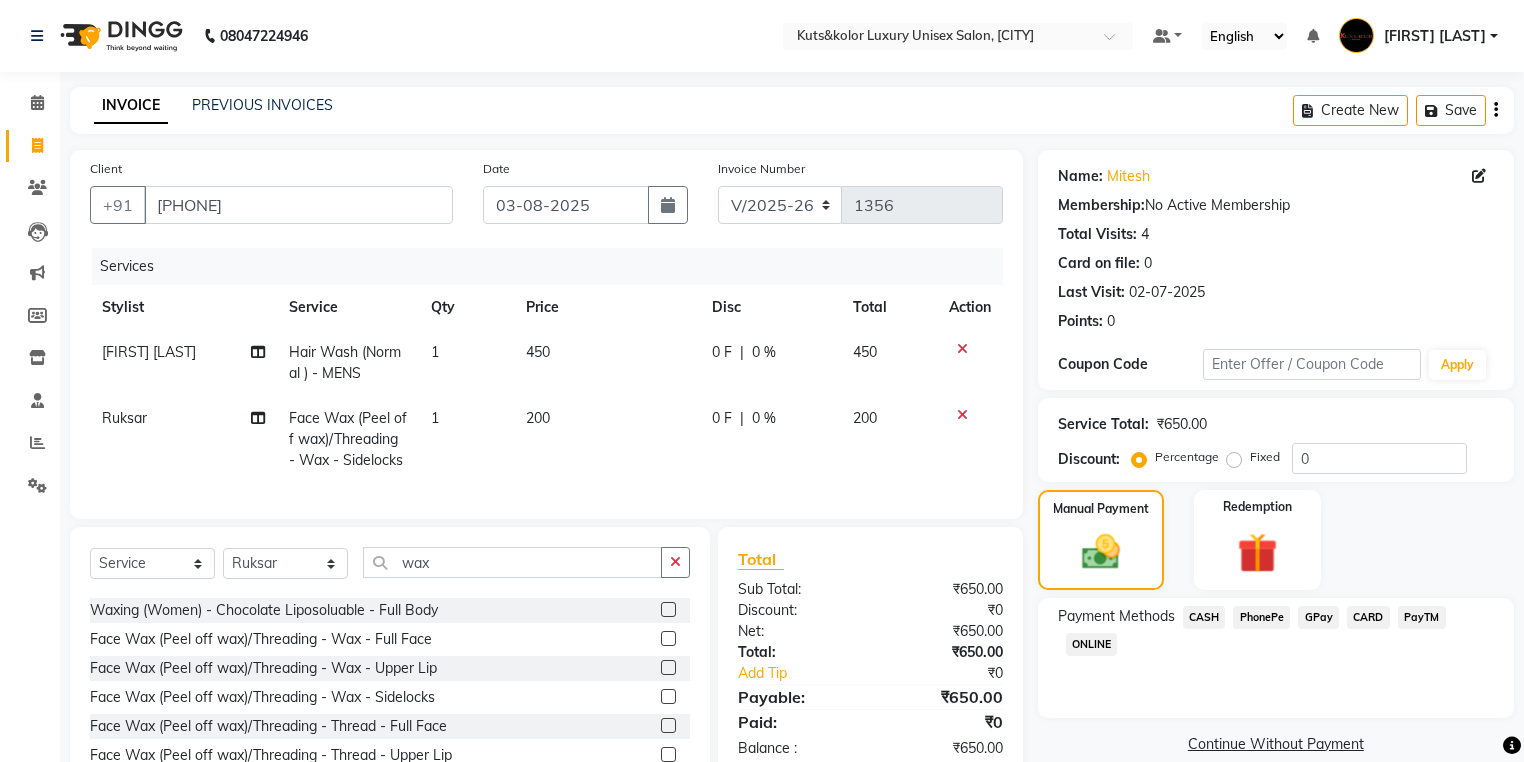 click on "CASH" 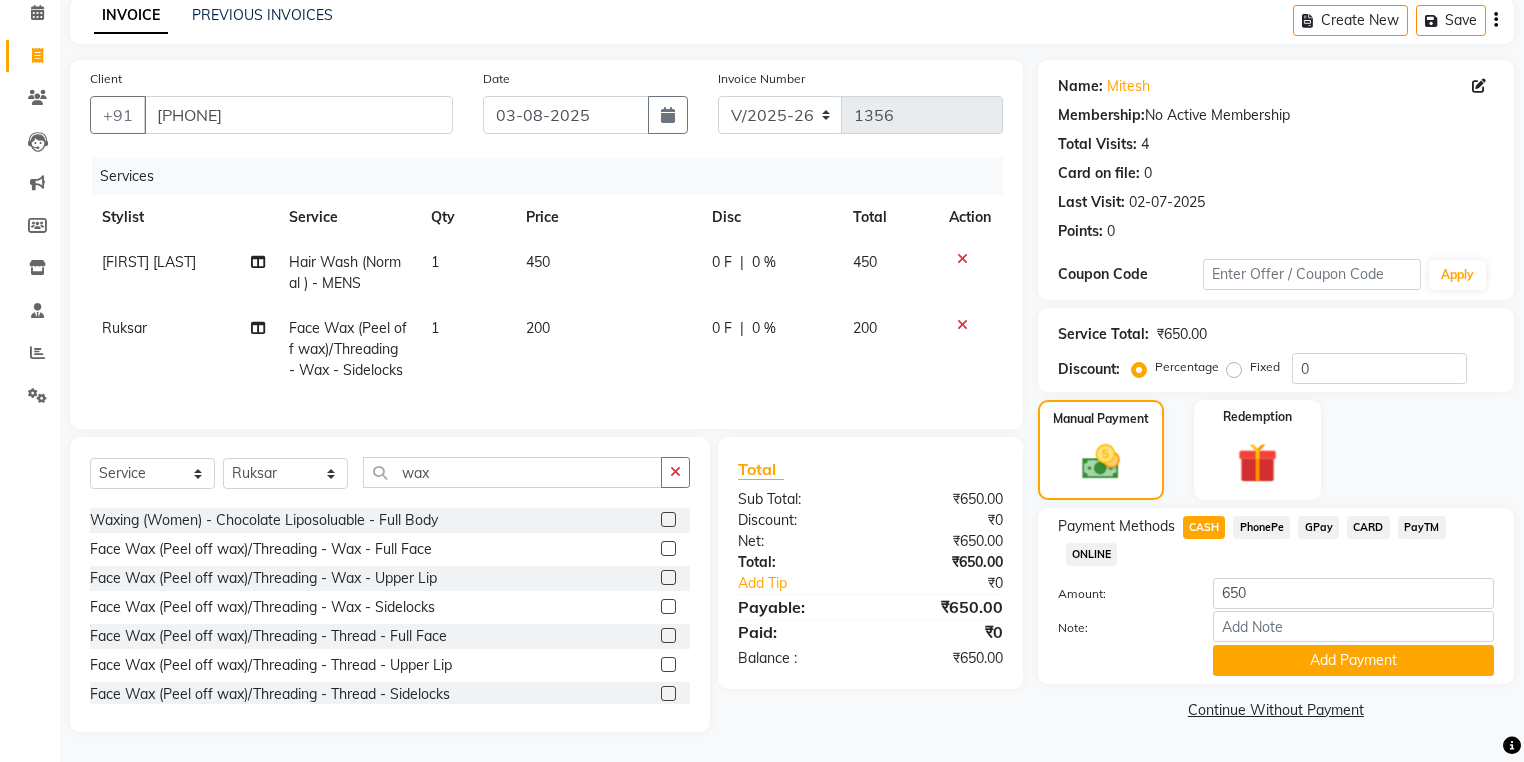 scroll, scrollTop: 102, scrollLeft: 0, axis: vertical 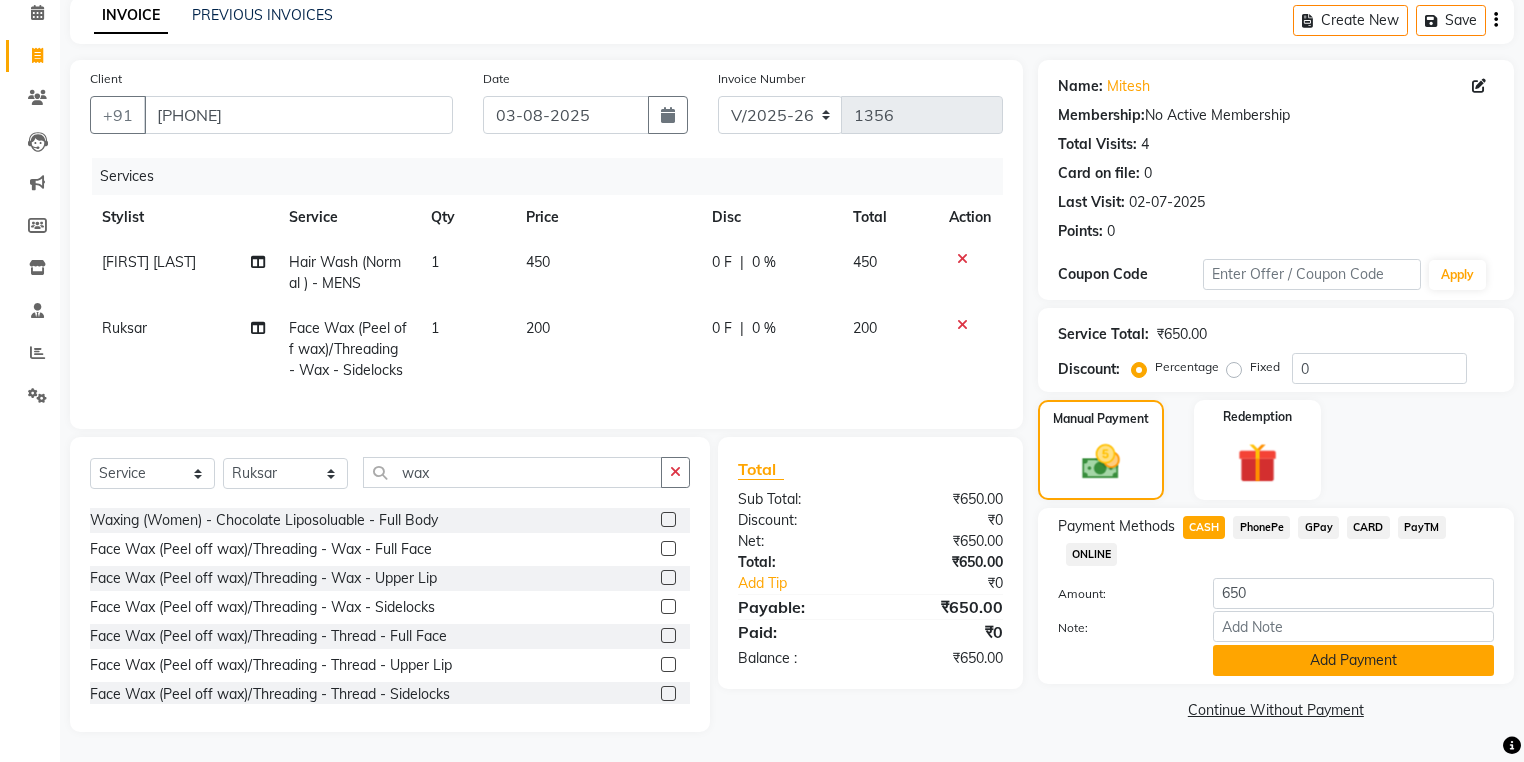 click on "Add Payment" 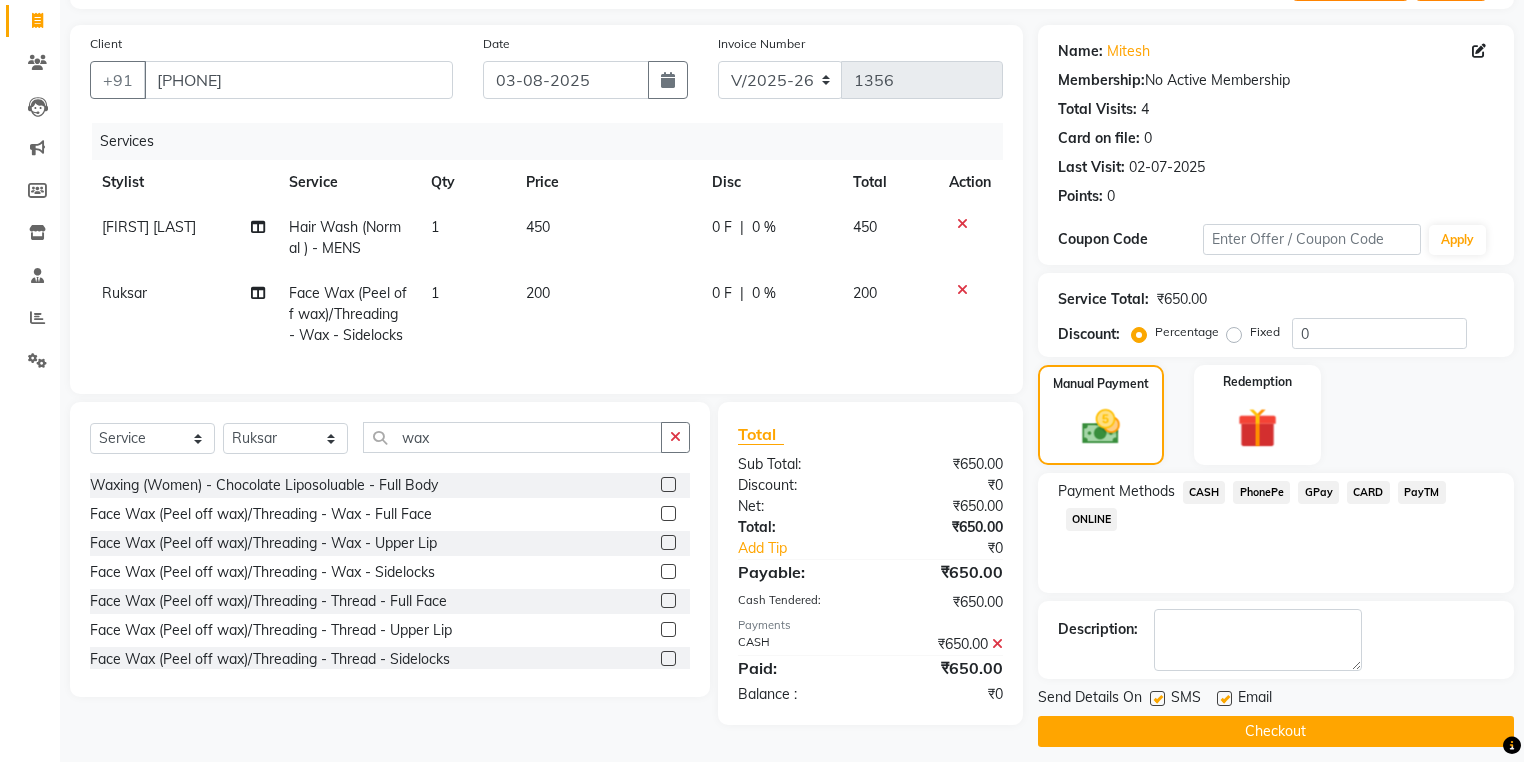 scroll, scrollTop: 138, scrollLeft: 0, axis: vertical 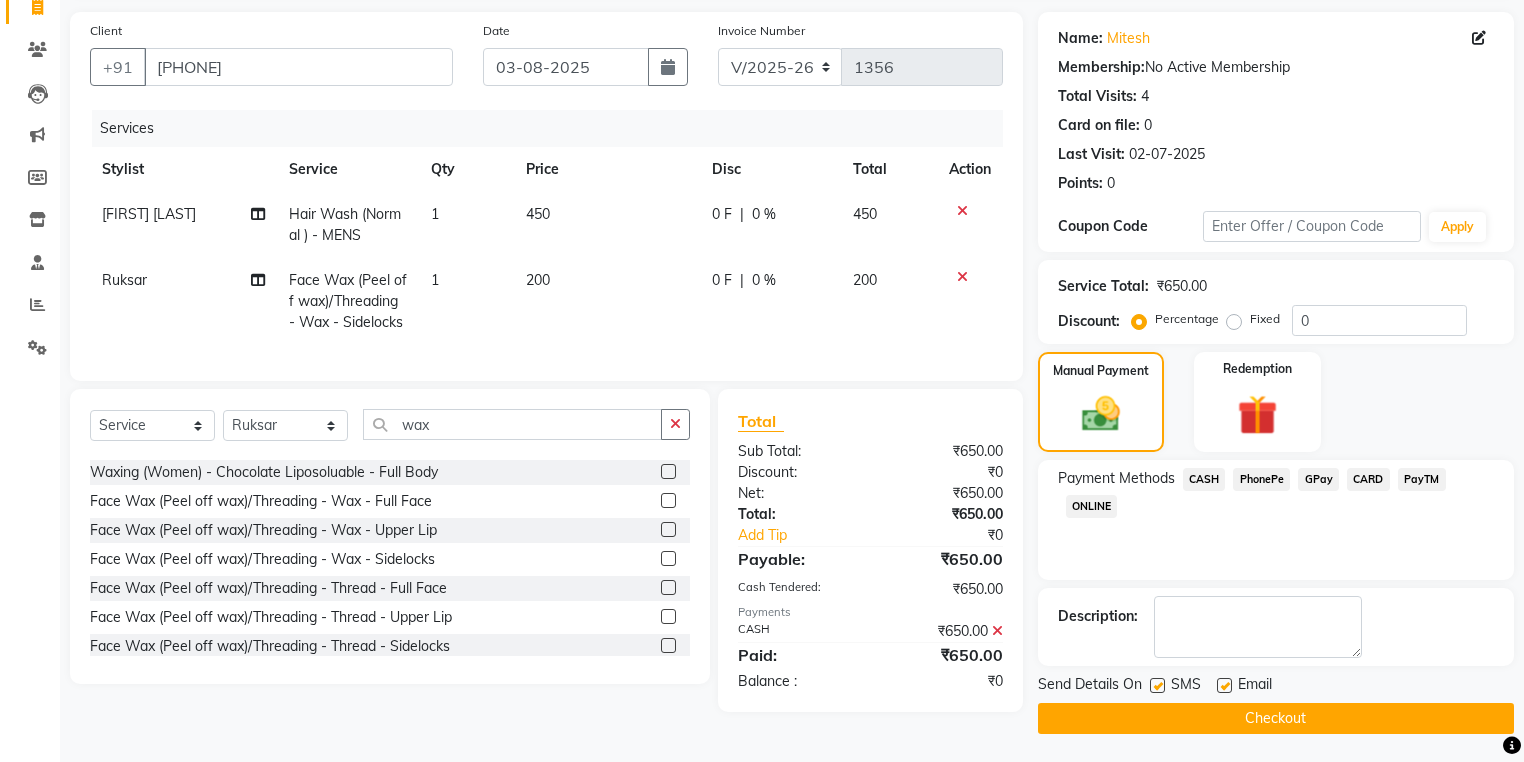 click 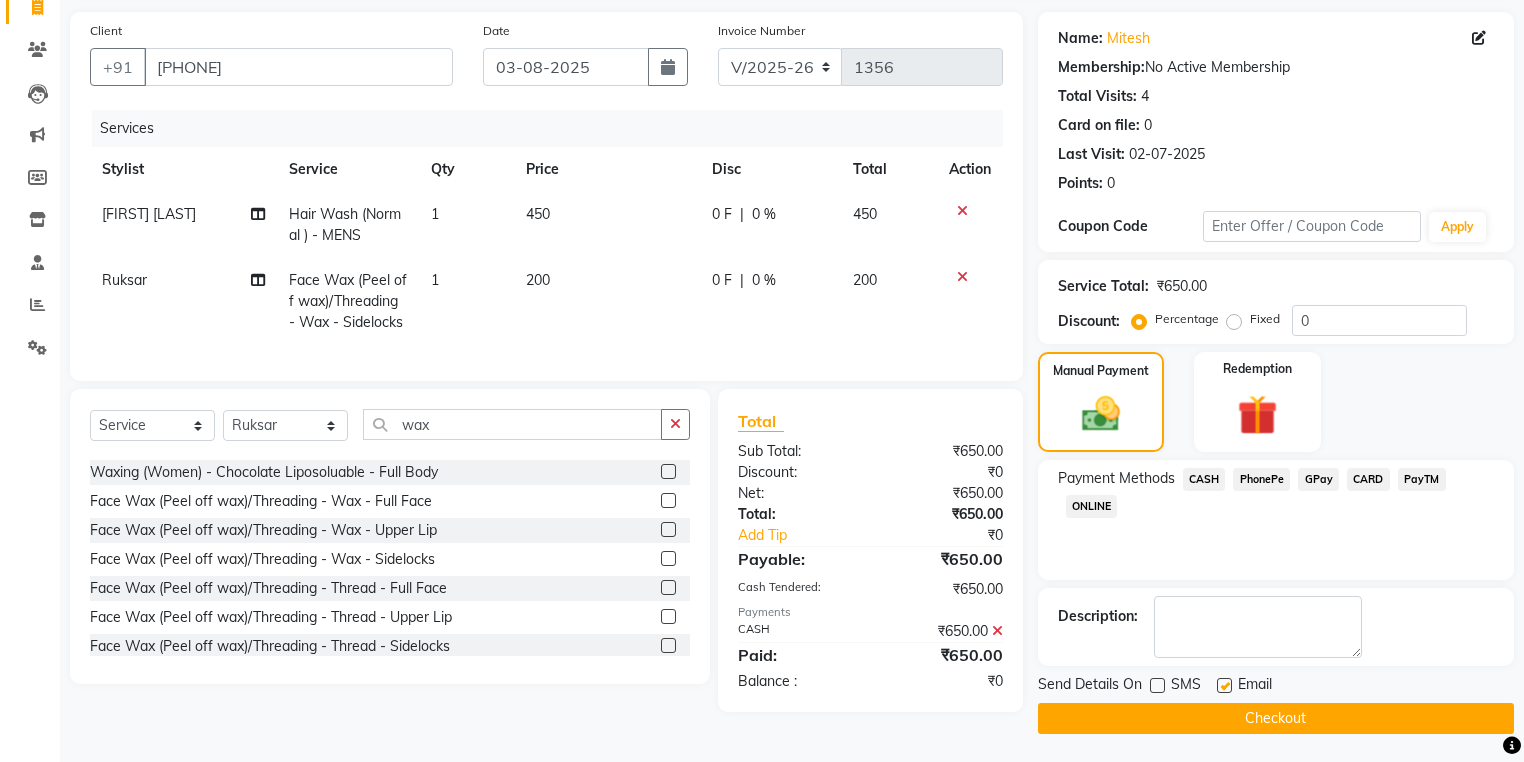 click on "Checkout" 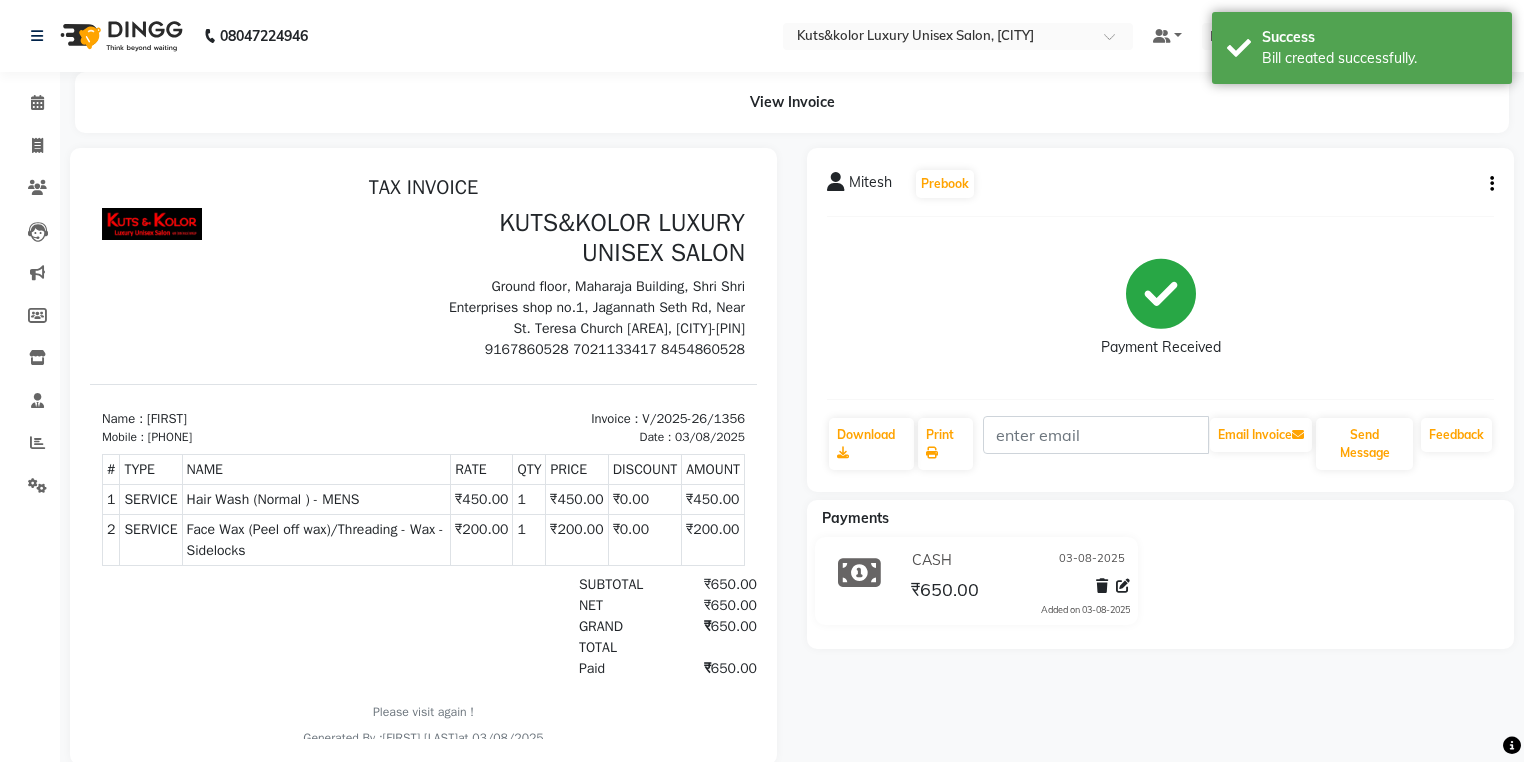 scroll, scrollTop: 0, scrollLeft: 0, axis: both 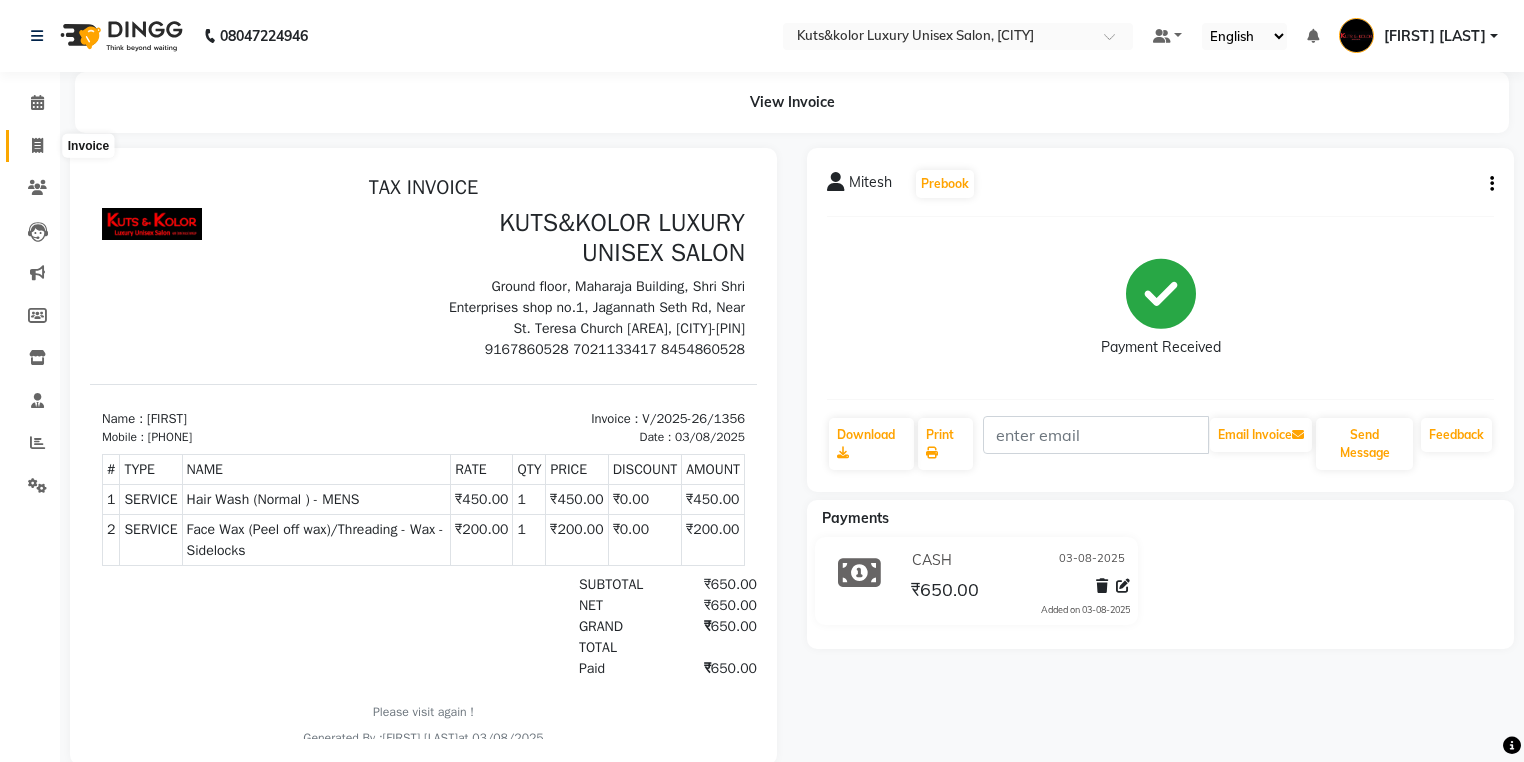 click 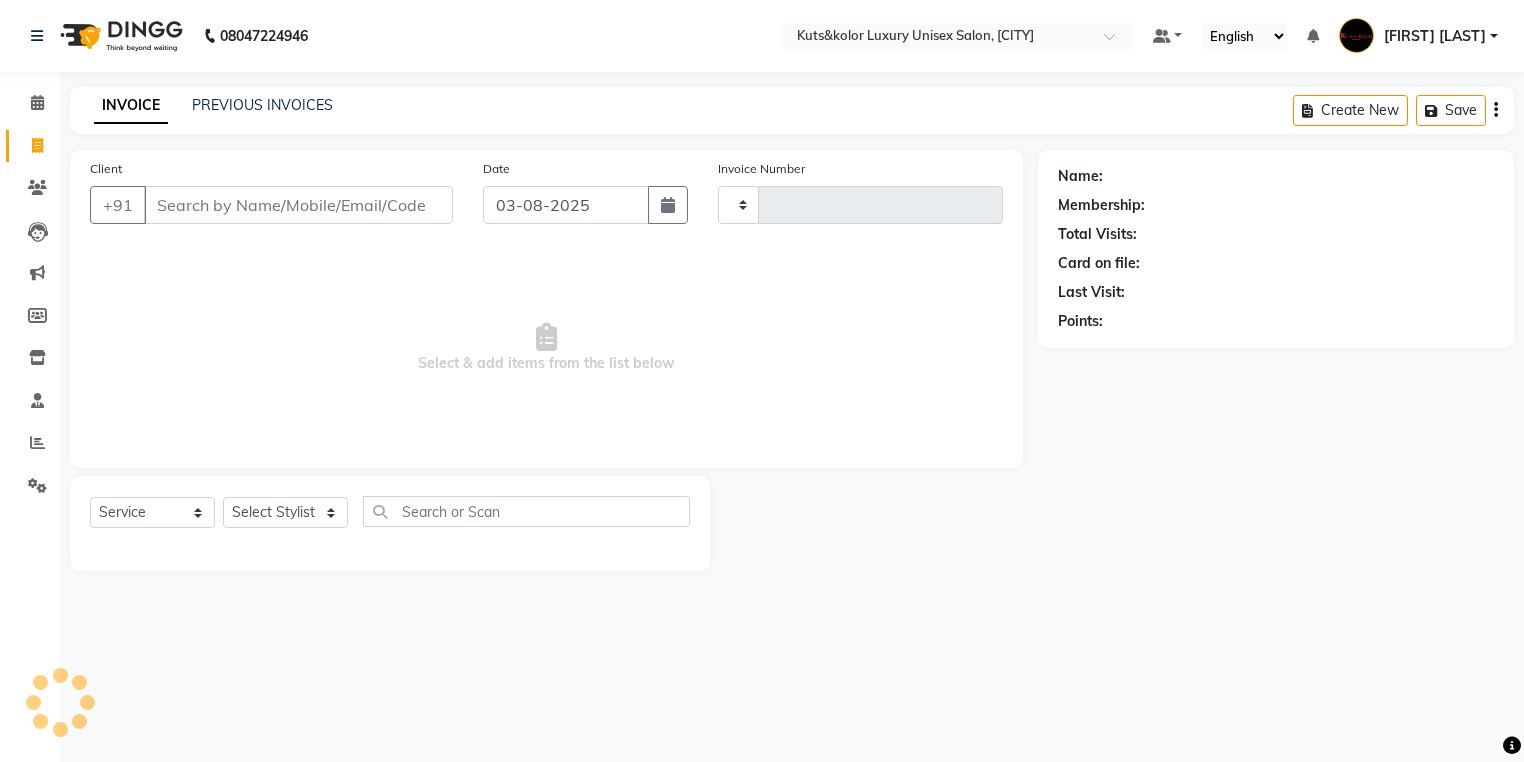 type on "1357" 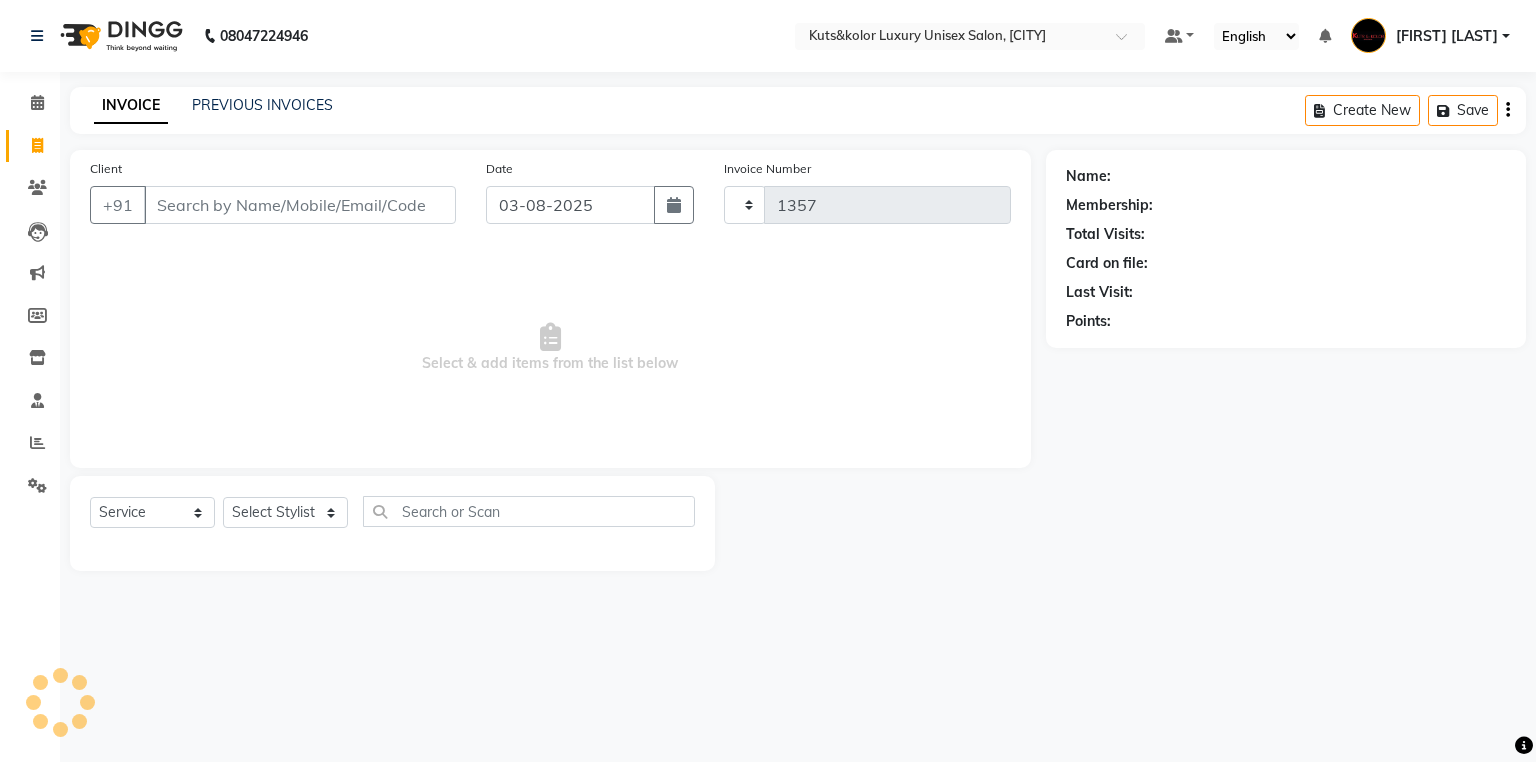 select on "7374" 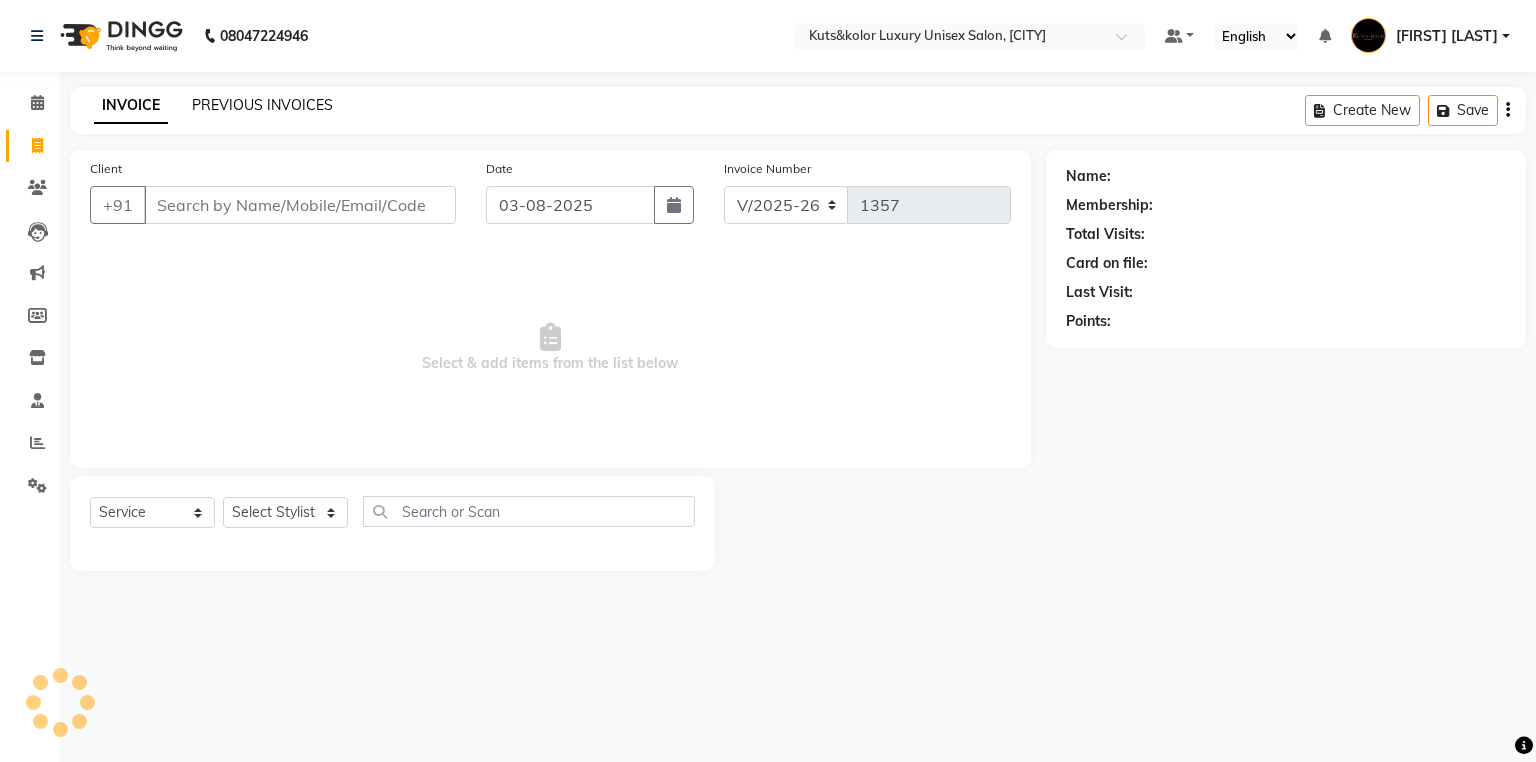 click on "PREVIOUS INVOICES" 